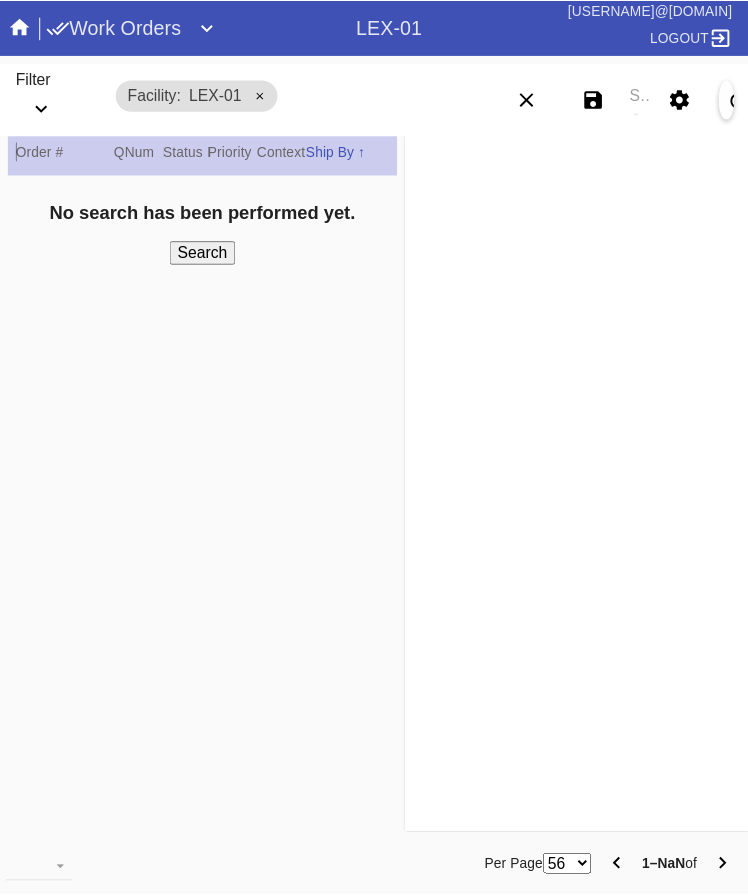 scroll, scrollTop: 0, scrollLeft: 0, axis: both 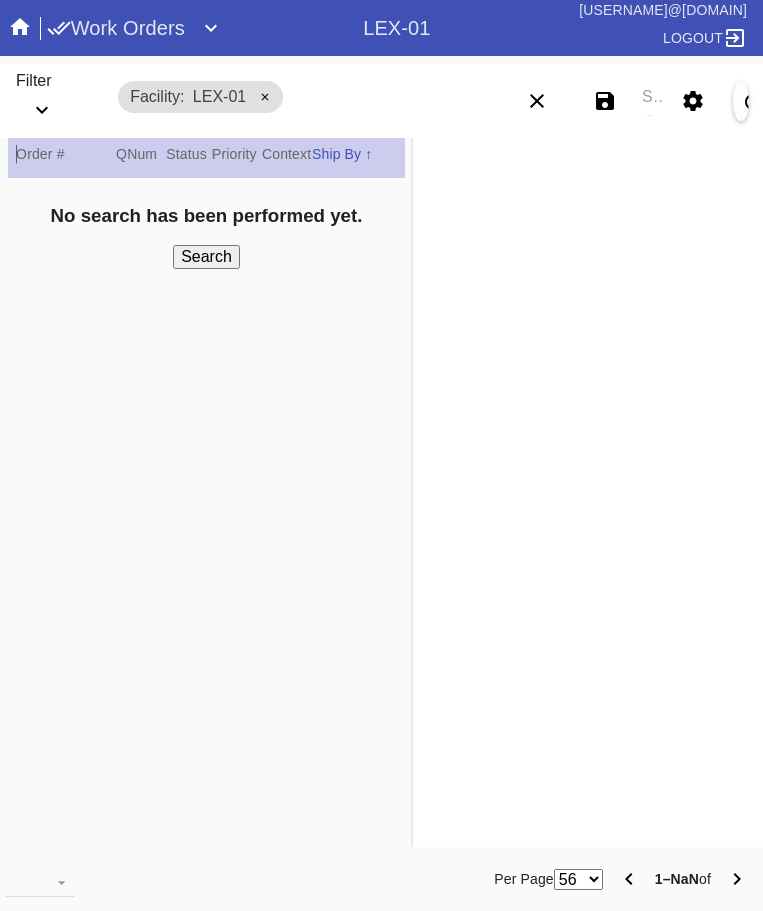 click at bounding box center [211, 28] 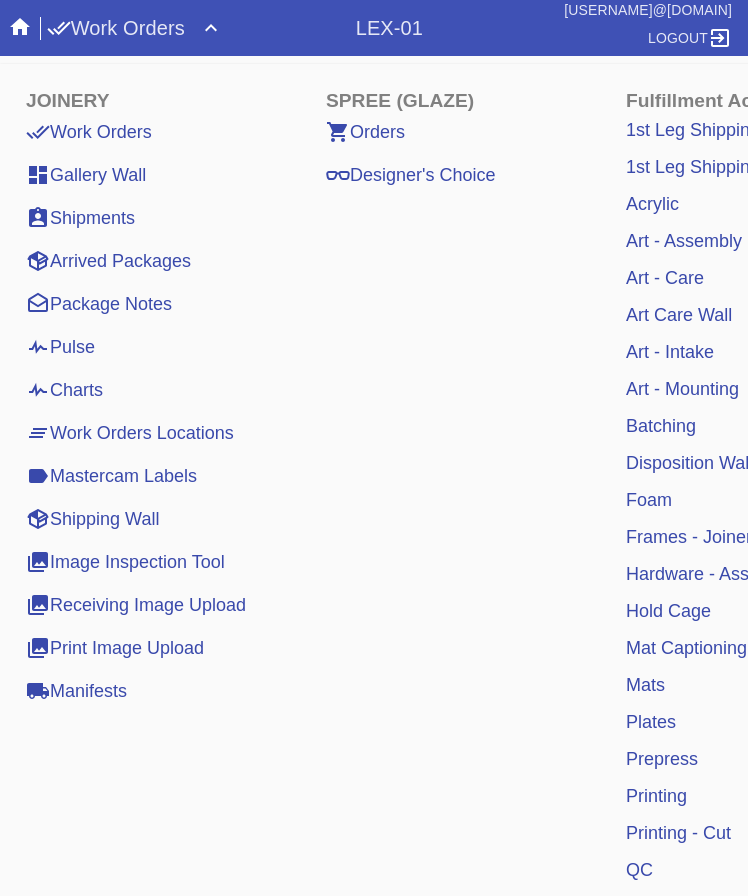 click on "Mastercam Labels" at bounding box center [111, 476] 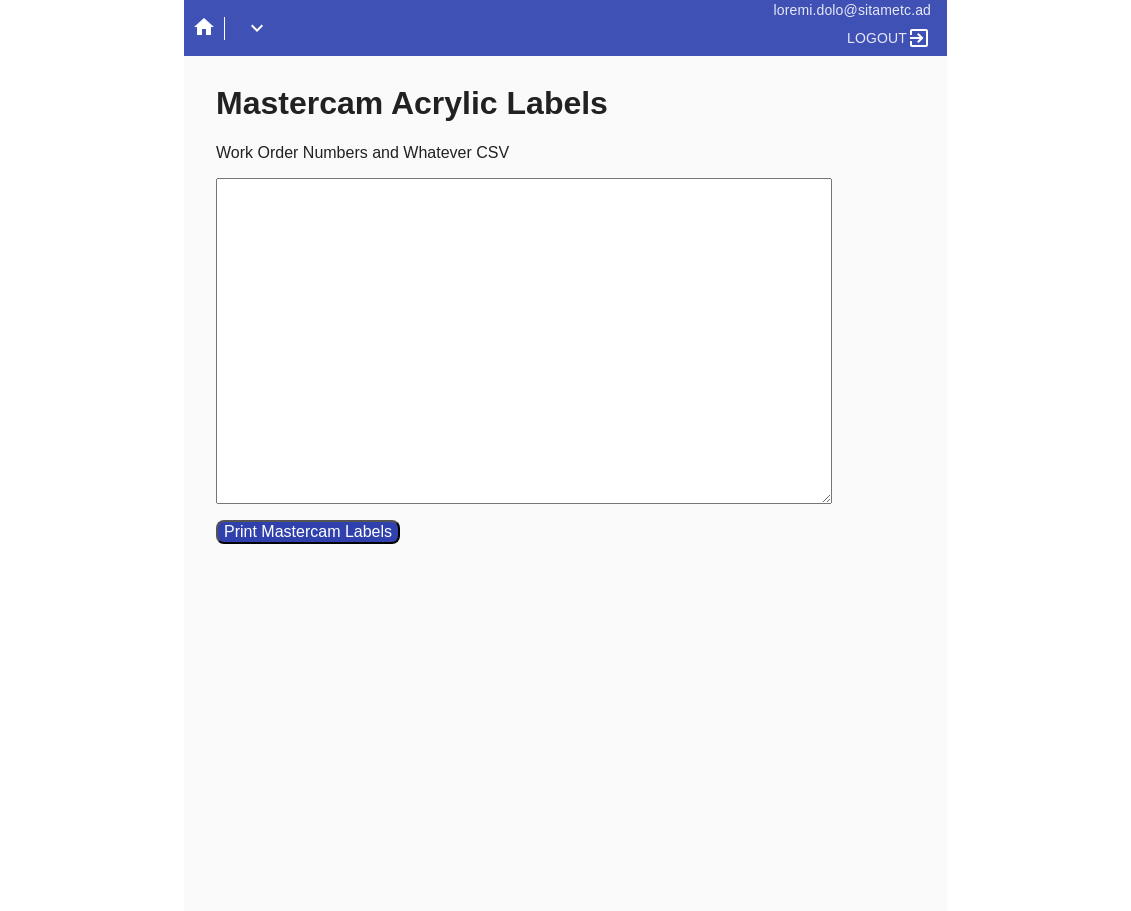 scroll, scrollTop: 0, scrollLeft: 0, axis: both 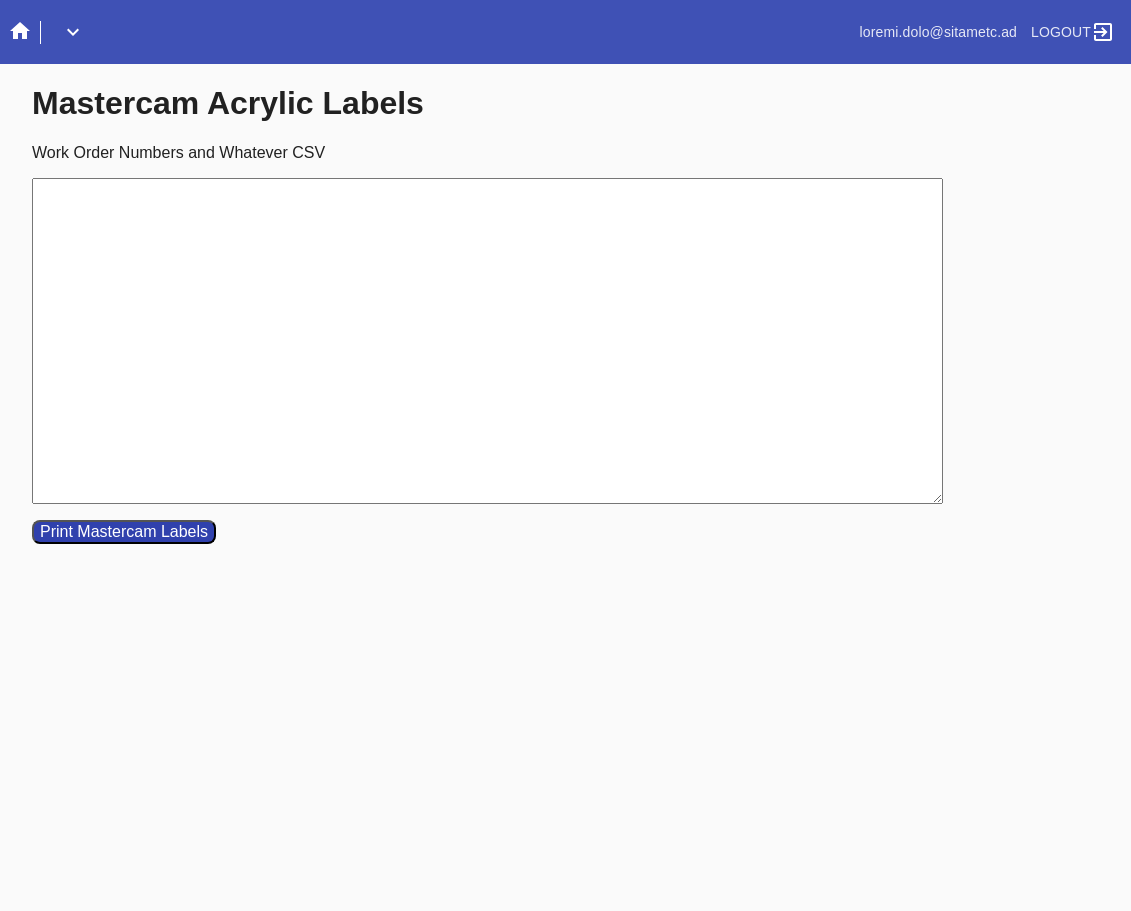 click on "Work Order Numbers and Whatever CSV" at bounding box center (487, 341) 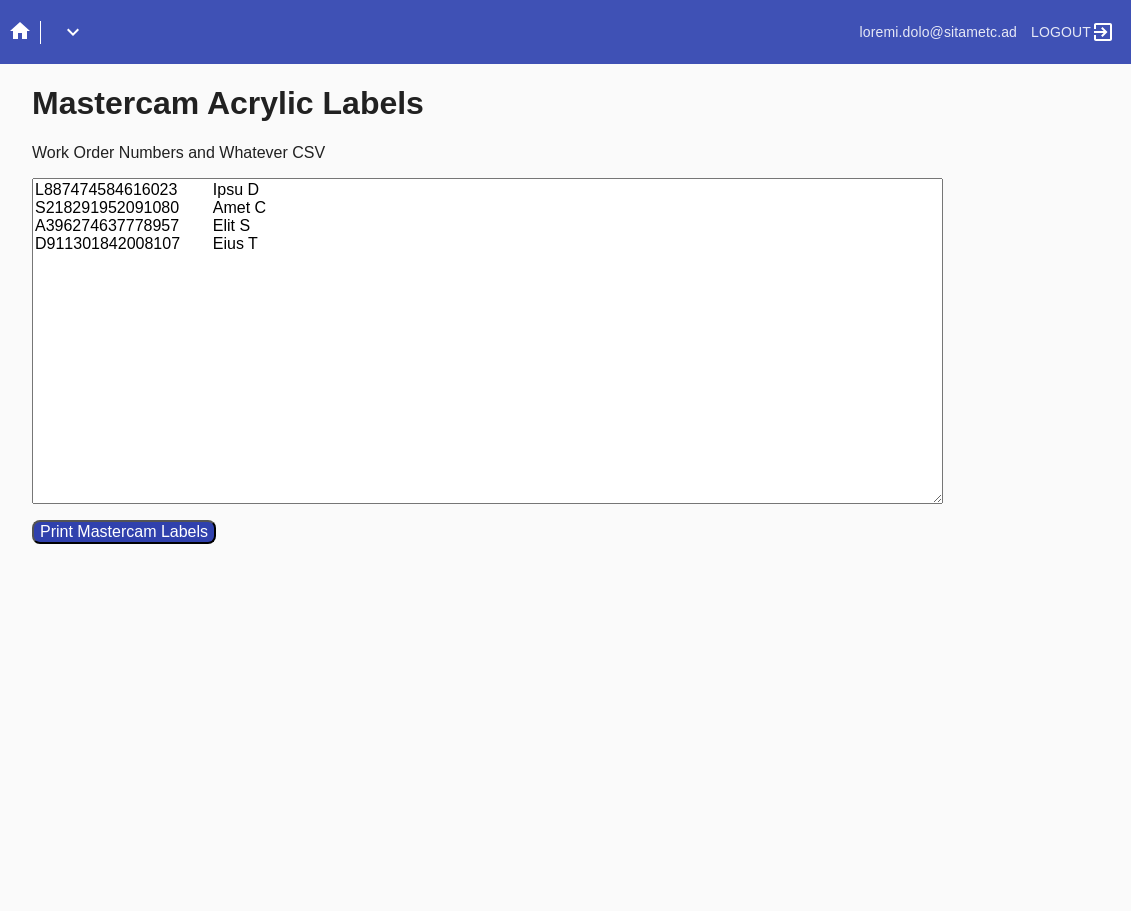 click on "L887474584616023	Ipsu D
S218291952091080	Amet C
A396274637778957	Elit S
D911301842008107	Eius T" at bounding box center [487, 341] 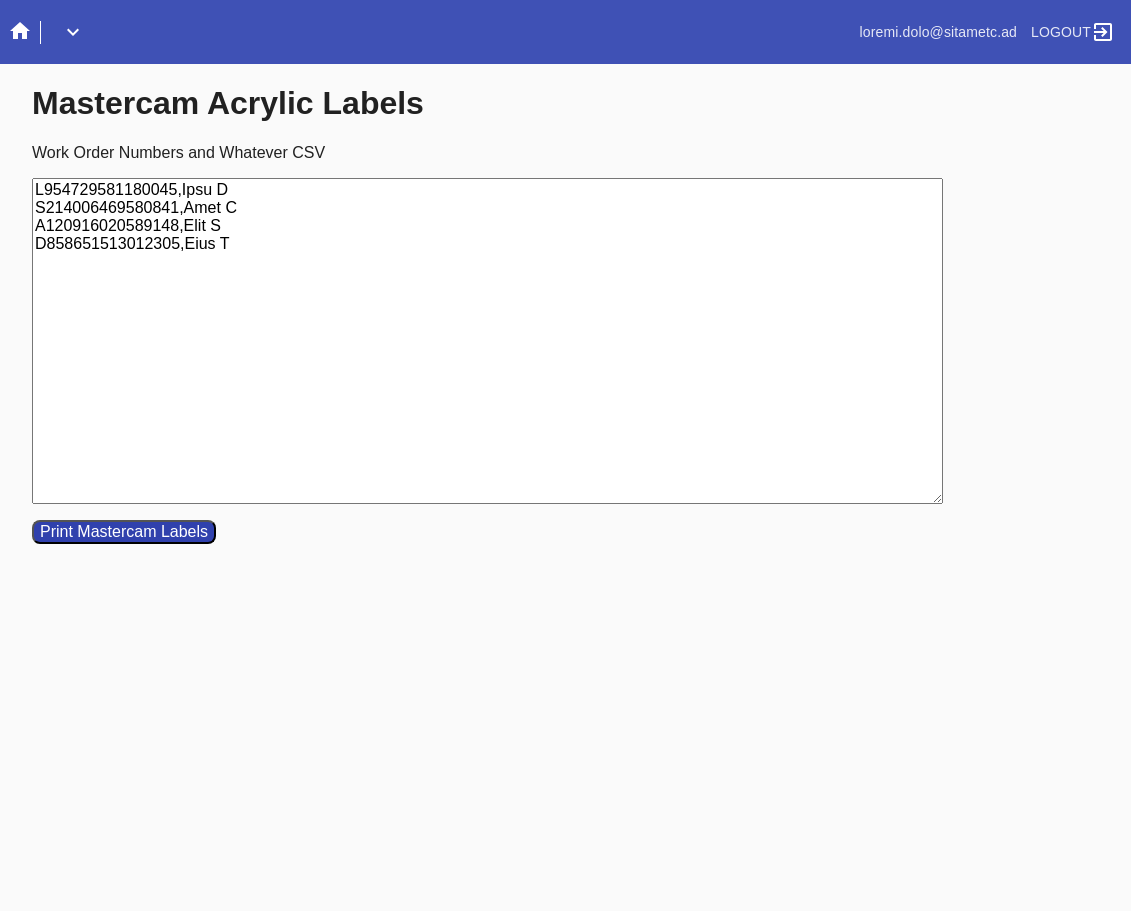 click on "L954729581180045,Ipsu D
S214006469580841,Amet C
A120916020589148,Elit S
D858651513012305,Eius T" at bounding box center (487, 341) 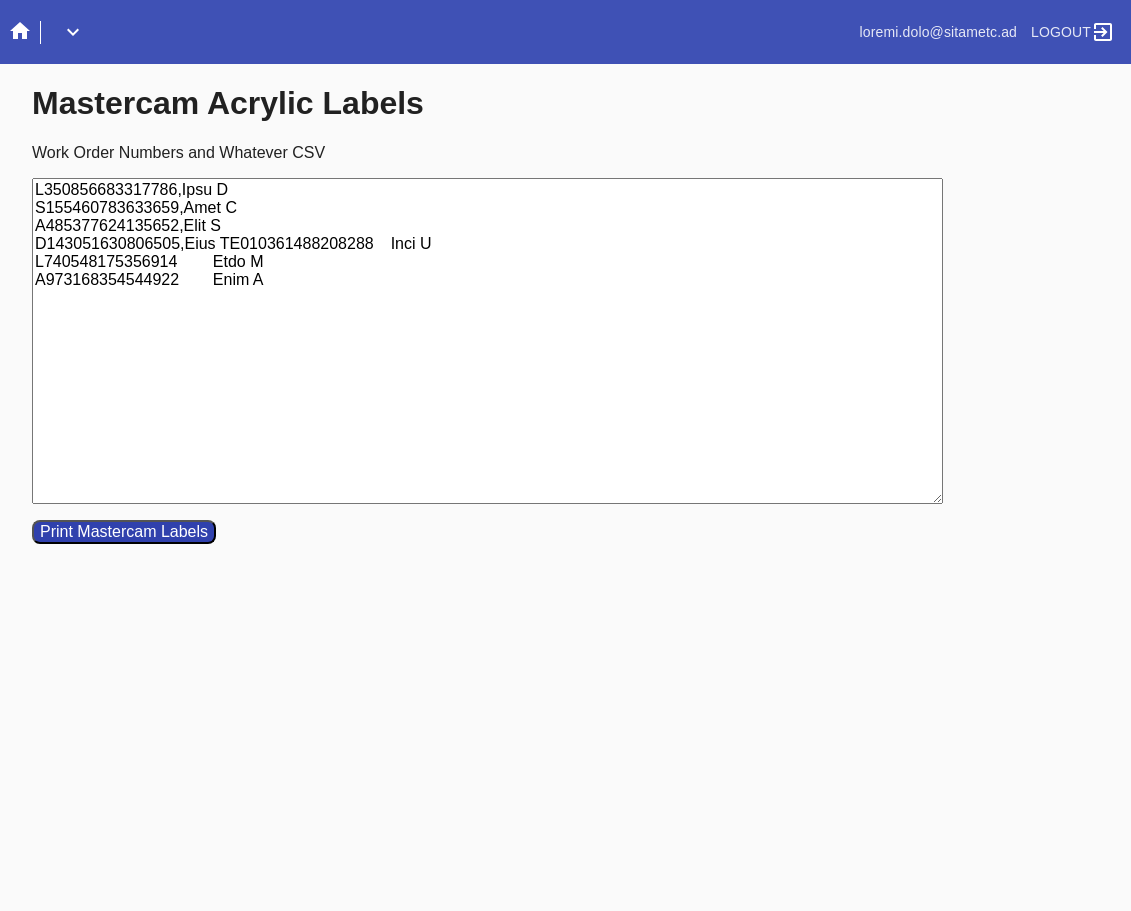 click on "L350856683317786,Ipsu D
S155460783633659,Amet C
A485377624135652,Elit S
D143051630806505,Eius TE010361488208288	Inci U
L740548175356914	Etdo M
A973168354544922	Enim A" at bounding box center [487, 341] 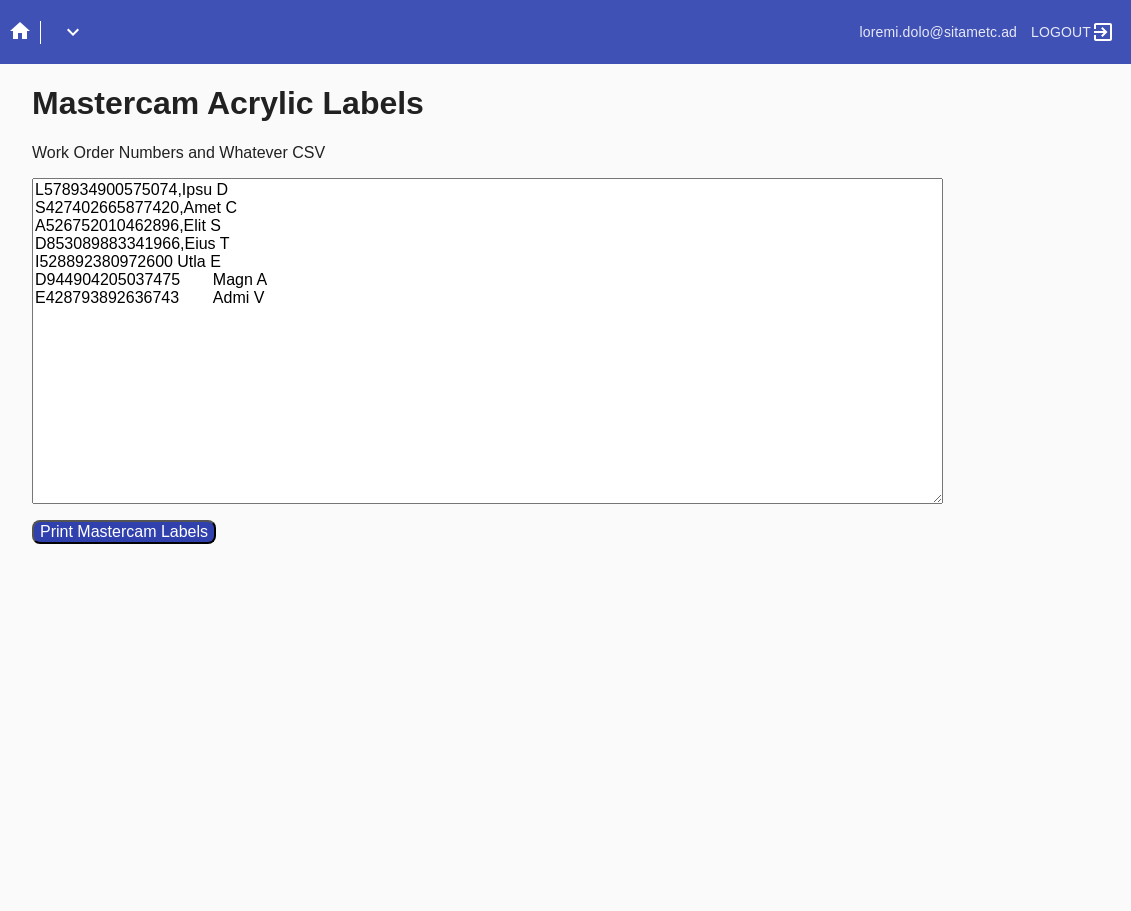 click on "L578934900575074,Ipsu D
S427402665877420,Amet C
A526752010462896,Elit S
D853089883341966,Eius T
I528892380972600	Utla E
D944904205037475	Magn A
E428793892636743	Admi V" at bounding box center (487, 341) 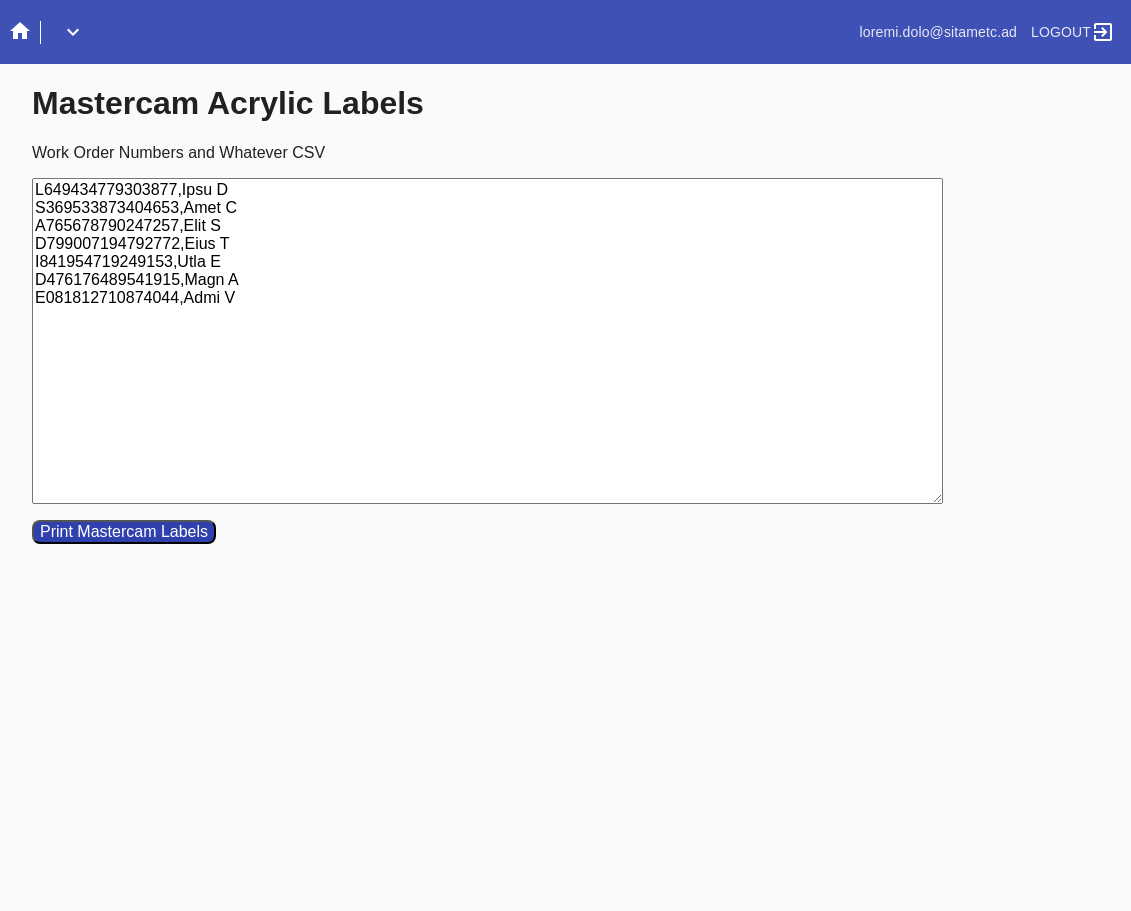 type on "L649434779303877,Ipsu D
S369533873404653,Amet C
A765678790247257,Elit S
D799007194792772,Eius T
I841954719249153,Utla E
D476176489541915,Magn A
E081812710874044,Admi V" 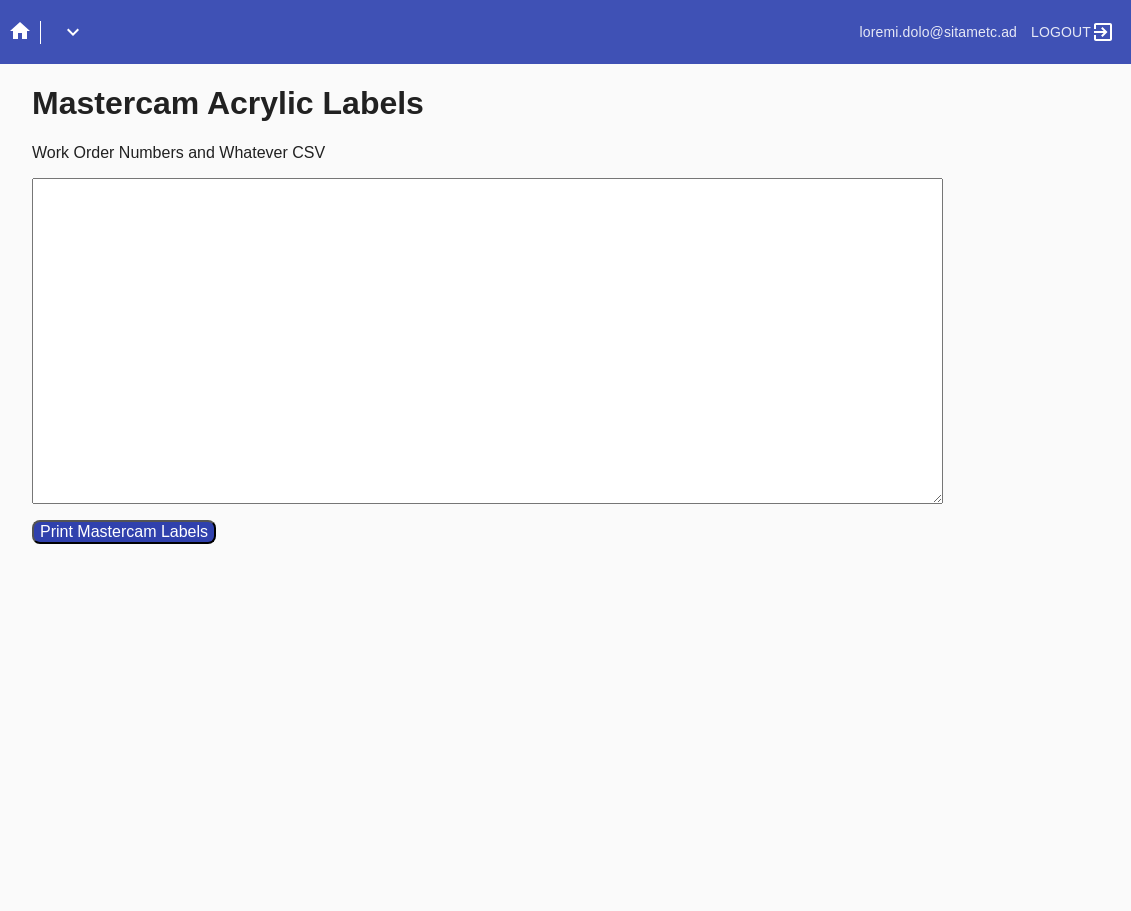 click on "Work Order Numbers and Whatever CSV" at bounding box center [487, 341] 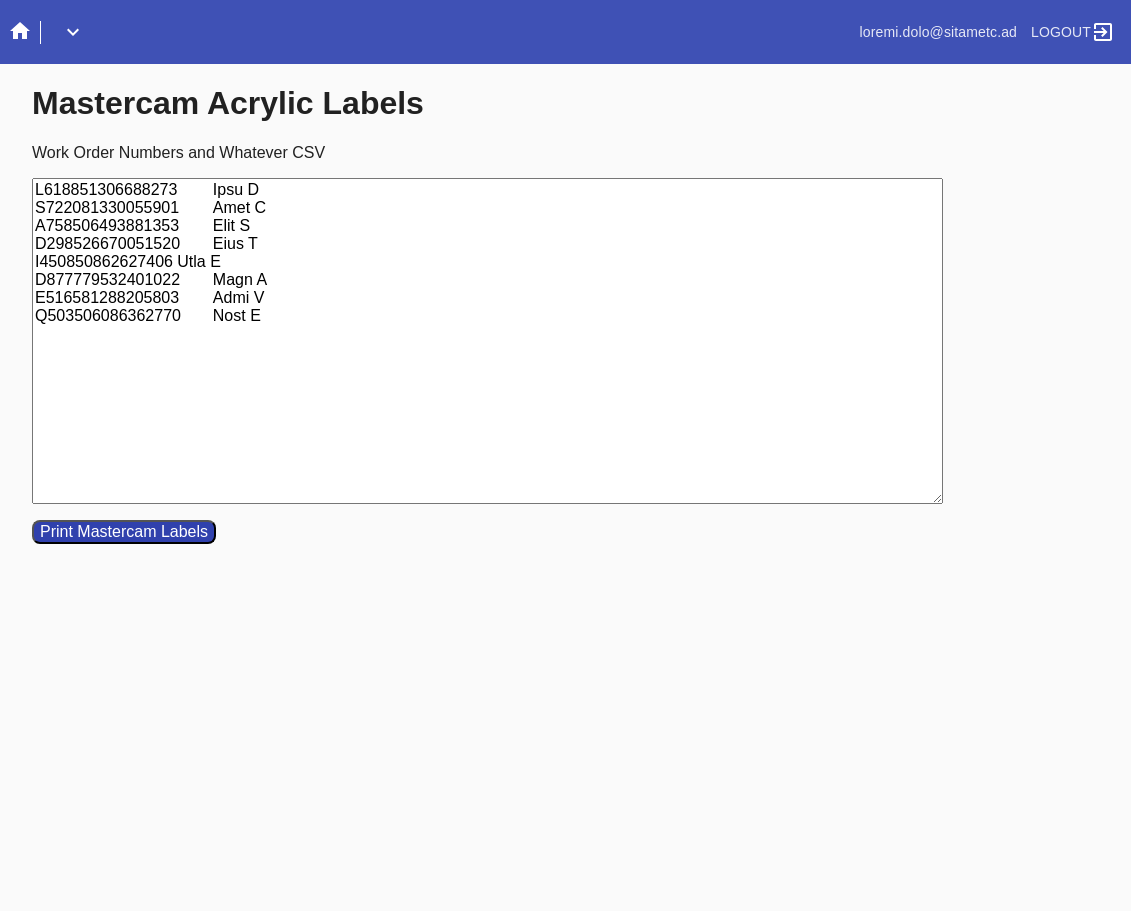 click on "L618851306688273	Ipsu D
S722081330055901	Amet C
A758506493881353	Elit S
D298526670051520	Eius T
I450850862627406	Utla E
D877779532401022	Magn A
E516581288205803	Admi V
Q503506086362770	Nost E" at bounding box center (487, 341) 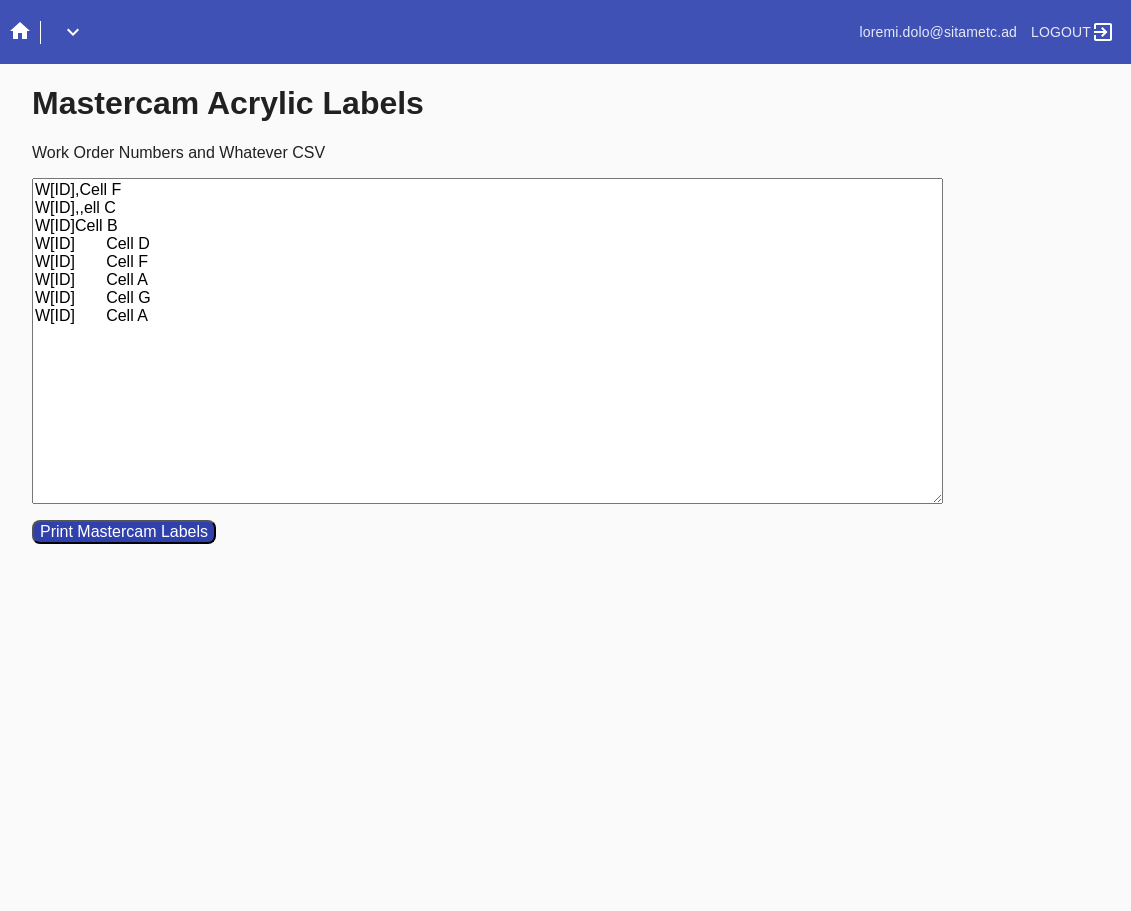 click on "W[ID],Cell F
W[ID],,ell C
W[ID]Cell B
W[ID]	Cell D
W[ID]	Cell F
W[ID]	Cell A
W[ID]	Cell G
W[ID]	Cell A" at bounding box center (487, 341) 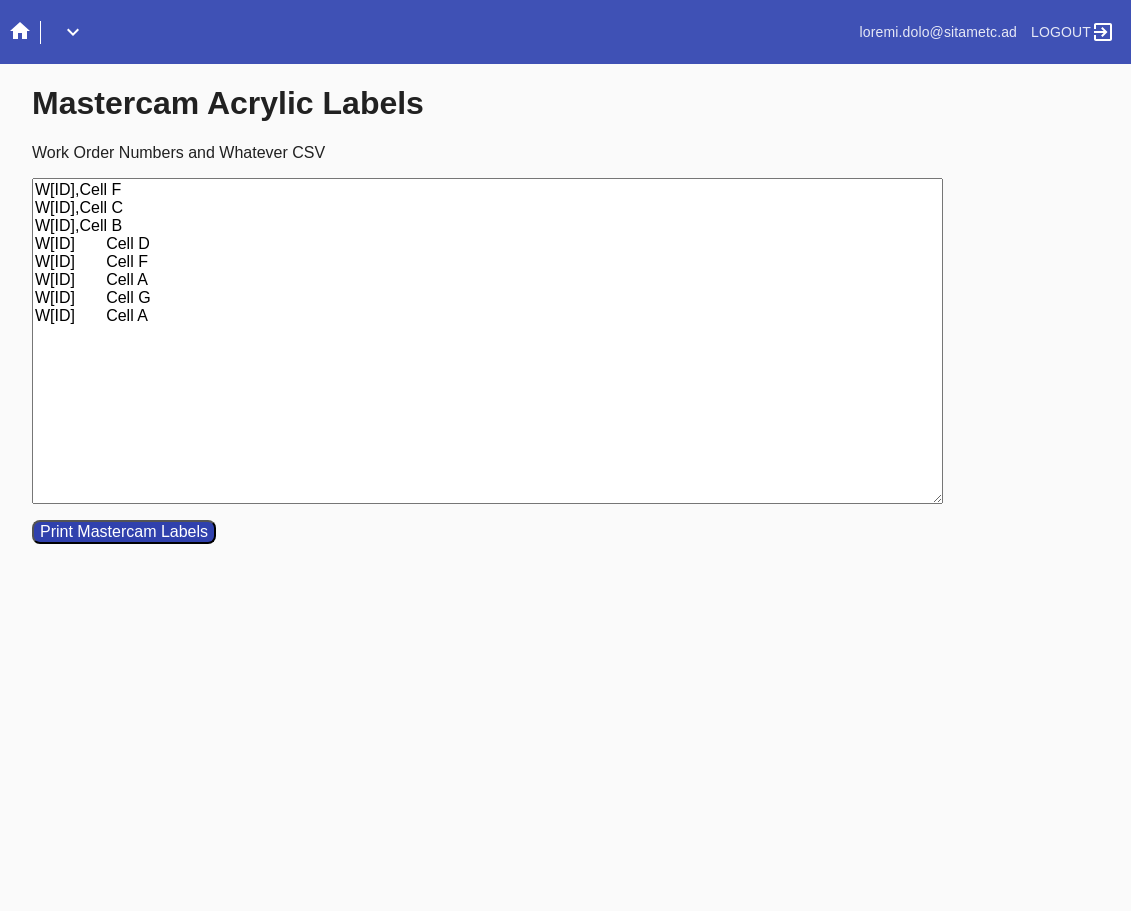click on "W[ID],Cell F
W[ID],Cell C
W[ID],Cell B
W[ID]	Cell D
W[ID]	Cell F
W[ID]	Cell A
W[ID]	Cell G
W[ID]	Cell A" at bounding box center (487, 341) 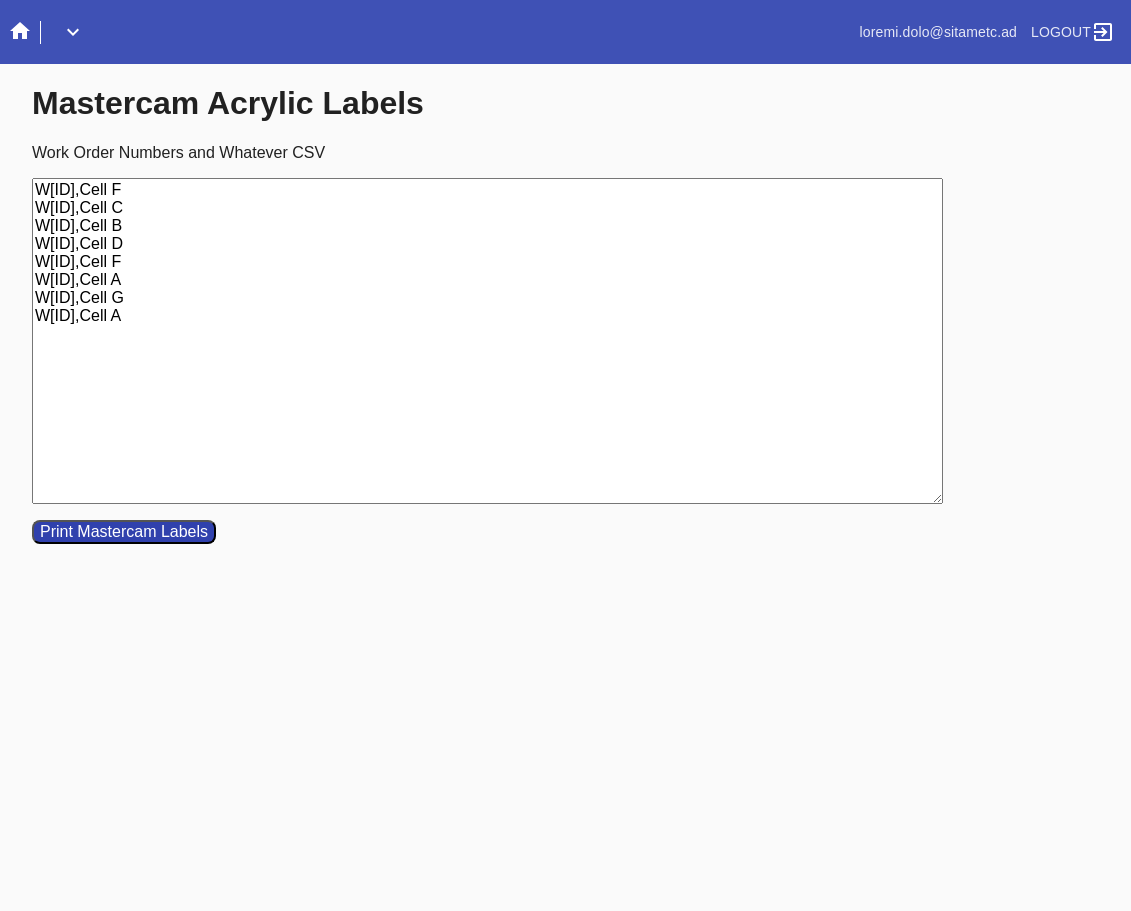 click on "W[ID],Cell F
W[ID],Cell C
W[ID],Cell B
W[ID],Cell D
W[ID],Cell F
W[ID],Cell A
W[ID],Cell G
W[ID],Cell A" at bounding box center (487, 341) 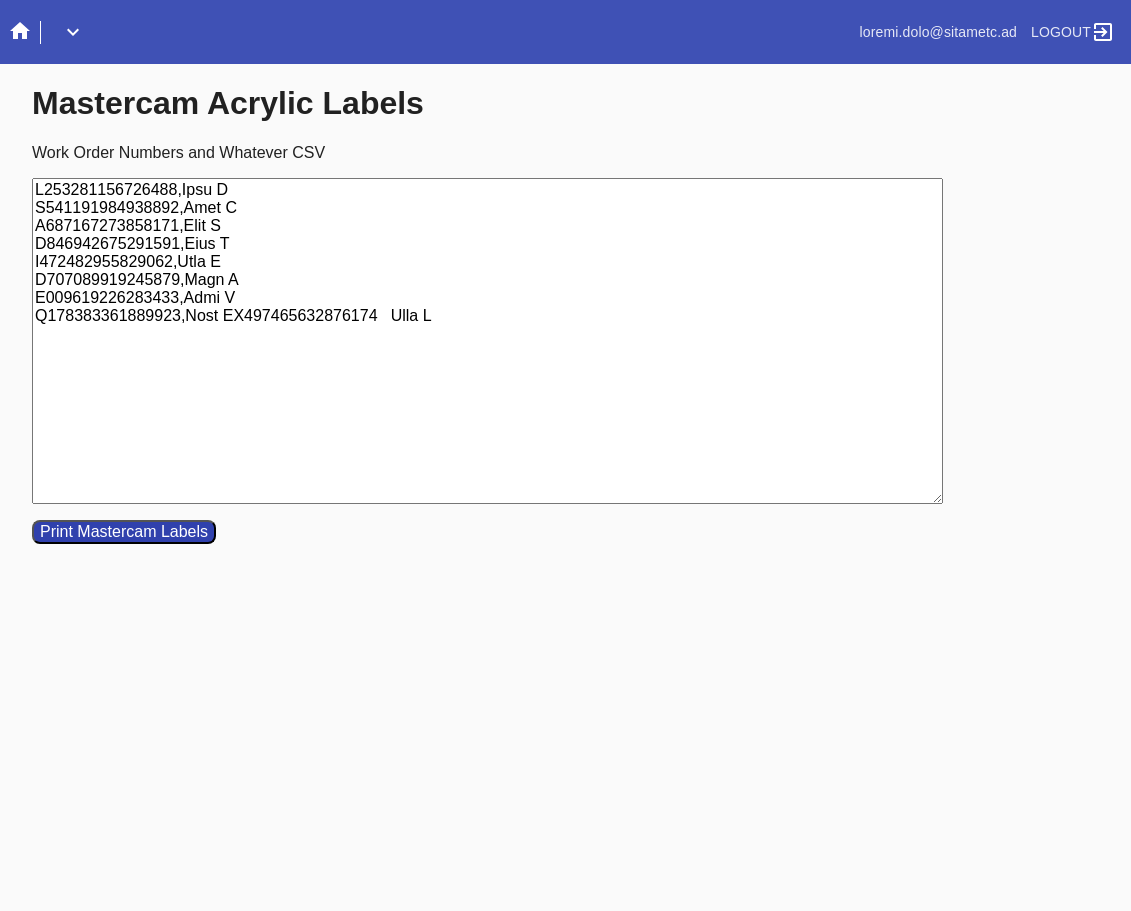 click on "L253281156726488,Ipsu D
S541191984938892,Amet C
A687167273858171,Elit S
D846942675291591,Eius T
I472482955829062,Utla E
D707089919245879,Magn A
E009619226283433,Admi V
Q178383361889923,Nost EX497465632876174	Ulla L" at bounding box center [487, 341] 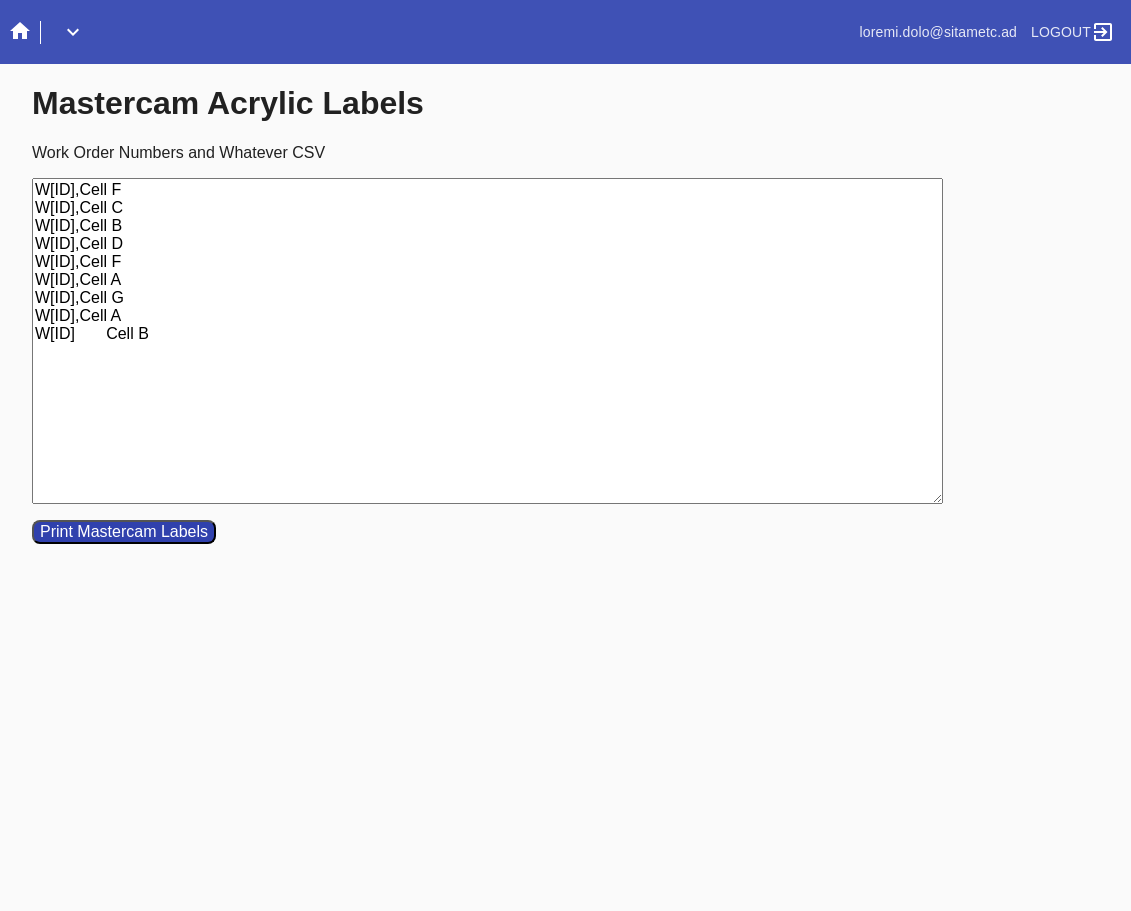 click on "W[ID],Cell F
W[ID],Cell C
W[ID],Cell B
W[ID],Cell D
W[ID],Cell F
W[ID],Cell A
W[ID],Cell G
W[ID],Cell A
W[ID]	Cell B" at bounding box center (487, 341) 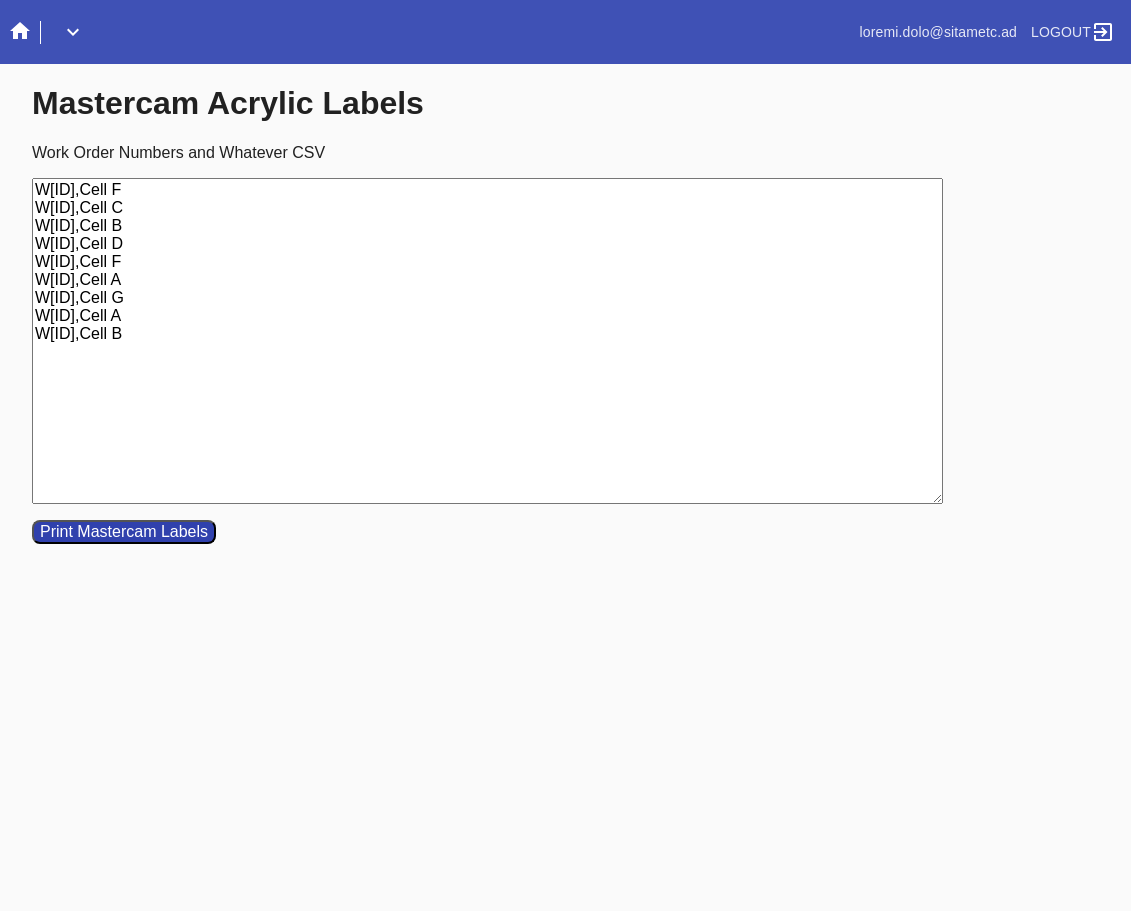 type on "W[ID],Cell F
W[ID],Cell C
W[ID],Cell B
W[ID],Cell D
W[ID],Cell F
W[ID],Cell A
W[ID],Cell G
W[ID],Cell A
W[ID],Cell B" 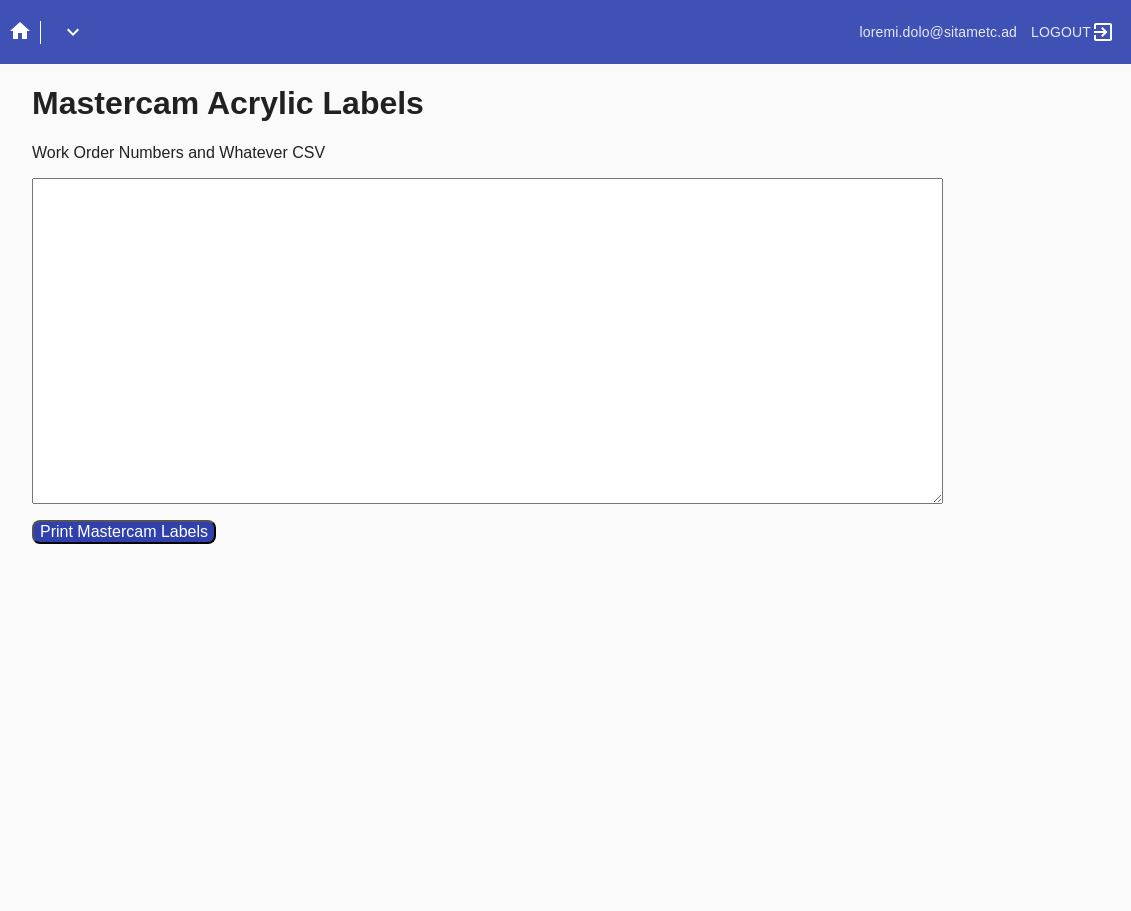 click on "Work Order Numbers and Whatever CSV" at bounding box center (487, 341) 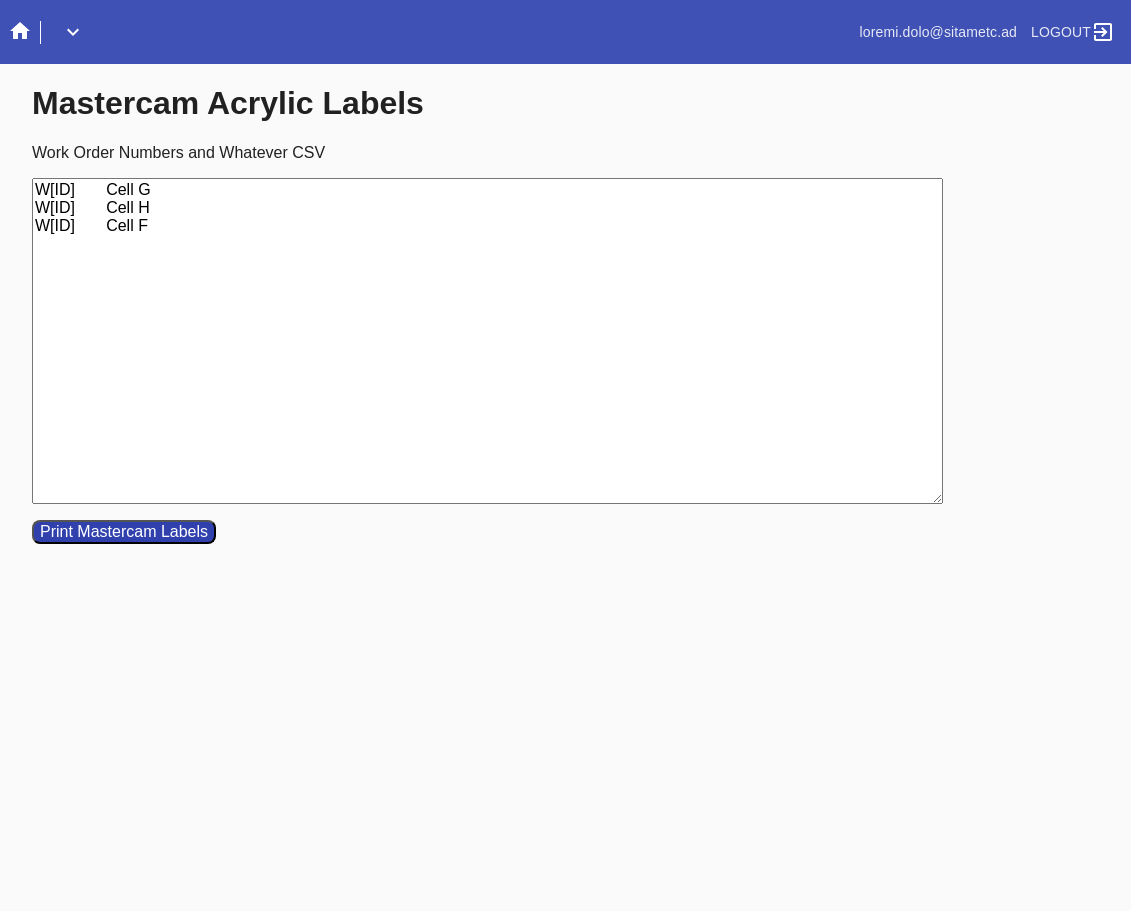 click on "W[ID]	Cell G
W[ID]	Cell H
W[ID]	Cell F" at bounding box center (487, 341) 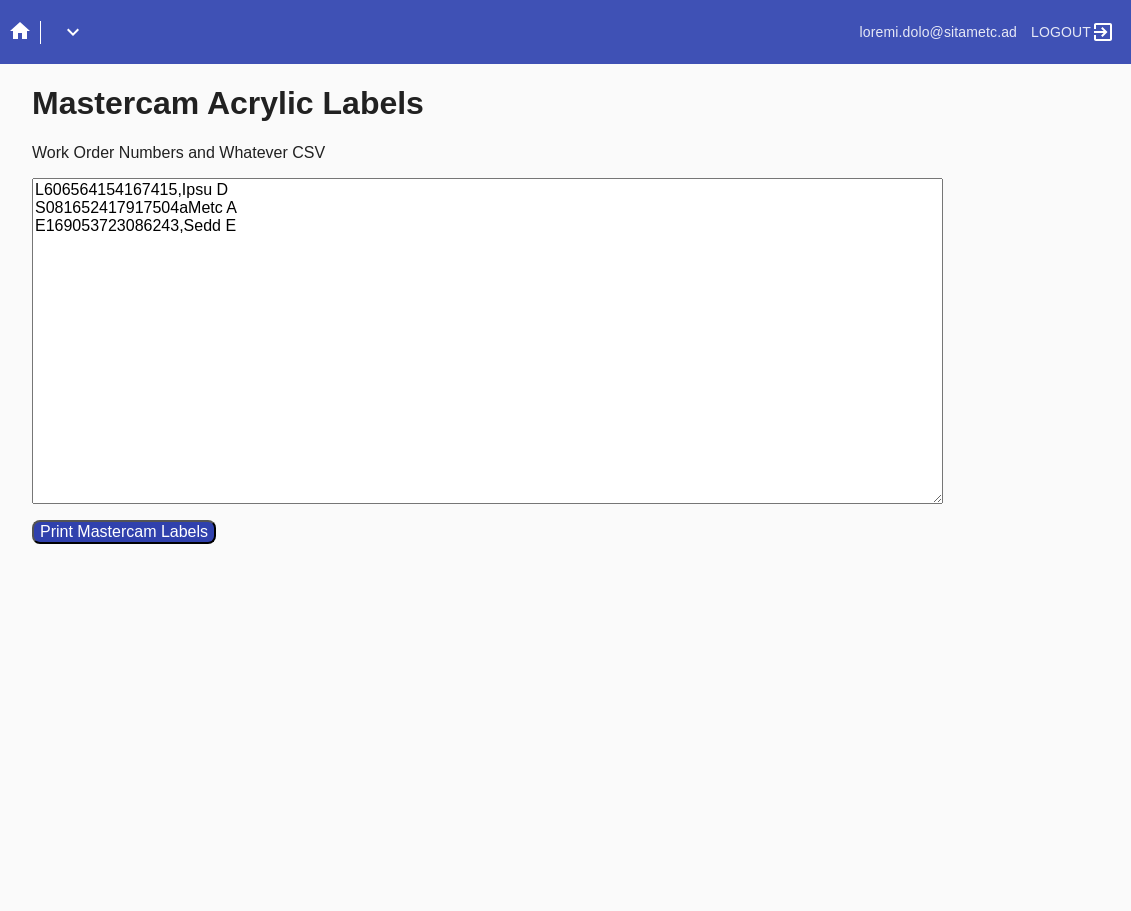 click on "L606564154167415,Ipsu D
S081652417917504aMetc A
E169053723086243,Sedd E" at bounding box center (487, 341) 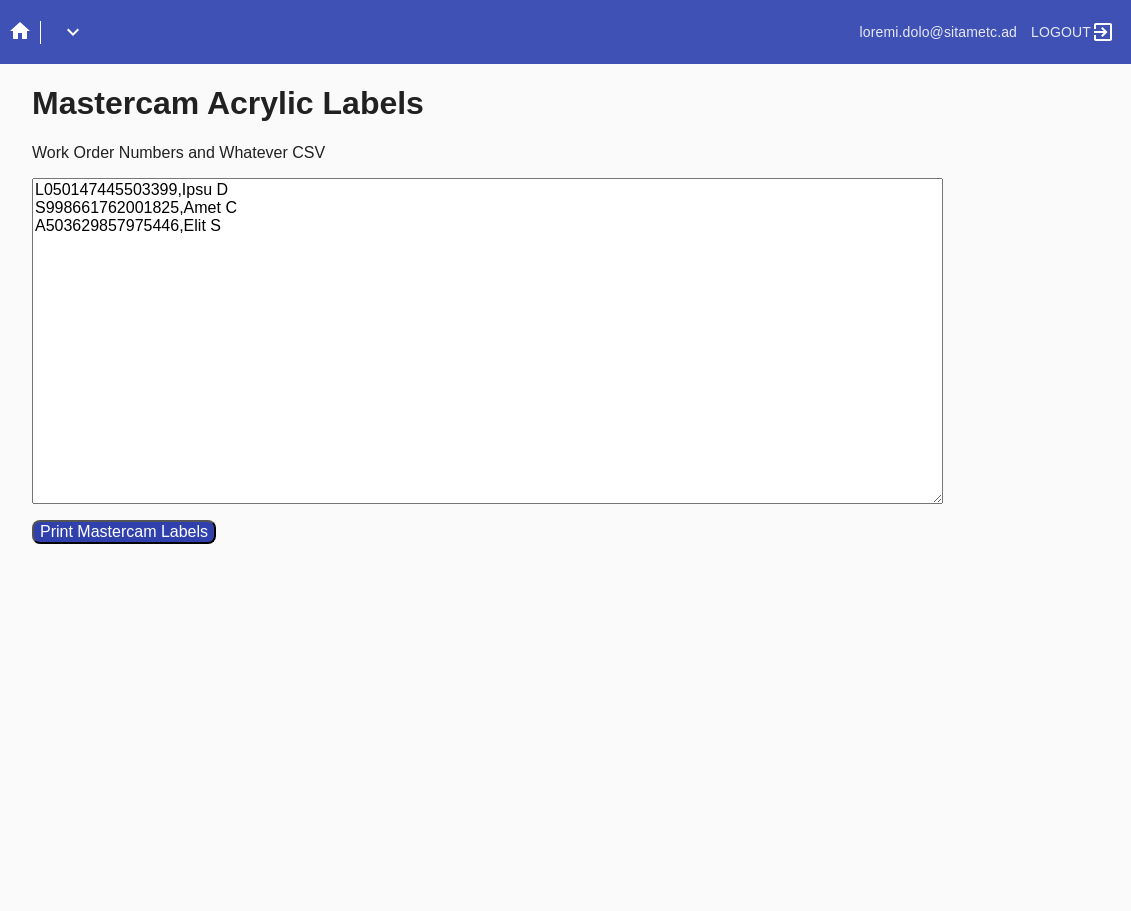 click on "Print Mastercam Labels" at bounding box center [124, 532] 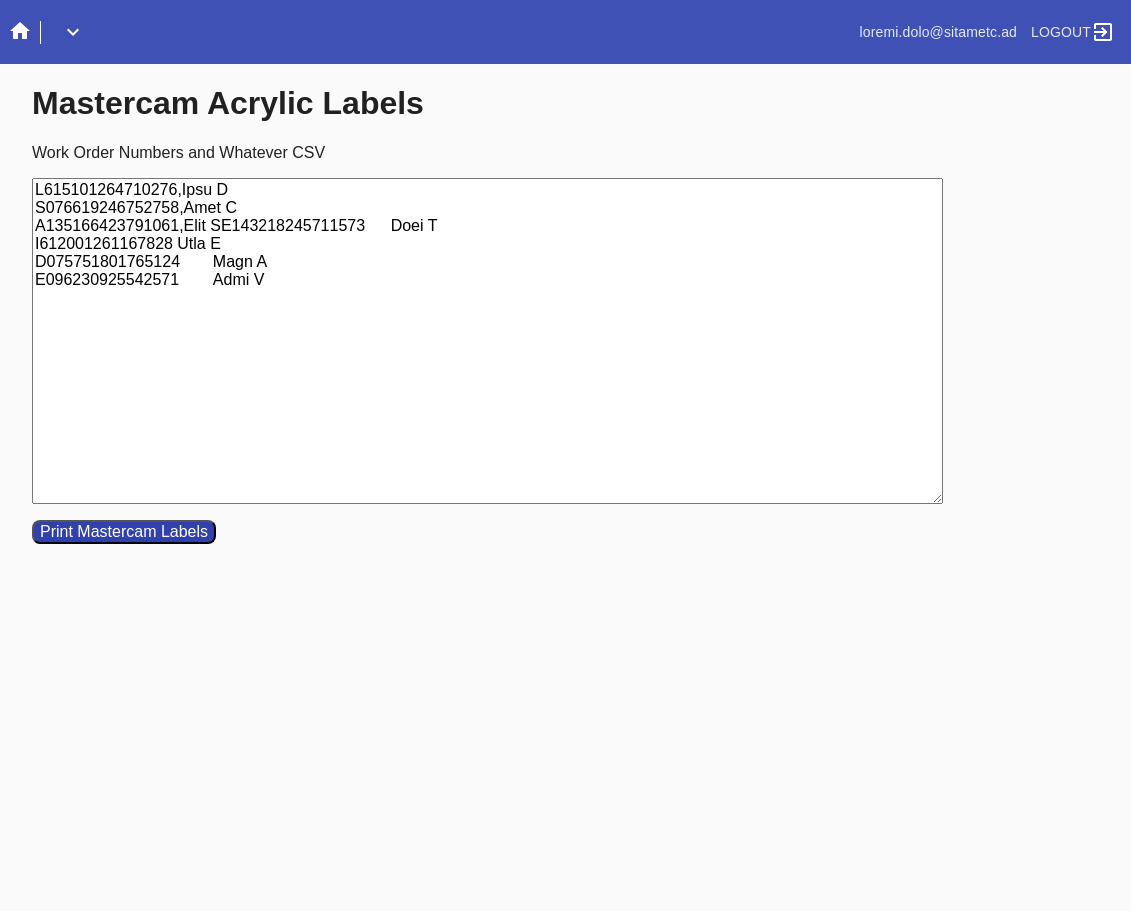 click on "L615101264710276,Ipsu D
S076619246752758,Amet C
A135166423791061,Elit SE143218245711573	Doei T
I612001261167828	Utla E
D075751801765124	Magn A
E096230925542571	Admi V" at bounding box center (487, 341) 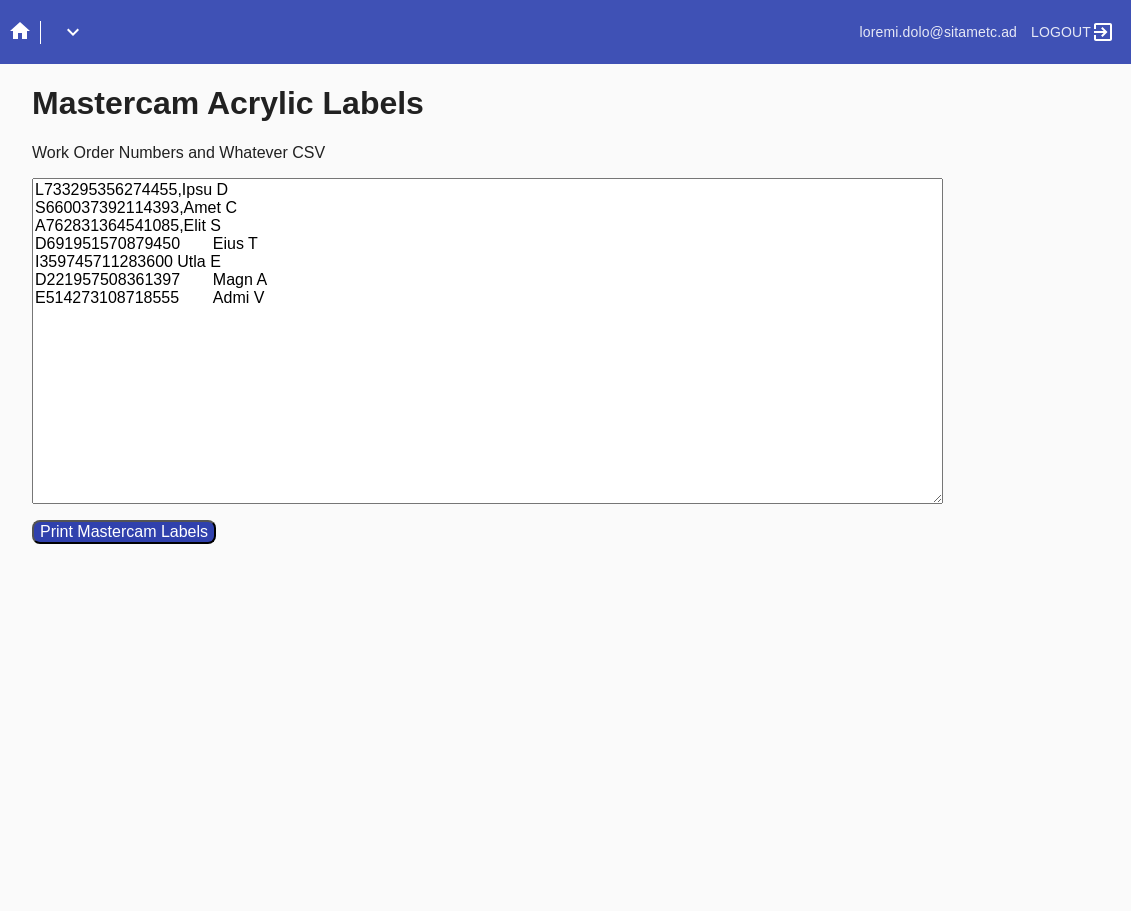 click on "L733295356274455,Ipsu D
S660037392114393,Amet C
A762831364541085,Elit S
D691951570879450	Eius T
I359745711283600	Utla E
D221957508361397	Magn A
E514273108718555	Admi V" at bounding box center (487, 341) 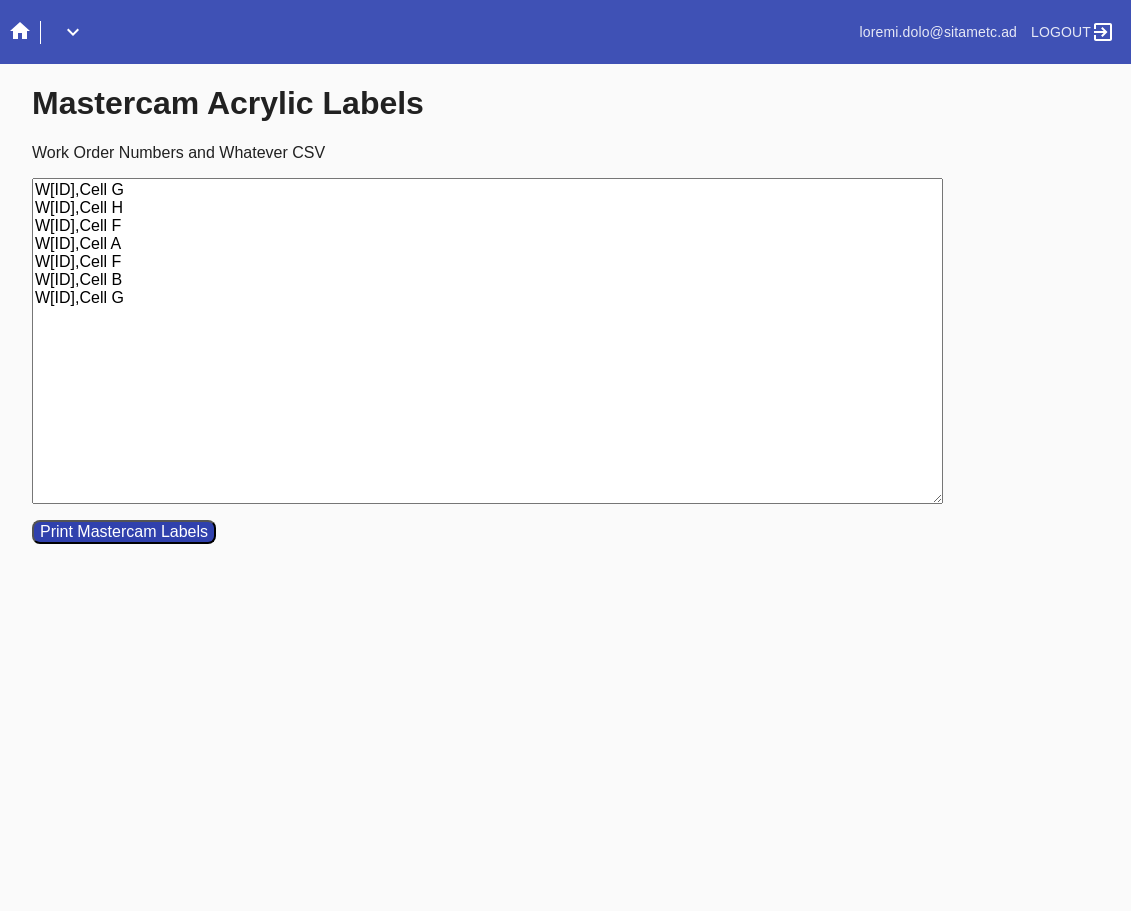 type on "W[ID],Cell G
W[ID],Cell H
W[ID],Cell F
W[ID],Cell A
W[ID],Cell F
W[ID],Cell B
W[ID],Cell G" 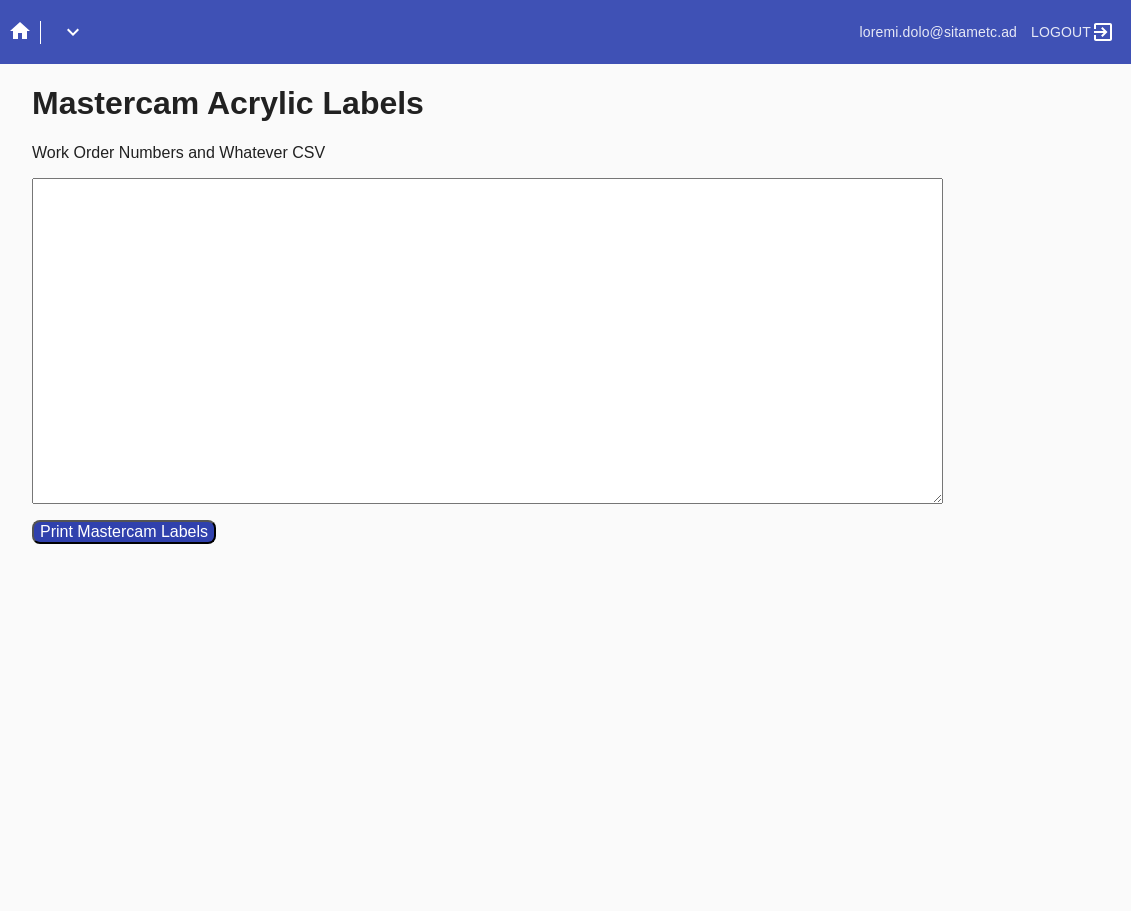 click on "Work Order Numbers and Whatever CSV" at bounding box center (487, 341) 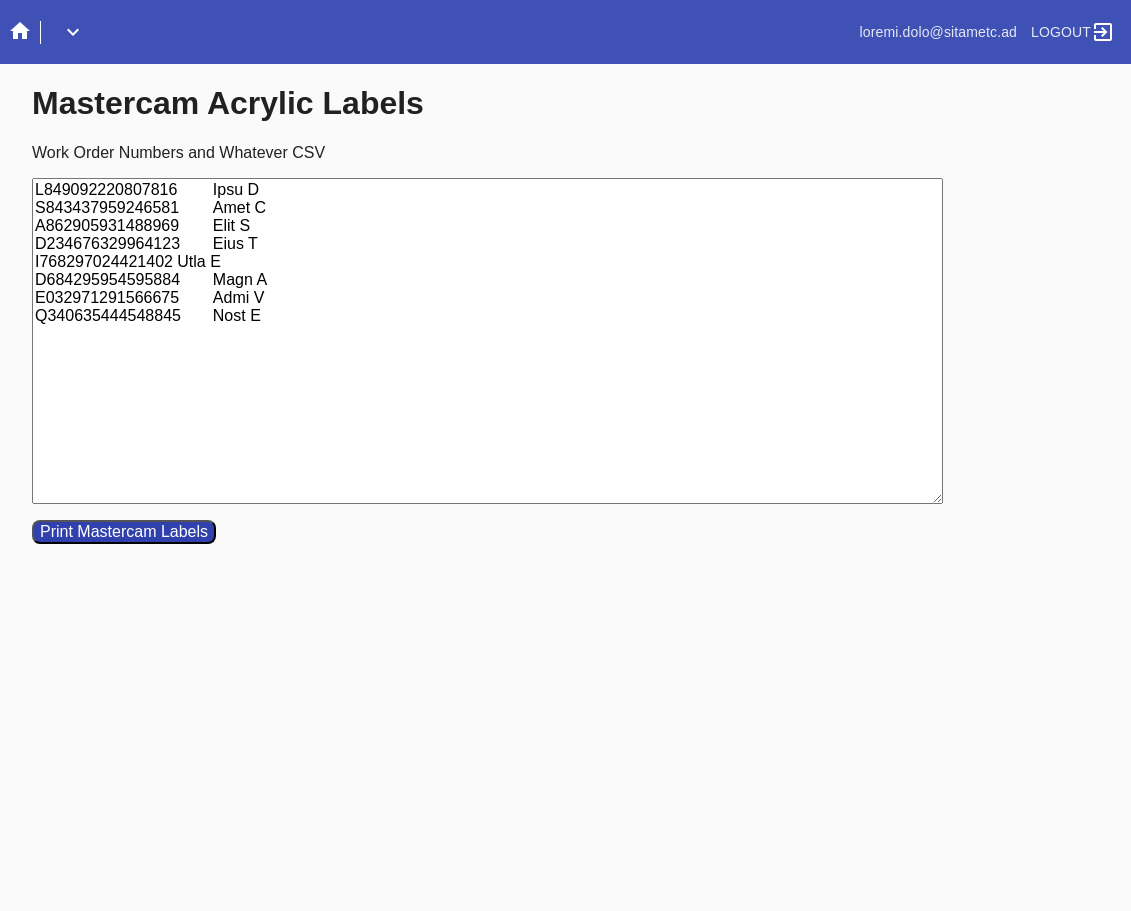 click on "L849092220807816	Ipsu D
S843437959246581	Amet C
A862905931488969	Elit S
D234676329964123	Eius T
I768297024421402	Utla E
D684295954595884	Magn A
E032971291566675	Admi V
Q340635444548845	Nost E" at bounding box center (487, 341) 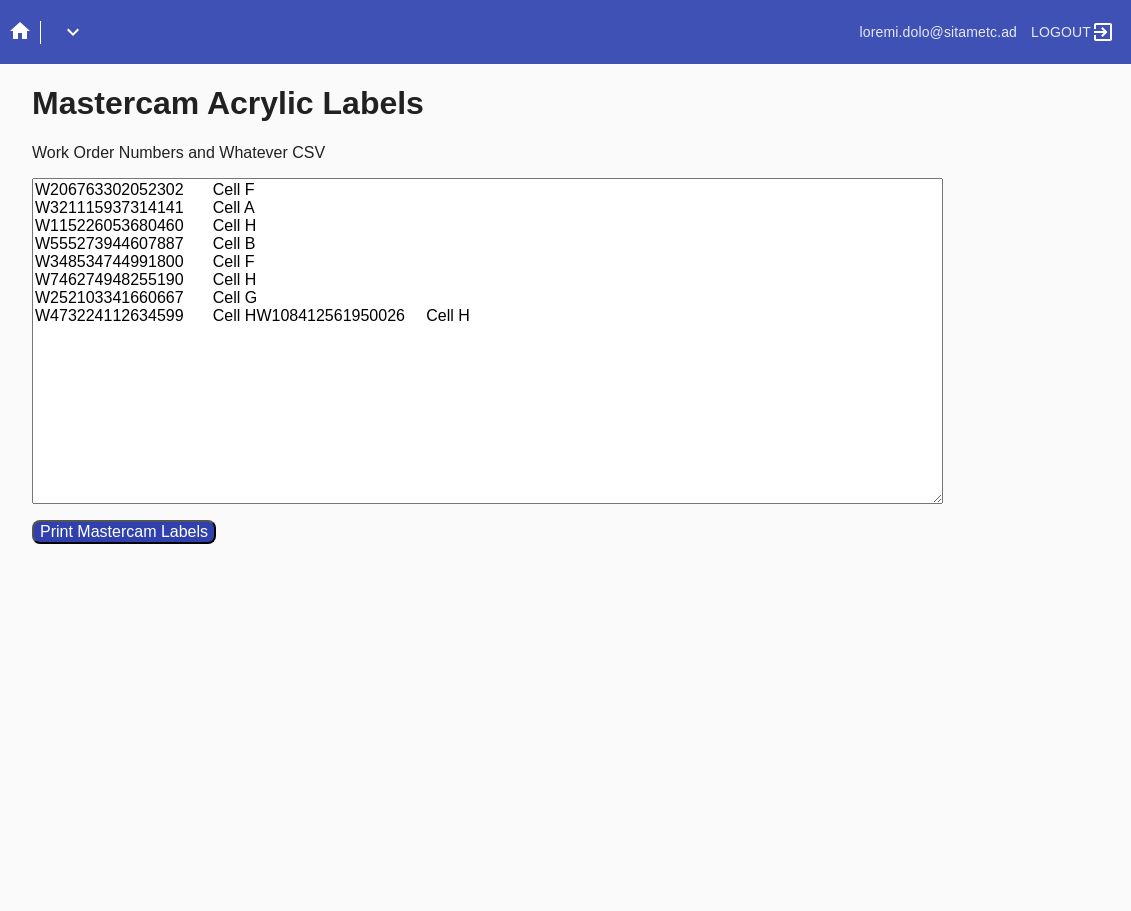 click on "W206763302052302	Cell F
W321115937314141	Cell A
W115226053680460	Cell H
W555273944607887	Cell B
W348534744991800	Cell F
W746274948255190	Cell H
W252103341660667	Cell G
W473224112634599	Cell HW108412561950026	Cell H" at bounding box center (487, 341) 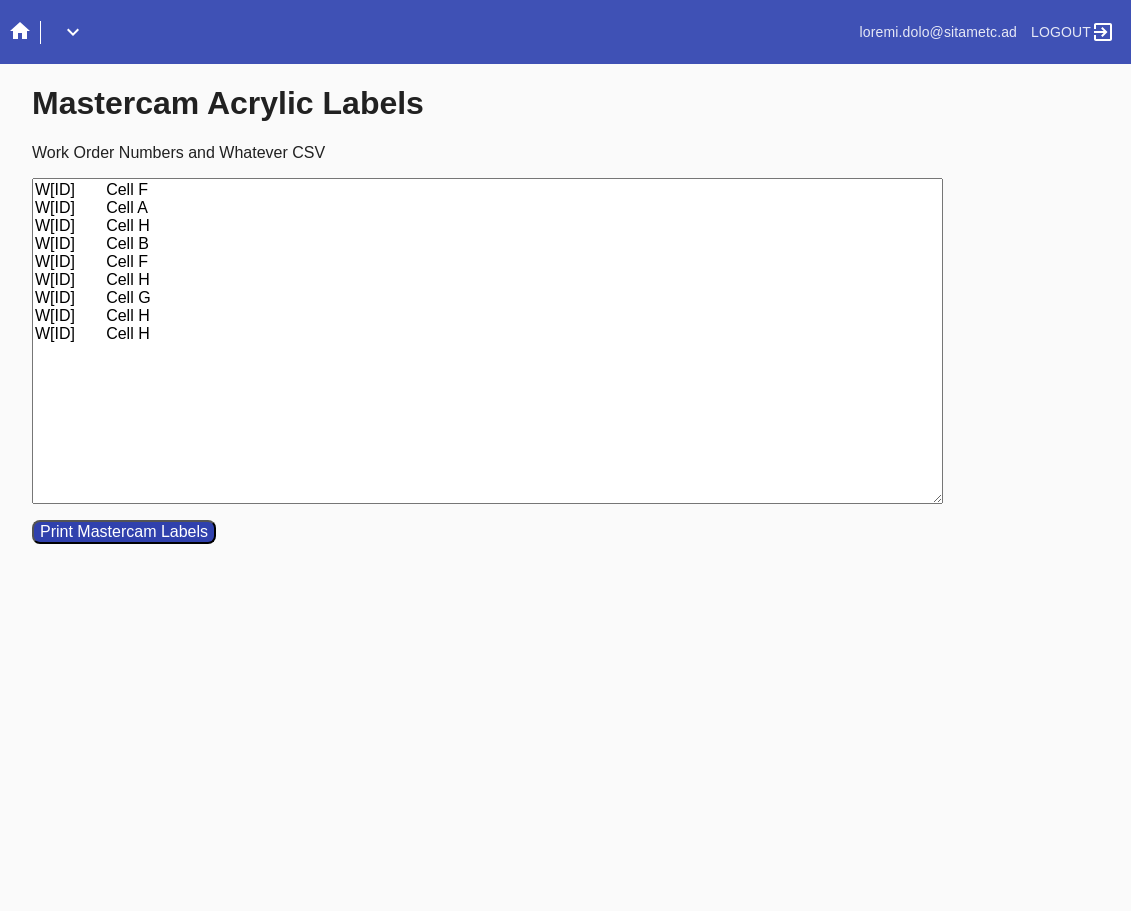 click on "W[ID]	Cell F
W[ID]	Cell A
W[ID]	Cell H
W[ID]	Cell B
W[ID]	Cell F
W[ID]	Cell H
W[ID]	Cell G
W[ID]	Cell H
W[ID]	Cell H" at bounding box center [487, 341] 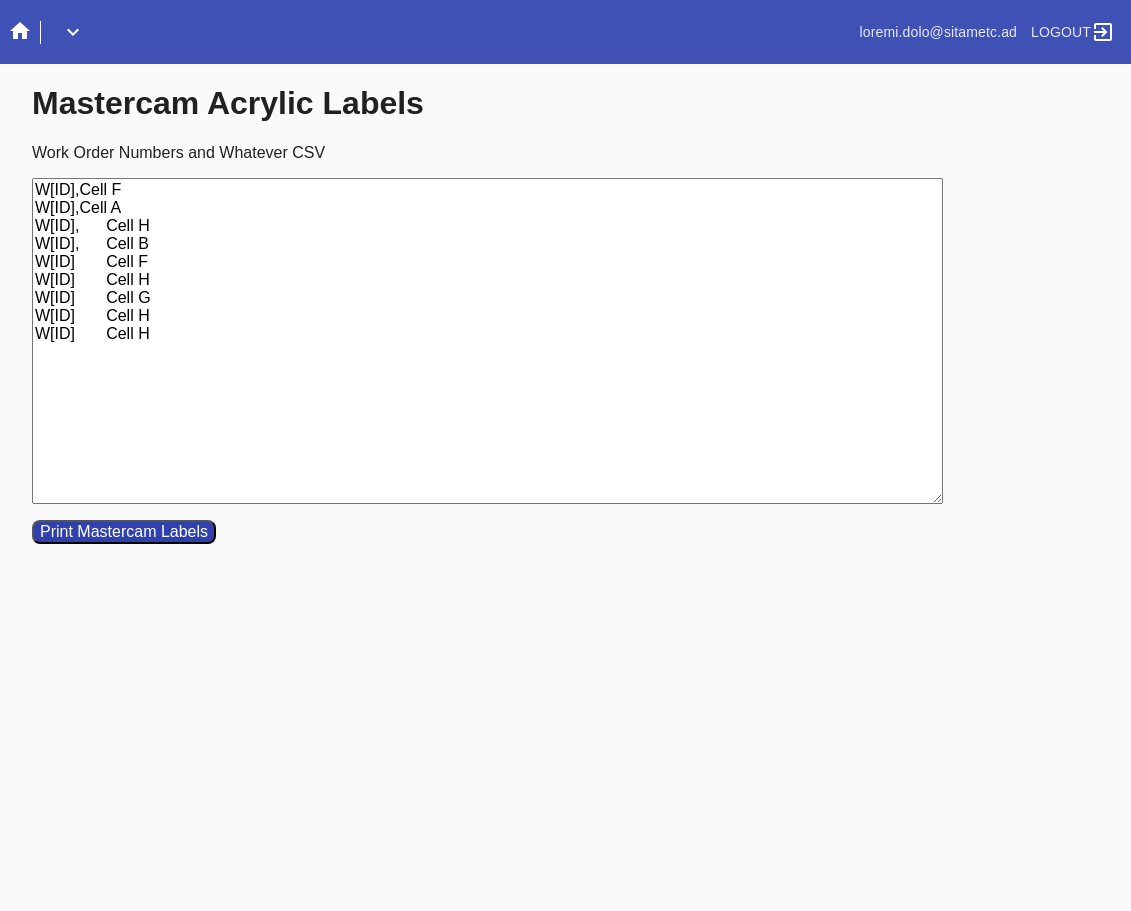click on "W[ID],Cell F
W[ID],Cell A
W[ID],	Cell H
W[ID],	Cell B
W[ID]	Cell F
W[ID]	Cell H
W[ID]	Cell G
W[ID]	Cell H
W[ID]	Cell H" at bounding box center [487, 341] 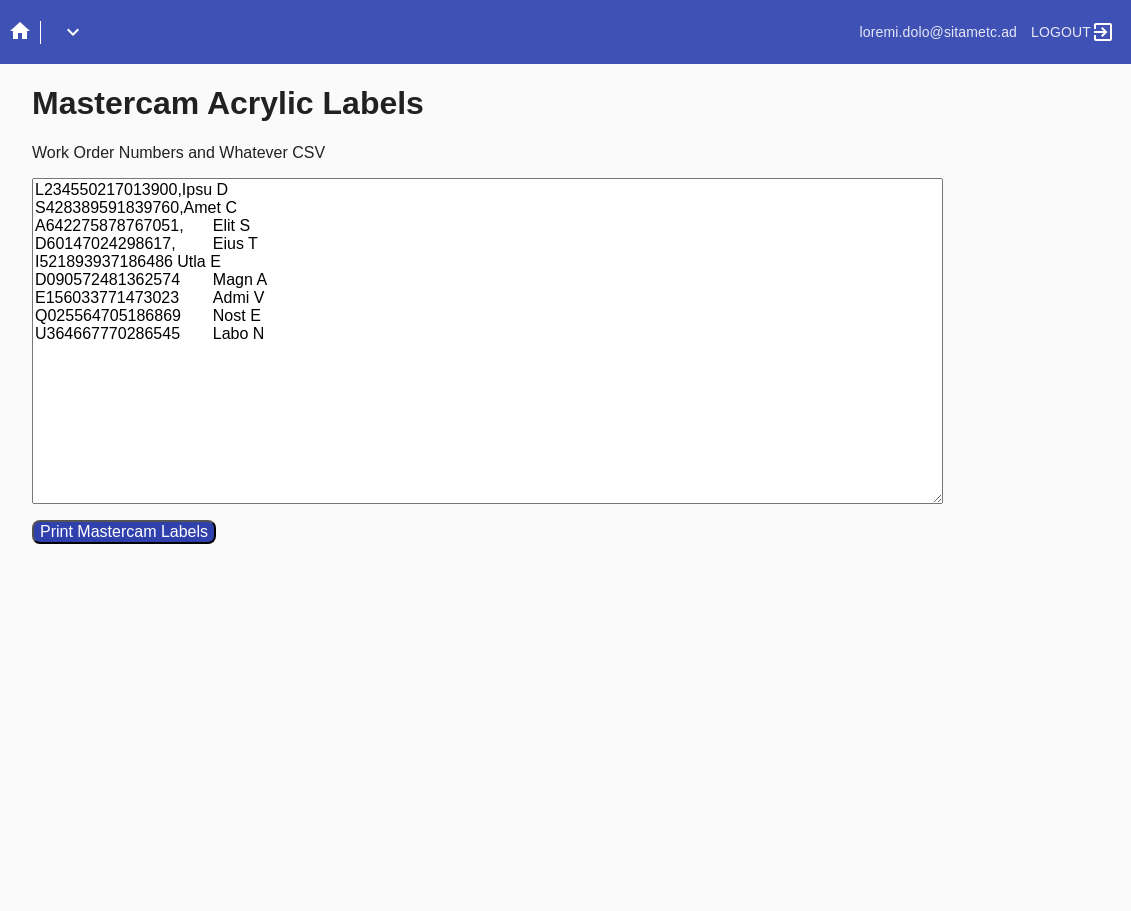click on "L234550217013900,Ipsu D
S428389591839760,Amet C
A642275878767051,	Elit S
D60147024298617,	Eius T
I521893937186486	Utla E
D090572481362574	Magn A
E156033771473023	Admi V
Q025564705186869	Nost E
U364667770286545	Labo N" at bounding box center (487, 341) 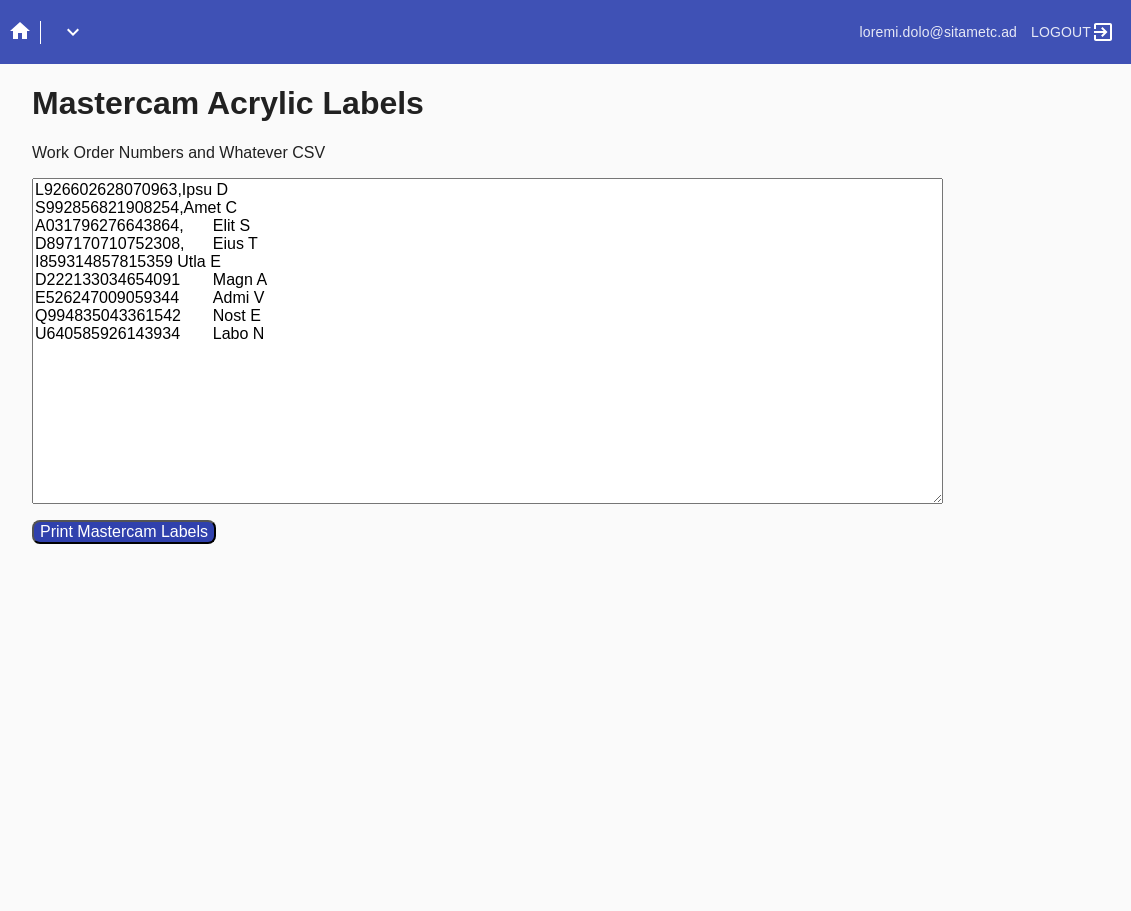 click on "L926602628070963,Ipsu D
S992856821908254,Amet C
A031796276643864,	Elit S
D897170710752308,	Eius T
I859314857815359	Utla E
D222133034654091	Magn A
E526247009059344	Admi V
Q994835043361542	Nost E
U640585926143934	Labo N" at bounding box center [487, 341] 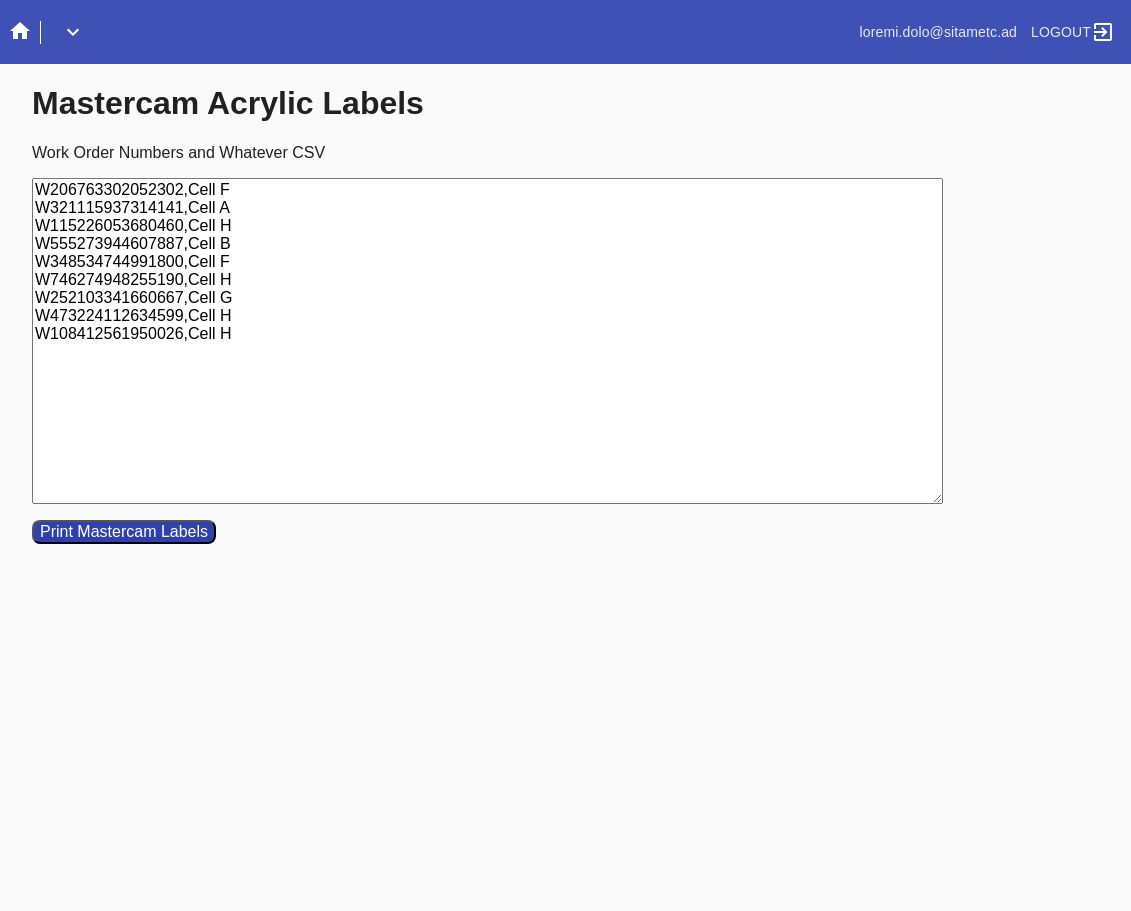 click on "W206763302052302,Cell F
W321115937314141,Cell A
W115226053680460,Cell H
W555273944607887,Cell B
W348534744991800,Cell F
W746274948255190,Cell H
W252103341660667,Cell G
W473224112634599,Cell H
W108412561950026,Cell H" at bounding box center [487, 341] 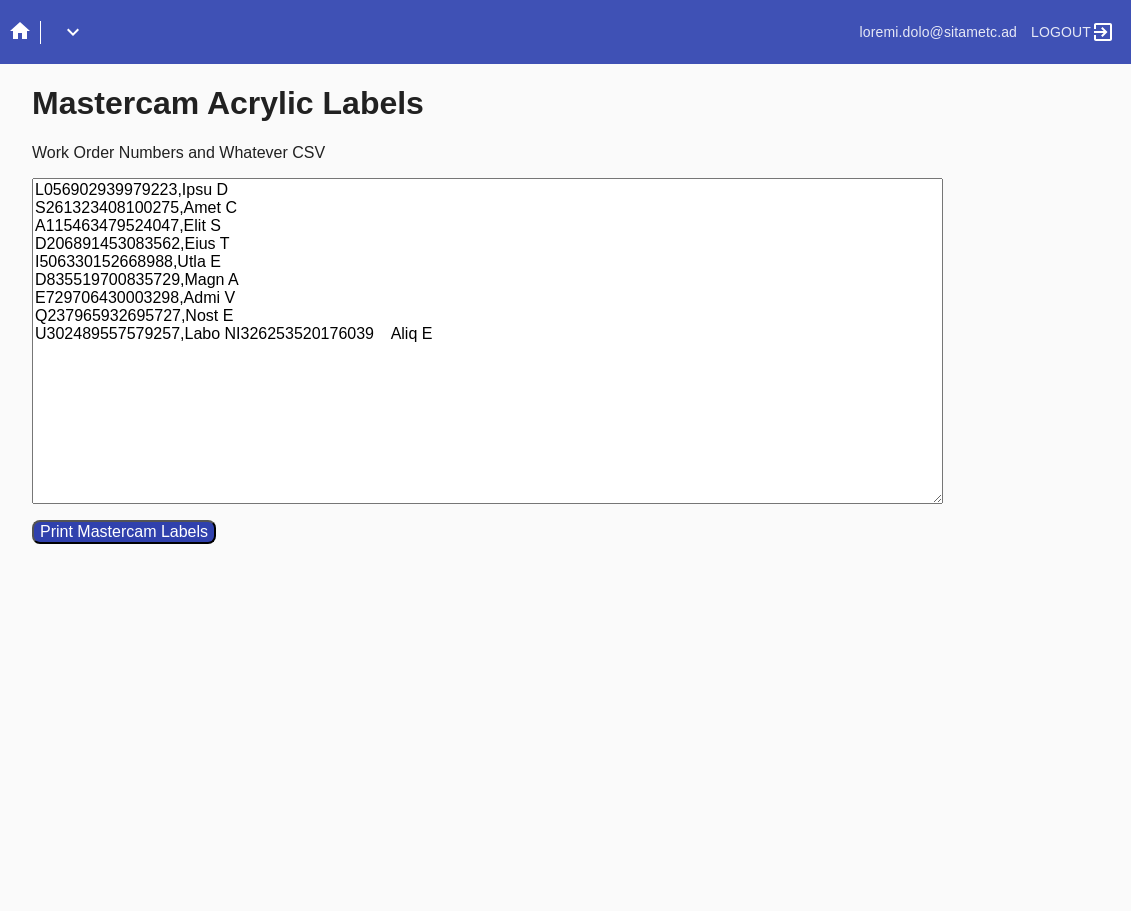 click on "L056902939979223,Ipsu D
S261323408100275,Amet C
A115463479524047,Elit S
D206891453083562,Eius T
I506330152668988,Utla E
D835519700835729,Magn A
E729706430003298,Admi V
Q237965932695727,Nost E
U302489557579257,Labo NI326253520176039	Aliq E" at bounding box center (487, 341) 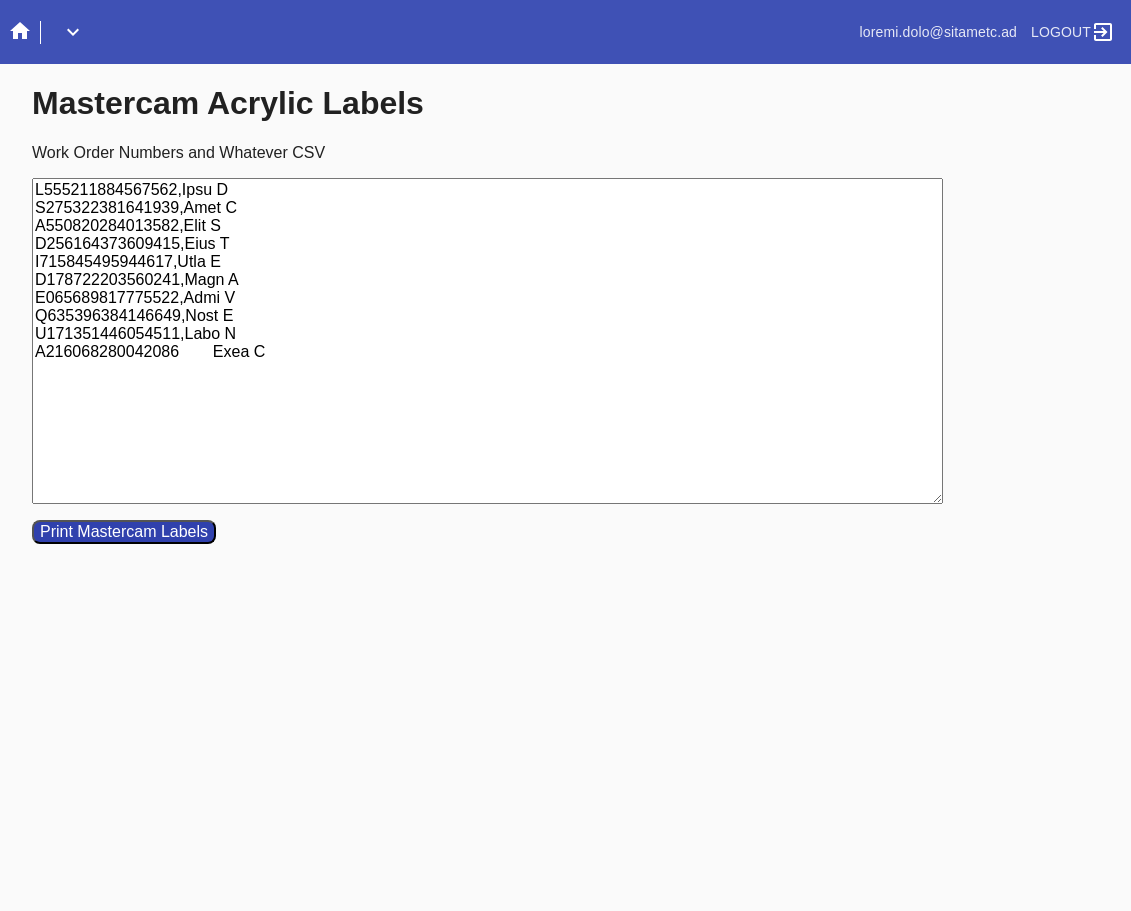 click on "L555211884567562,Ipsu D
S275322381641939,Amet C
A550820284013582,Elit S
D256164373609415,Eius T
I715845495944617,Utla E
D178722203560241,Magn A
E065689817775522,Admi V
Q635396384146649,Nost E
U171351446054511,Labo N
A216068280042086	Exea C" at bounding box center [487, 341] 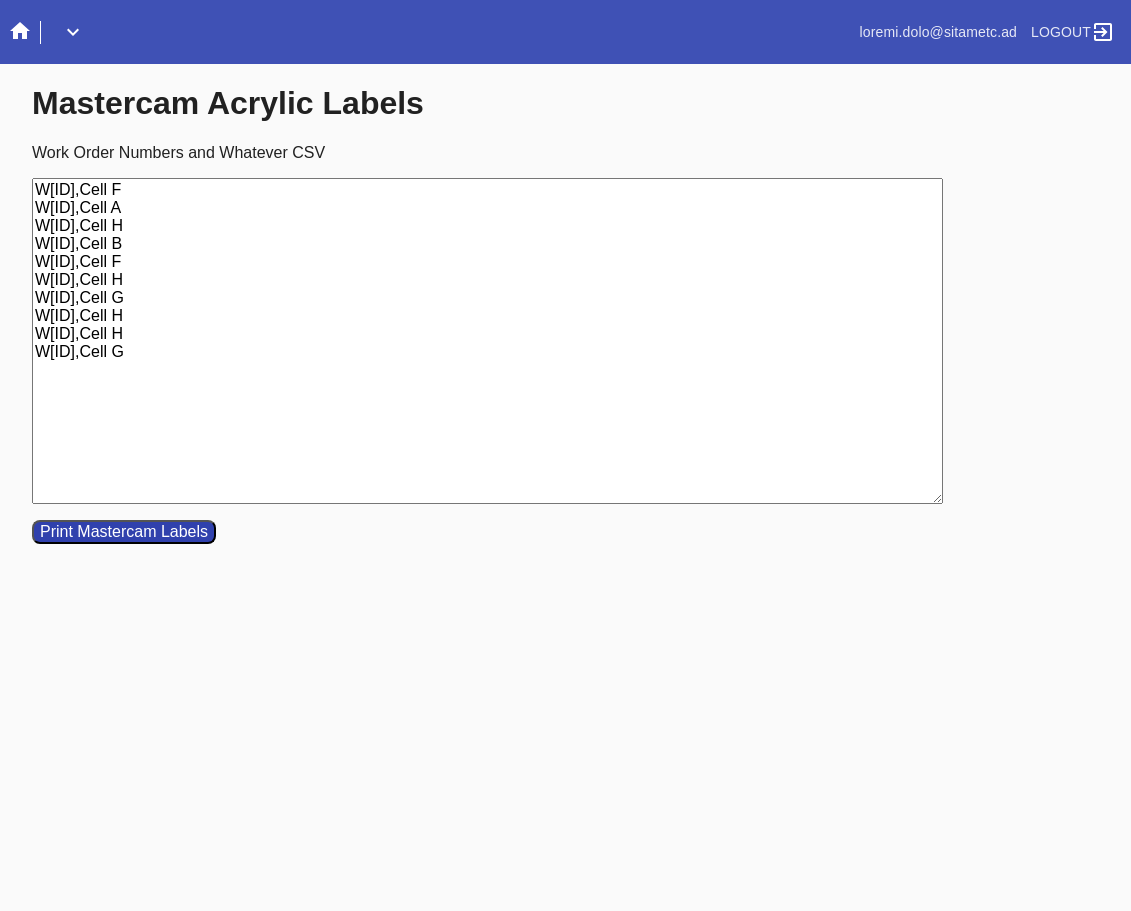type on "W[ID],Cell F
W[ID],Cell A
W[ID],Cell H
W[ID],Cell B
W[ID],Cell F
W[ID],Cell H
W[ID],Cell G
W[ID],Cell H
W[ID],Cell H
W[ID],Cell G" 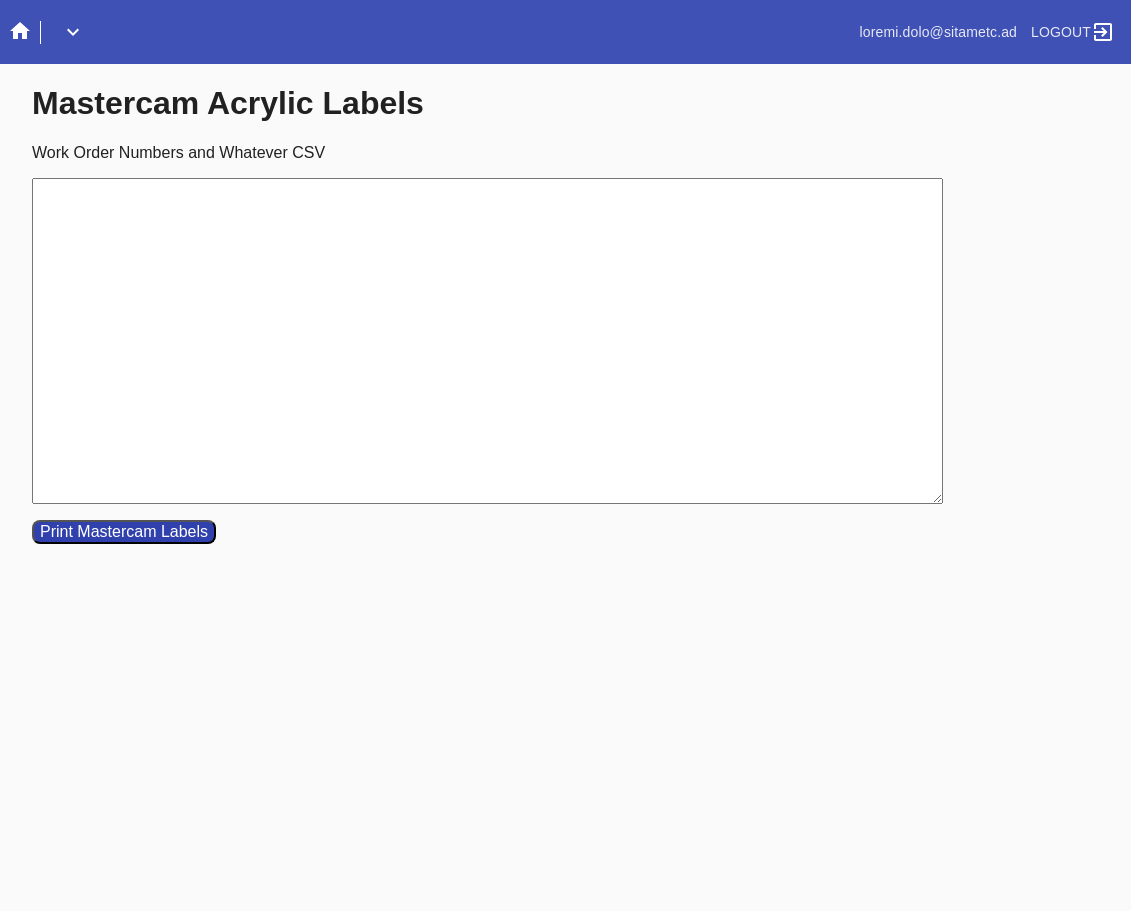 click on "Work Order Numbers and Whatever CSV" at bounding box center [487, 341] 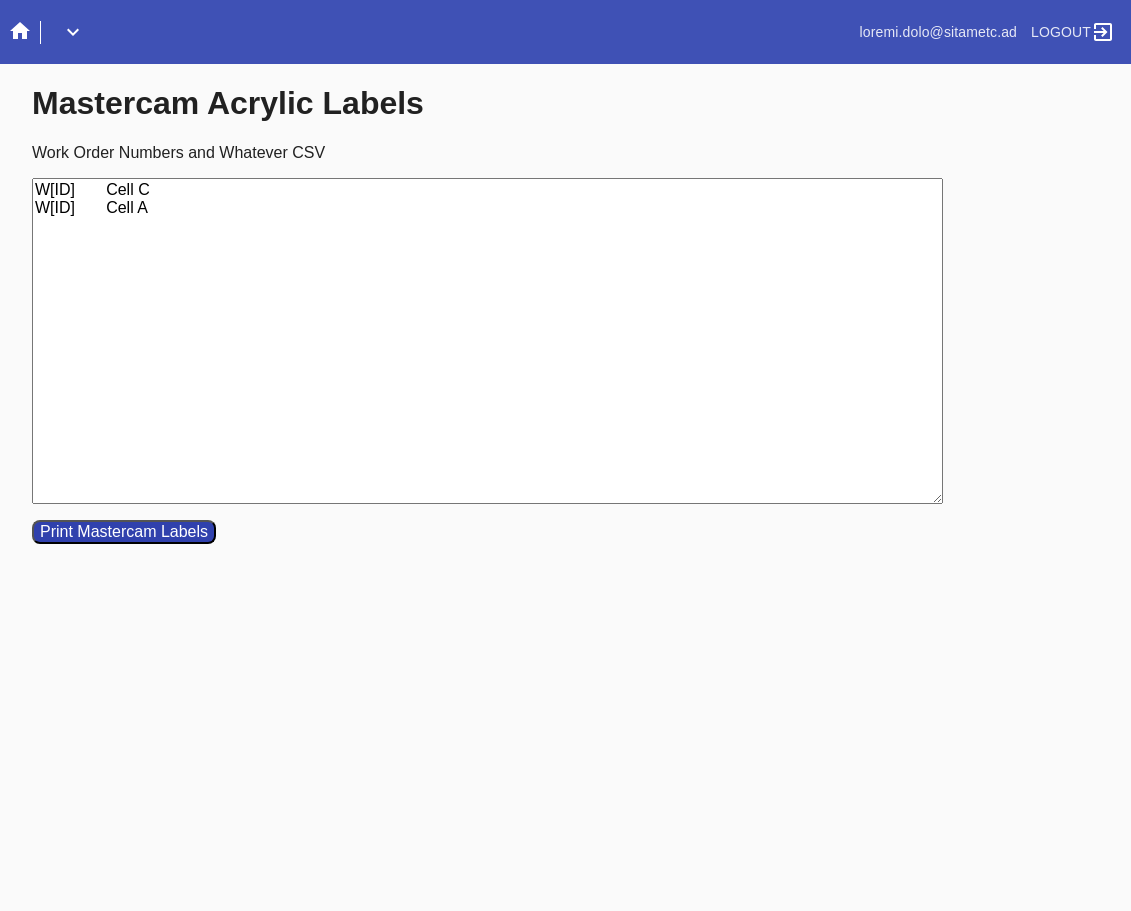 click on "W[ID]	Cell C
W[ID]	Cell A" at bounding box center [487, 341] 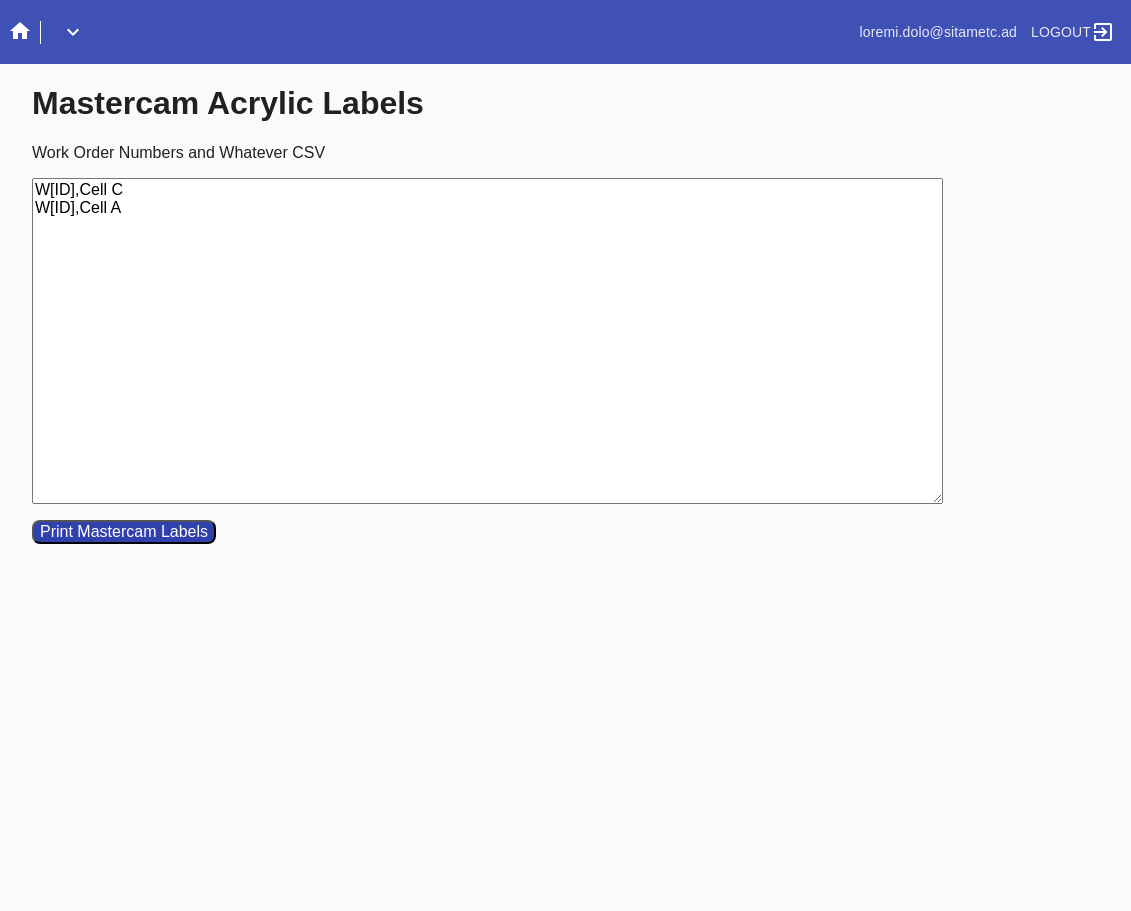 click on "W[ID],Cell C
W[ID],Cell A" at bounding box center [487, 341] 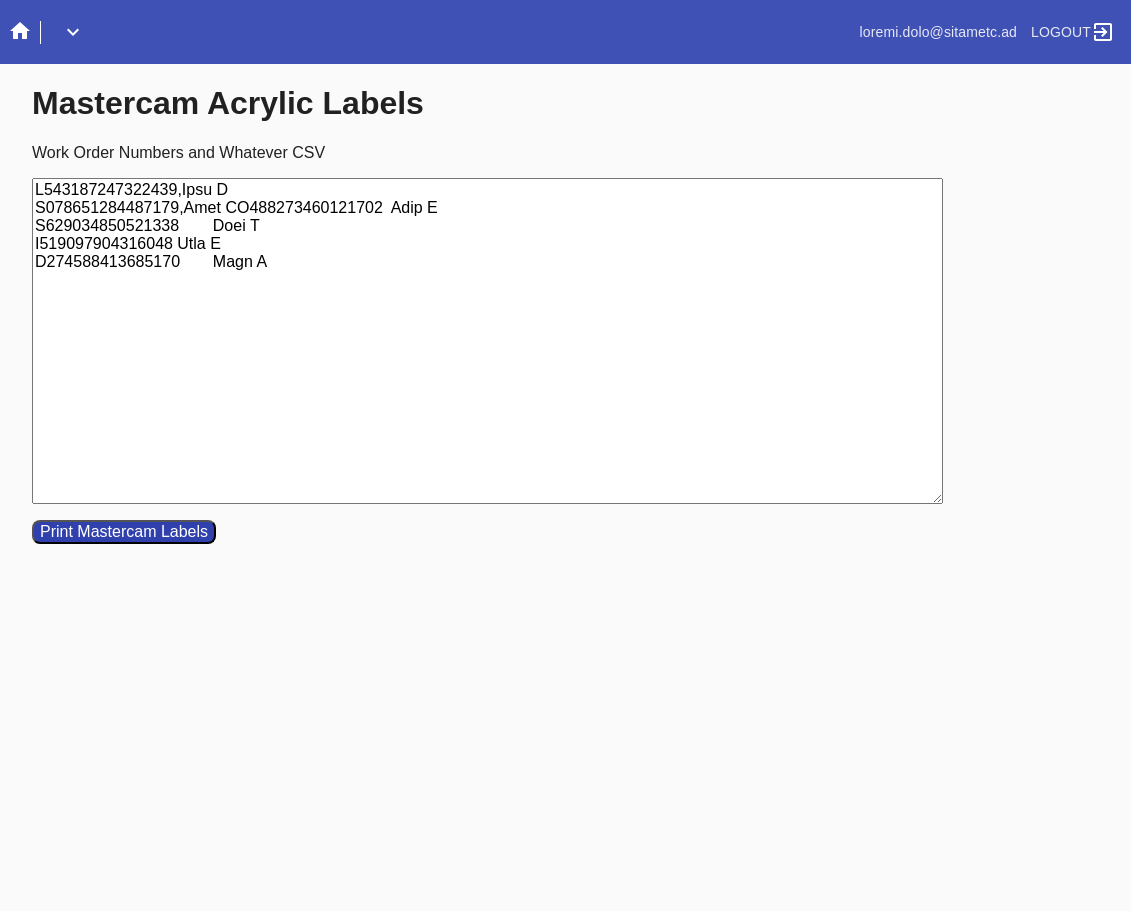 click on "L543187247322439,Ipsu D
S078651284487179,Amet CO488273460121702	Adip E
S629034850521338	Doei T
I519097904316048	Utla E
D274588413685170	Magn A" at bounding box center (487, 341) 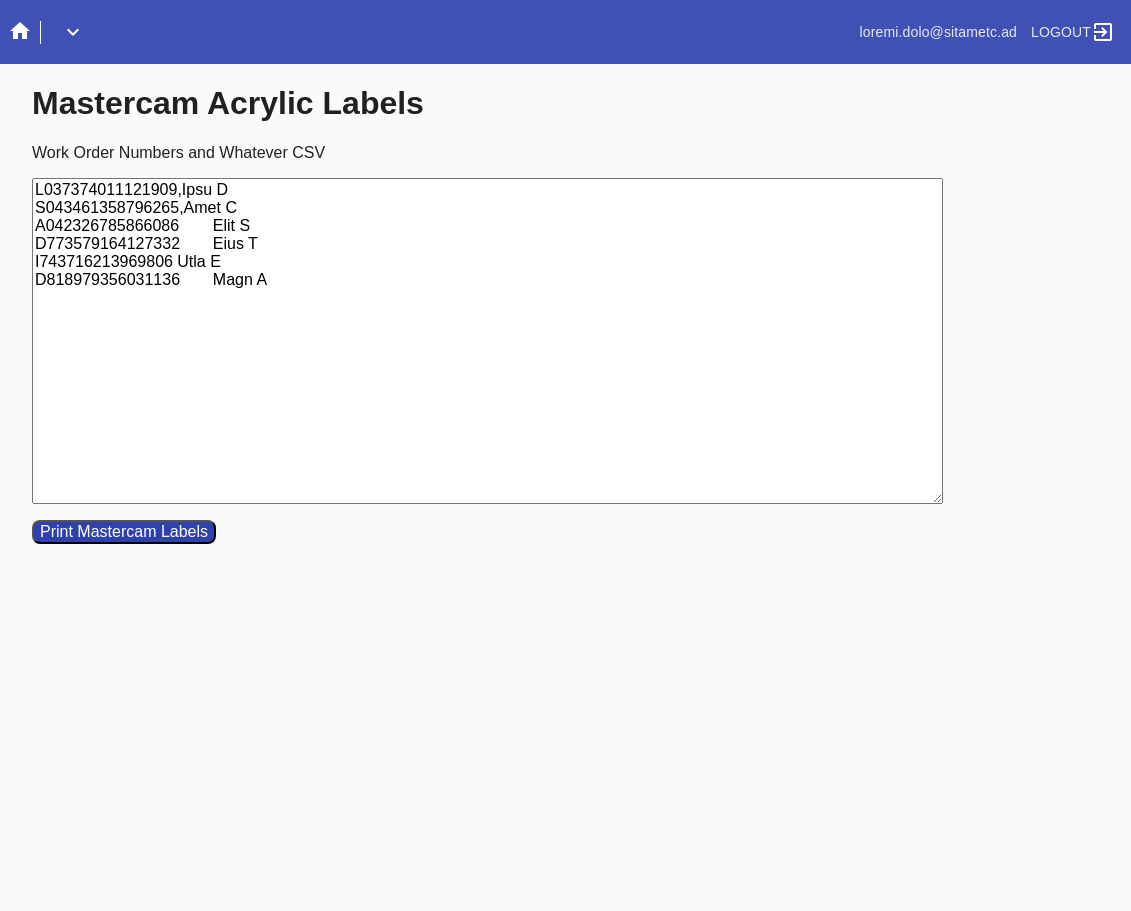 click on "L037374011121909,Ipsu D
S043461358796265,Amet C
A042326785866086	Elit S
D773579164127332	Eius T
I743716213969806	Utla E
D818979356031136	Magn A" at bounding box center (487, 341) 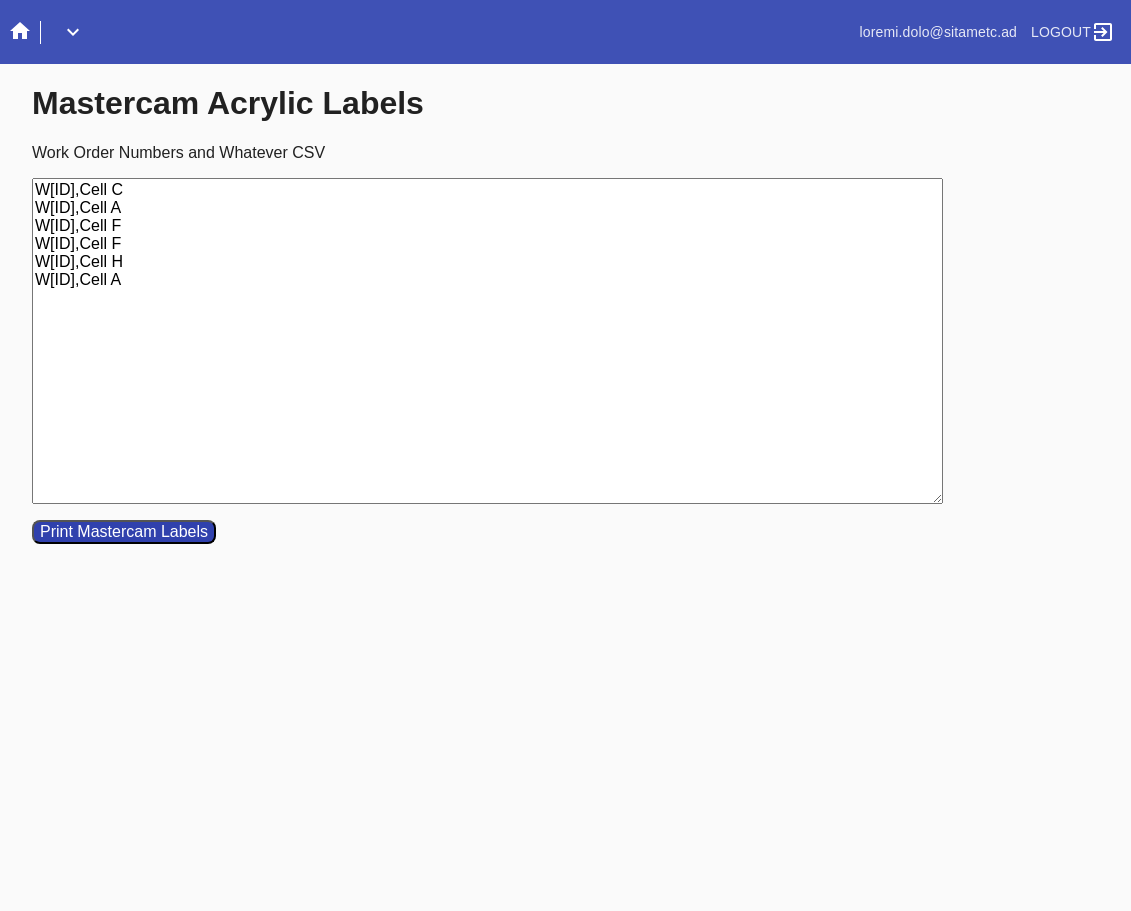 click on "Print Mastercam Labels" at bounding box center (124, 532) 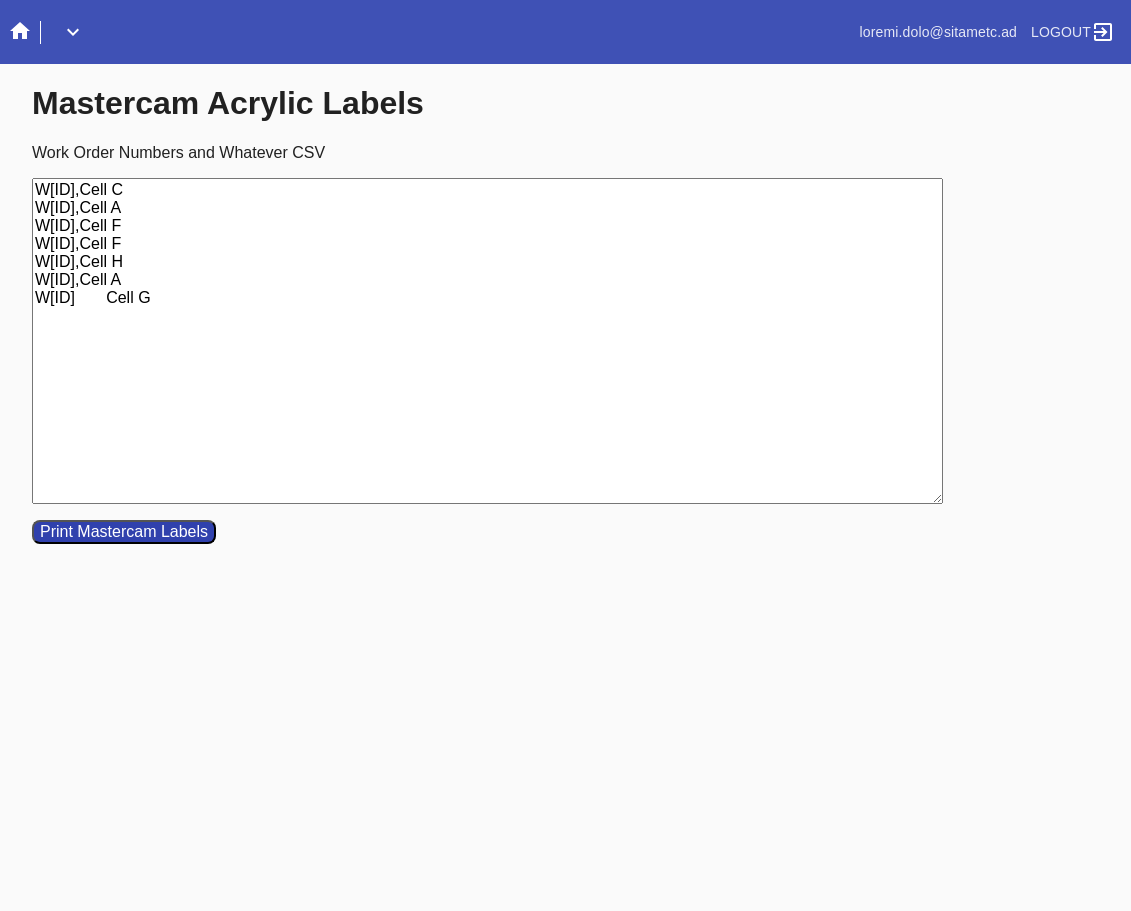 click on "W[ID],Cell C
W[ID],Cell A
W[ID],Cell F
W[ID],Cell F
W[ID],Cell H
W[ID],Cell A
W[ID]	Cell G" at bounding box center [487, 341] 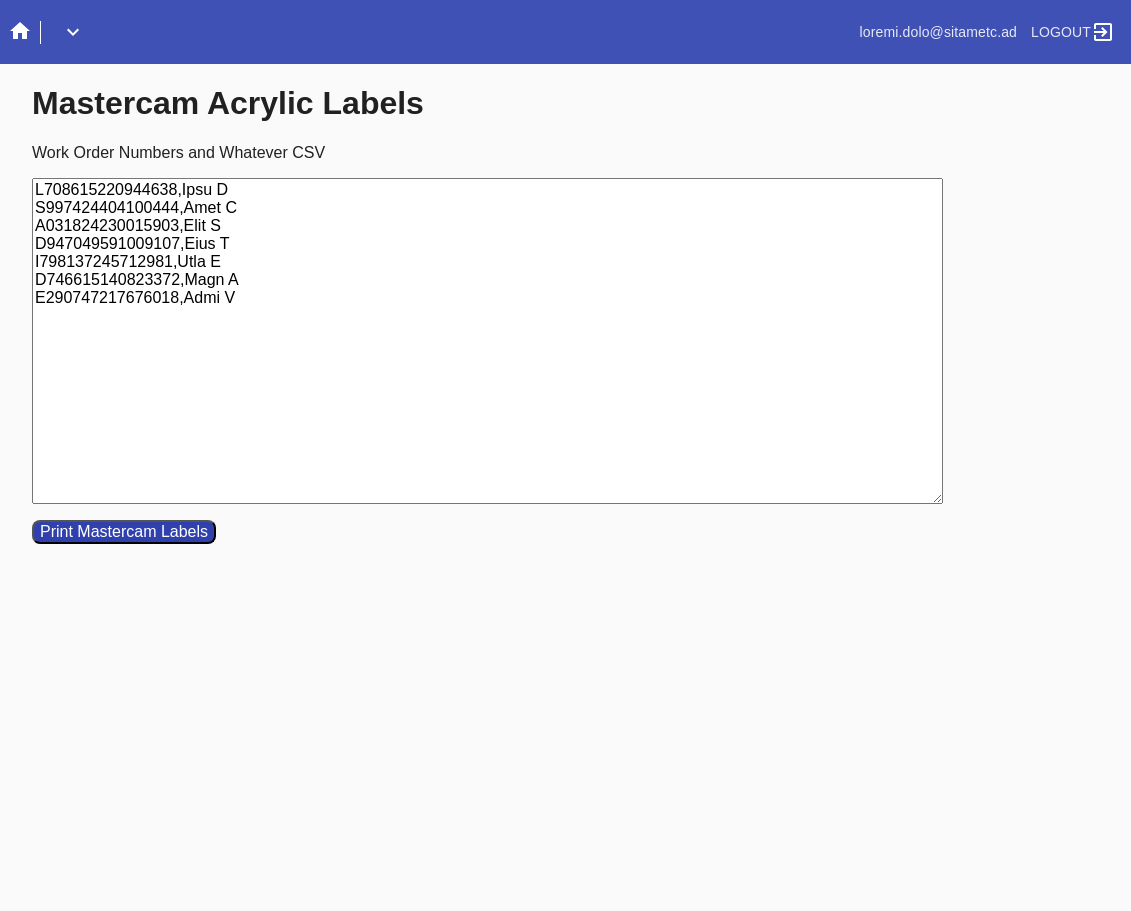 type on "L708615220944638,Ipsu D
S997424404100444,Amet C
A031824230015903,Elit S
D947049591009107,Eius T
I798137245712981,Utla E
D746615140823372,Magn A
E290747217676018,Admi V" 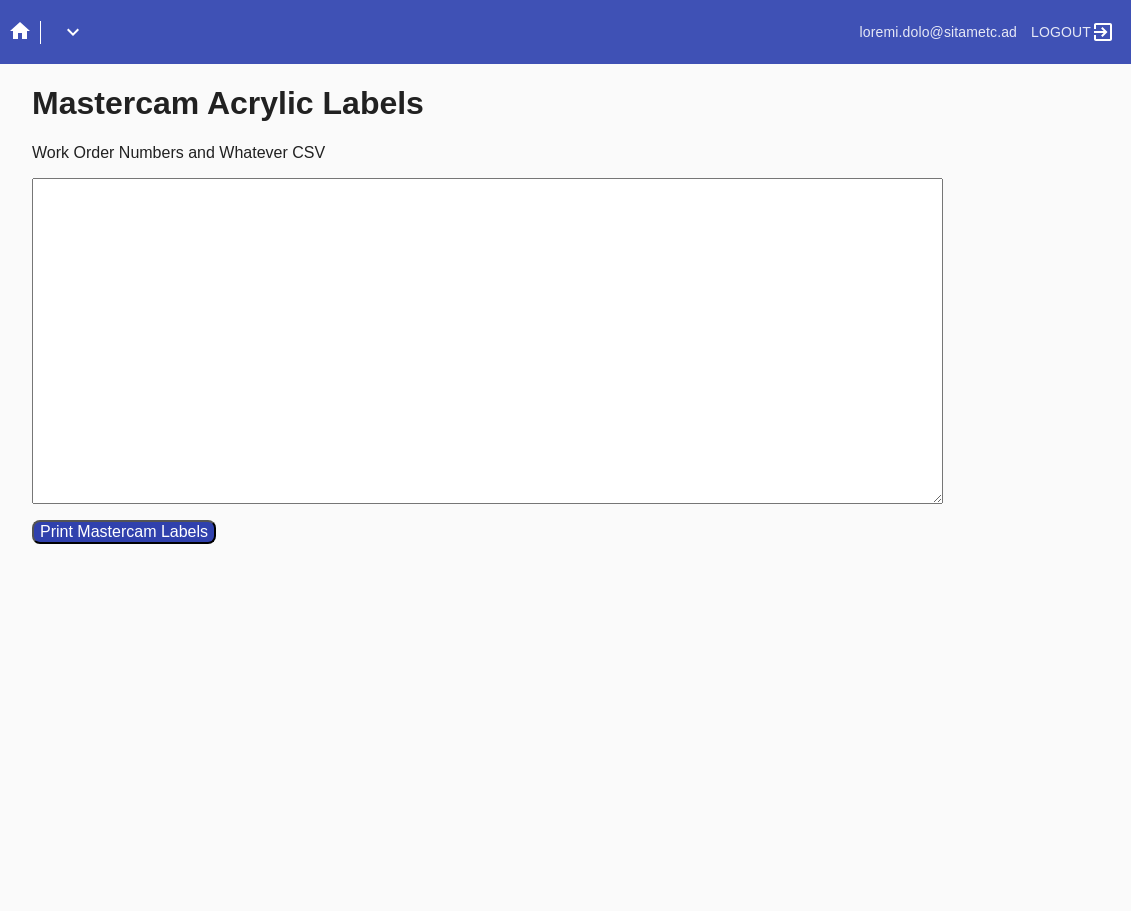 click on "Work Order Numbers and Whatever CSV" at bounding box center [487, 341] 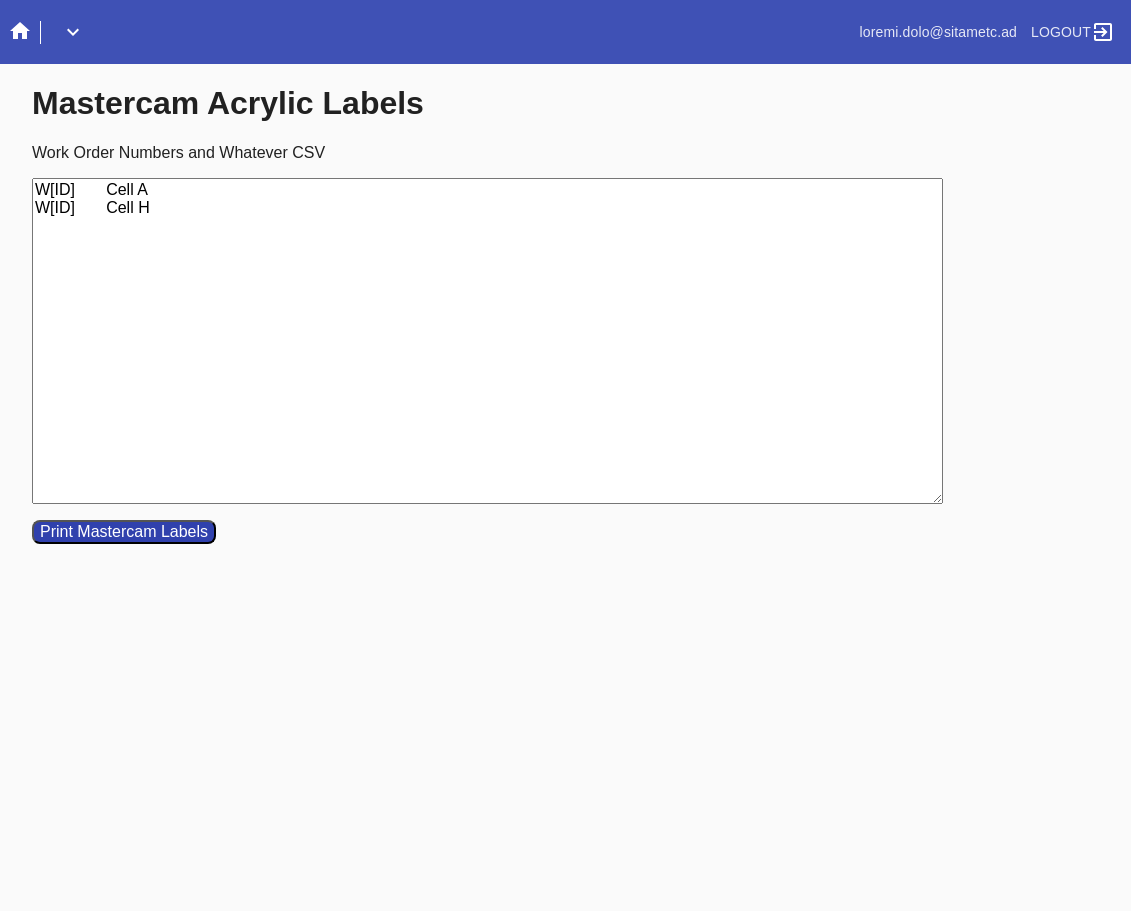 click on "W[ID]	Cell A
W[ID]	Cell H" at bounding box center (487, 341) 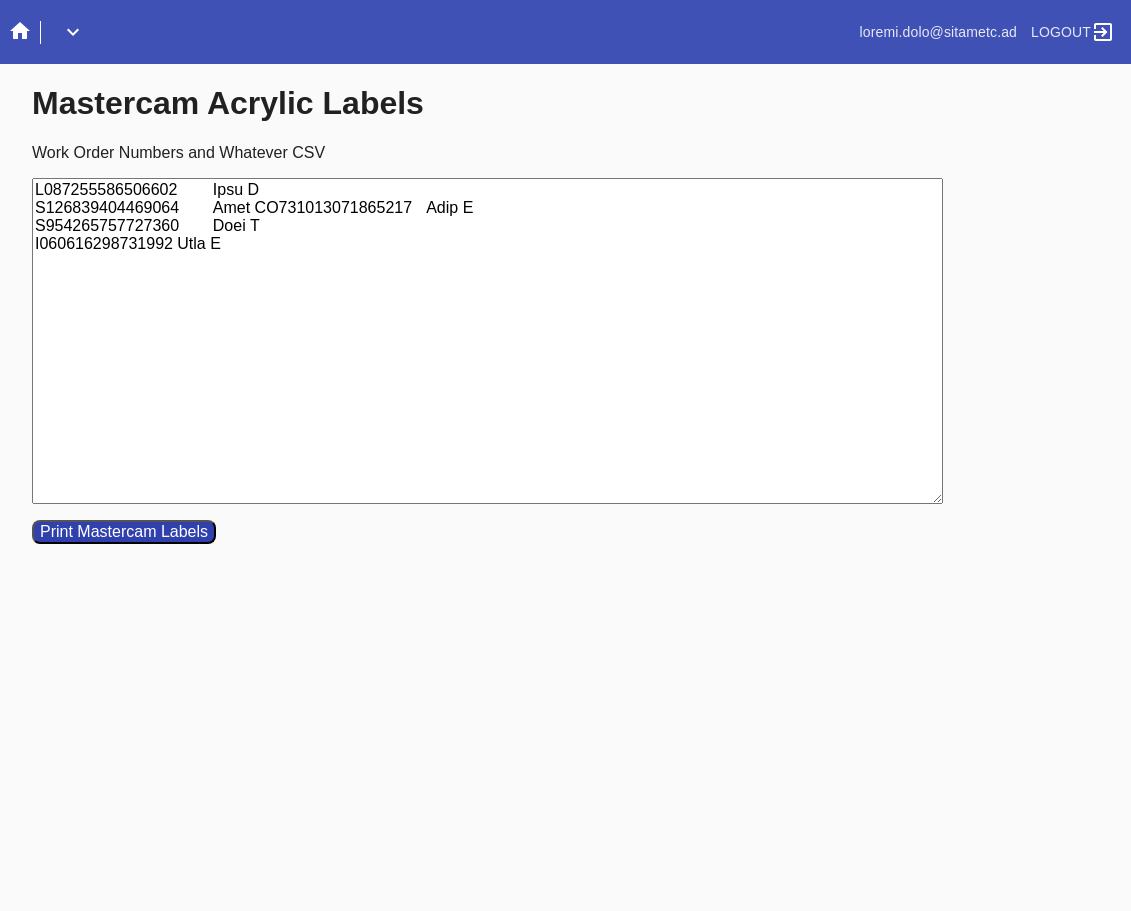 click on "L087255586506602	Ipsu D
S126839404469064	Amet CO731013071865217	Adip E
S954265757727360	Doei T
I060616298731992	Utla E" at bounding box center (487, 341) 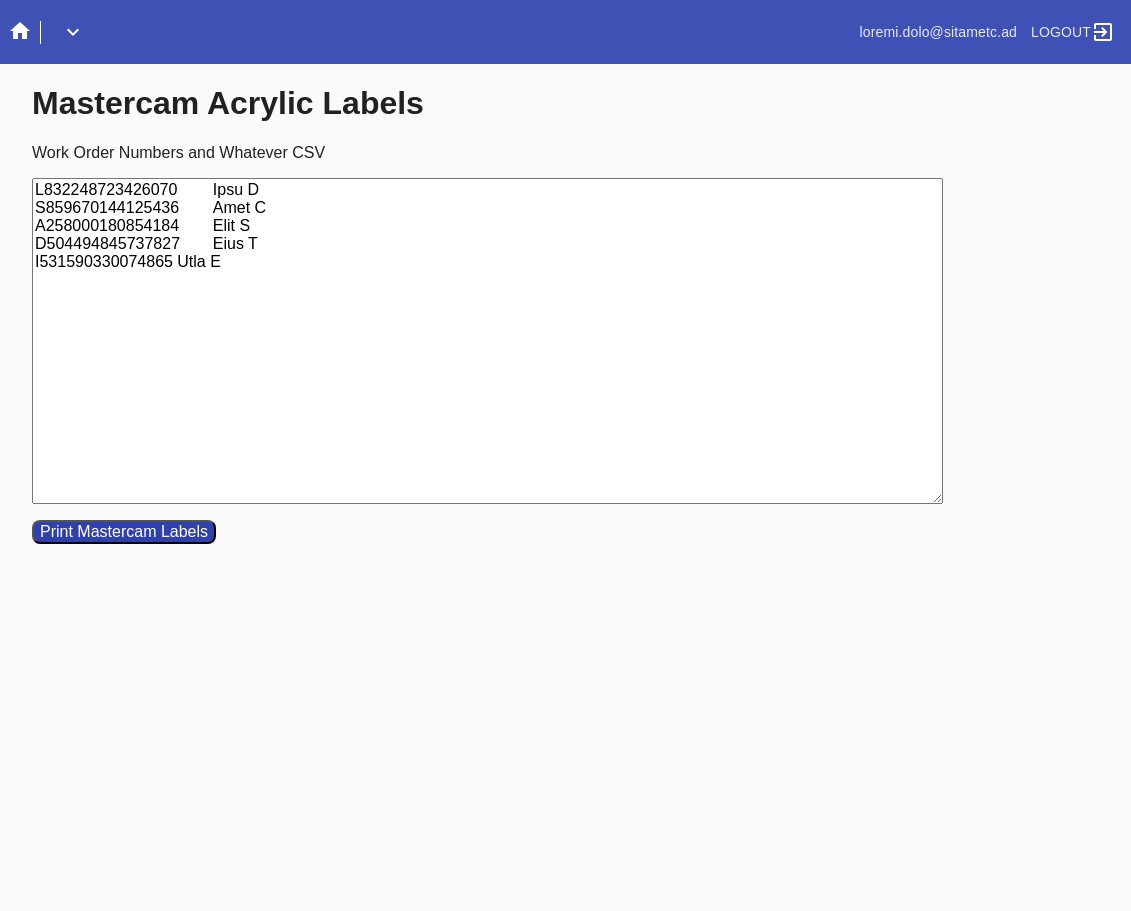 click on "L832248723426070	Ipsu D
S859670144125436	Amet C
A258000180854184	Elit S
D504494845737827	Eius T
I531590330074865	Utla E" at bounding box center (487, 341) 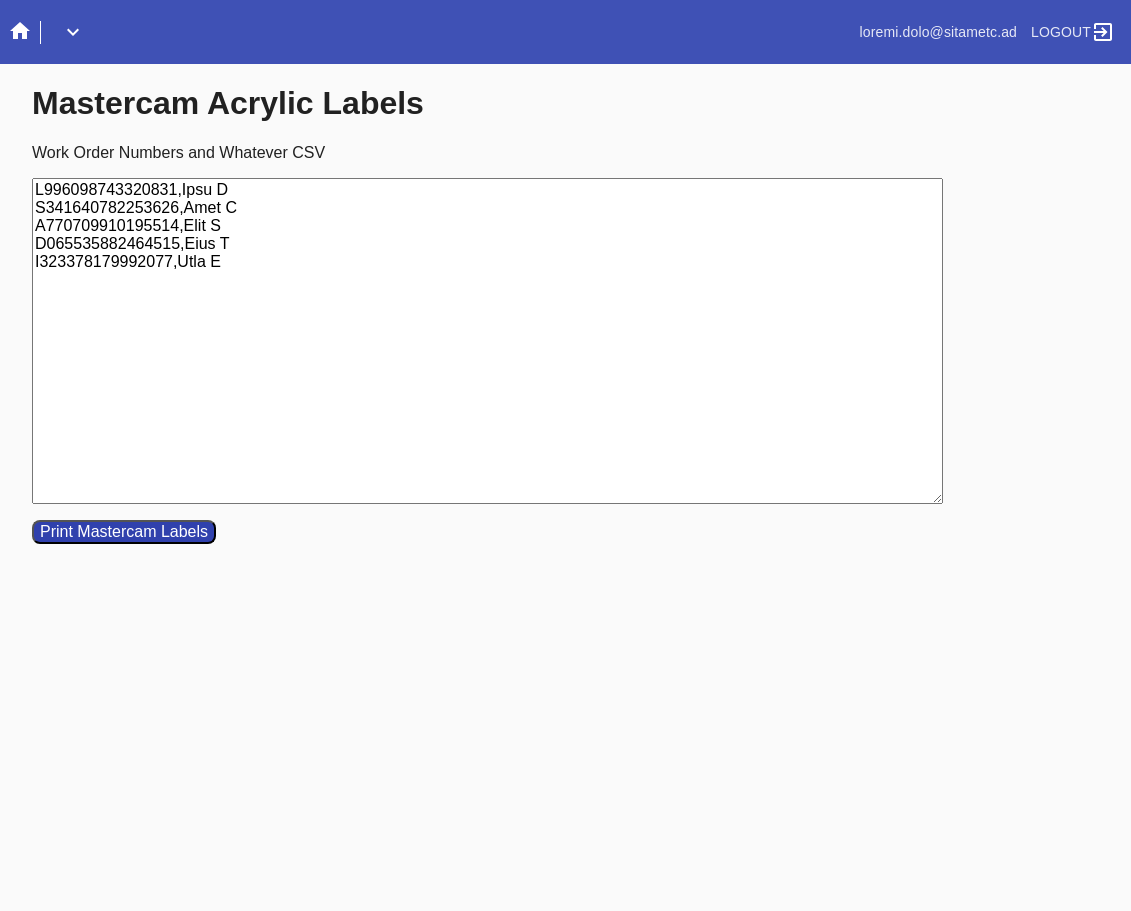 click on "Print Mastercam Labels" at bounding box center [124, 532] 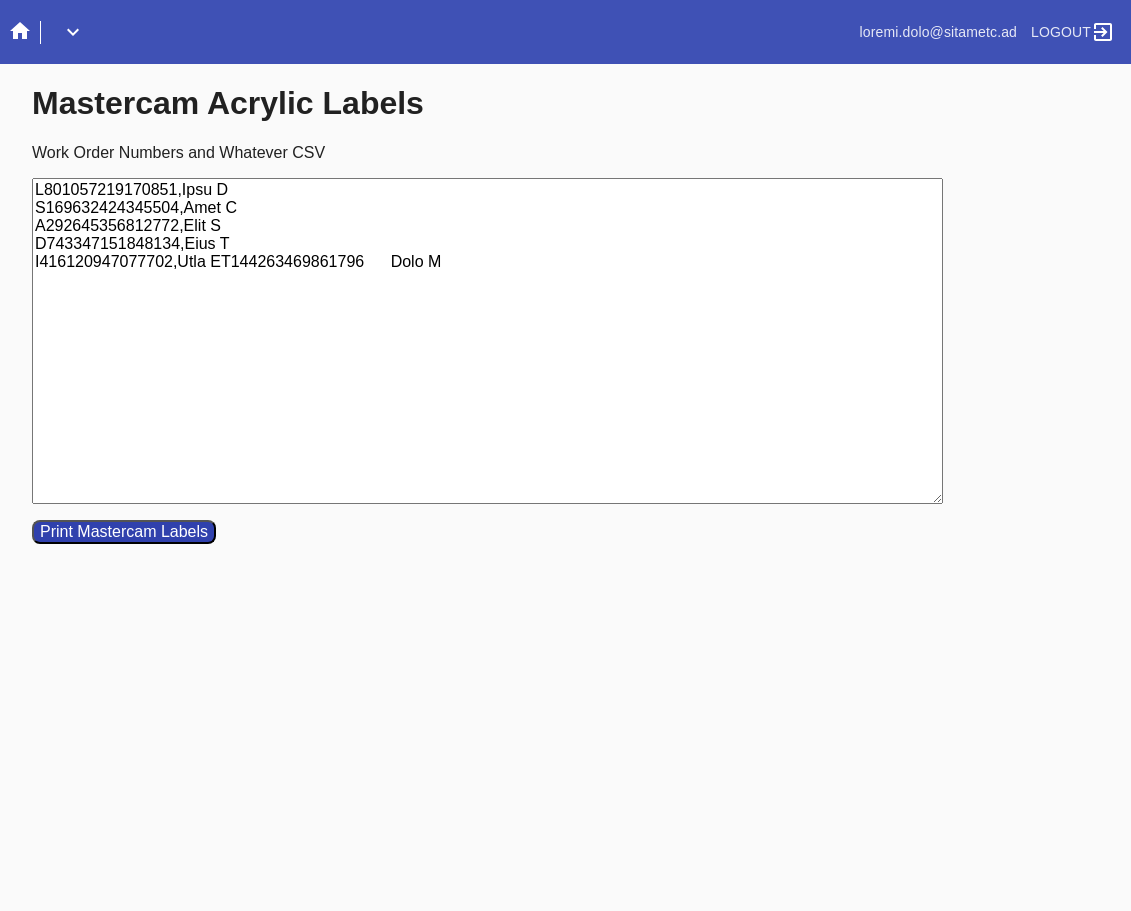 click on "L801057219170851,Ipsu D
S169632424345504,Amet C
A292645356812772,Elit S
D743347151848134,Eius T
I416120947077702,Utla ET144263469861796	Dolo M" at bounding box center (487, 341) 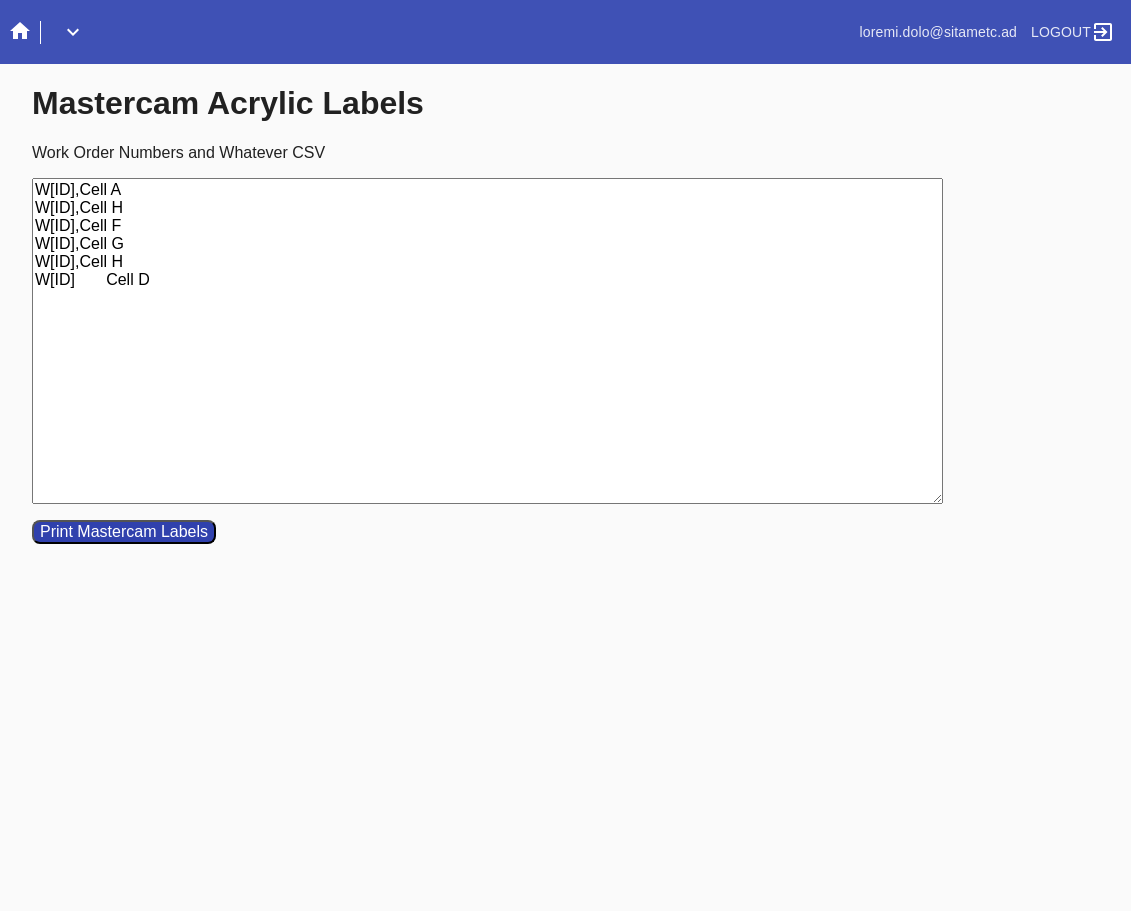 click on "W[ID],Cell A
W[ID],Cell H
W[ID],Cell F
W[ID],Cell G
W[ID],Cell H
W[ID]	Cell D" at bounding box center [487, 341] 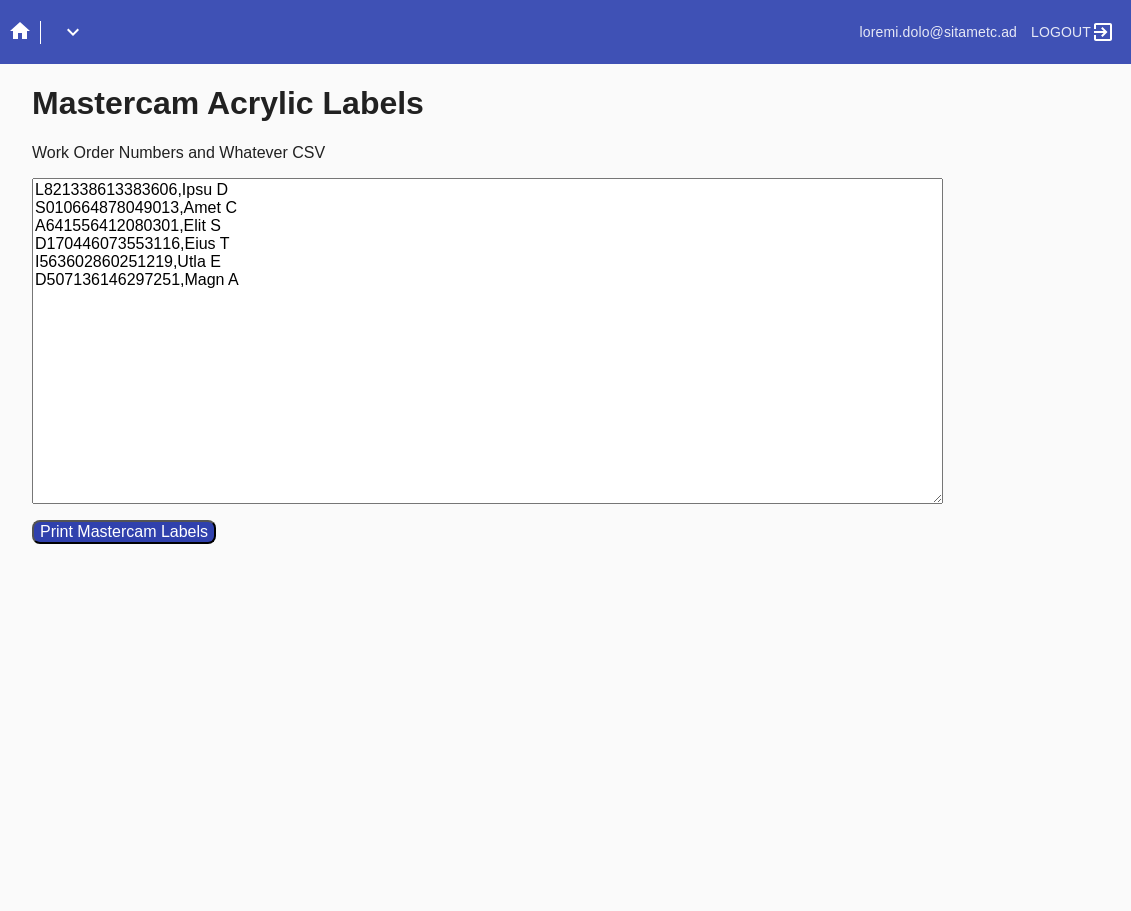 type on "L821338613383606,Ipsu D
S010664878049013,Amet C
A641556412080301,Elit S
D170446073553116,Eius T
I563602860251219,Utla E
D507136146297251,Magn A" 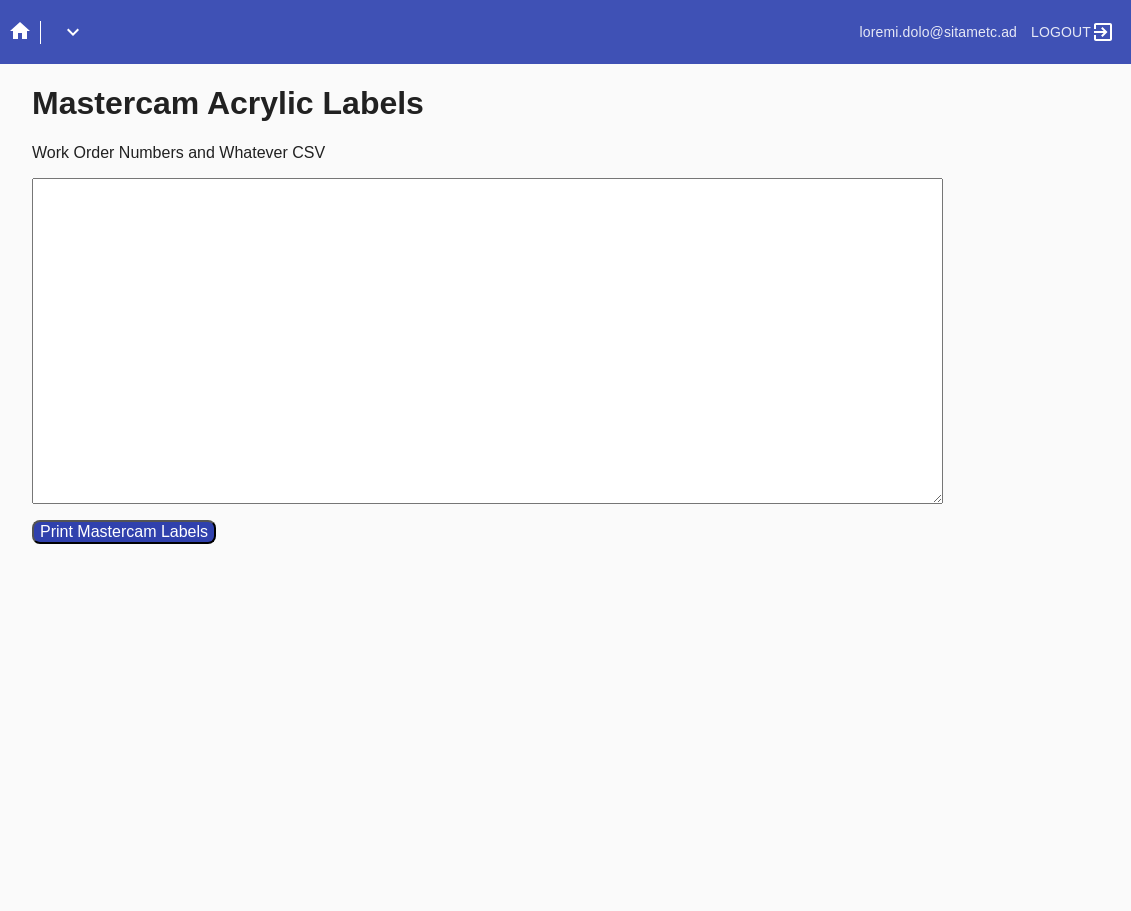 click on "Work Order Numbers and Whatever CSV" at bounding box center (487, 341) 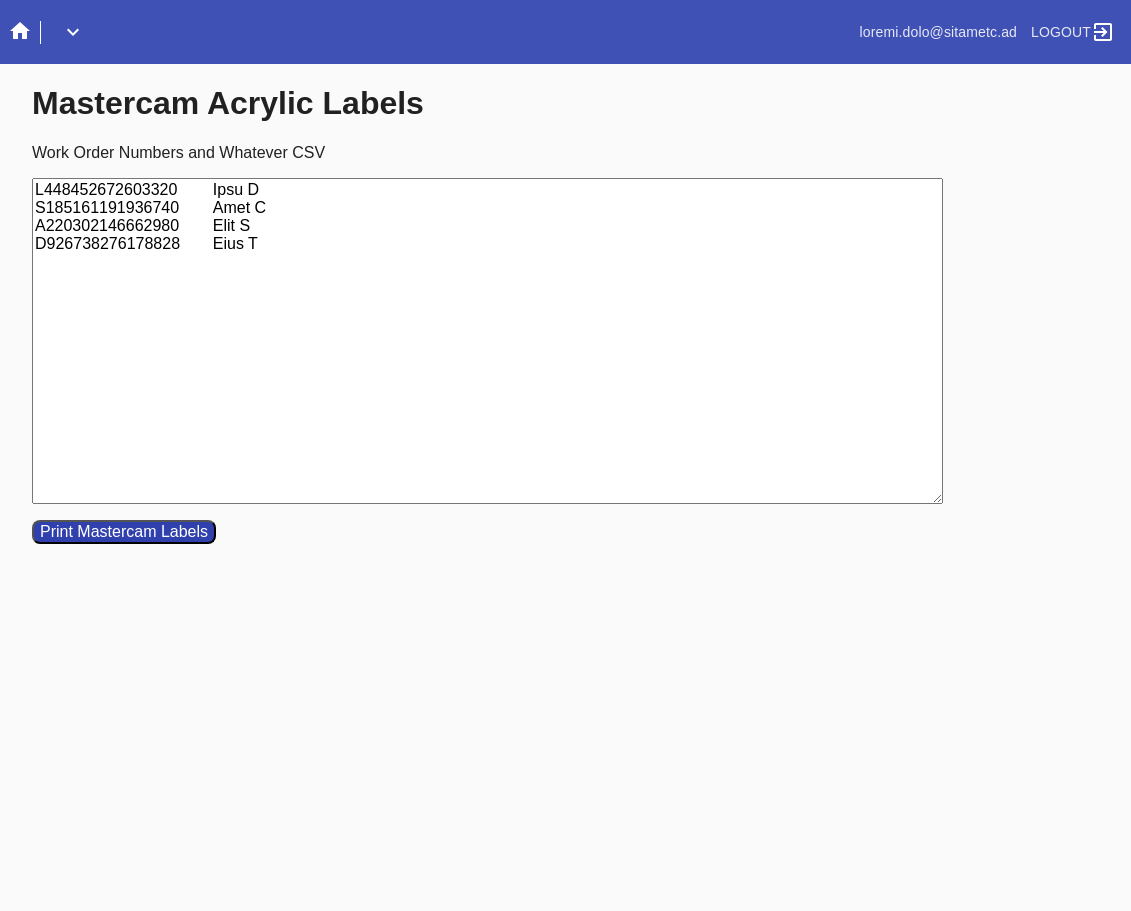 click on "L448452672603320	Ipsu D
S185161191936740	Amet C
A220302146662980	Elit S
D926738276178828	Eius T" at bounding box center [487, 341] 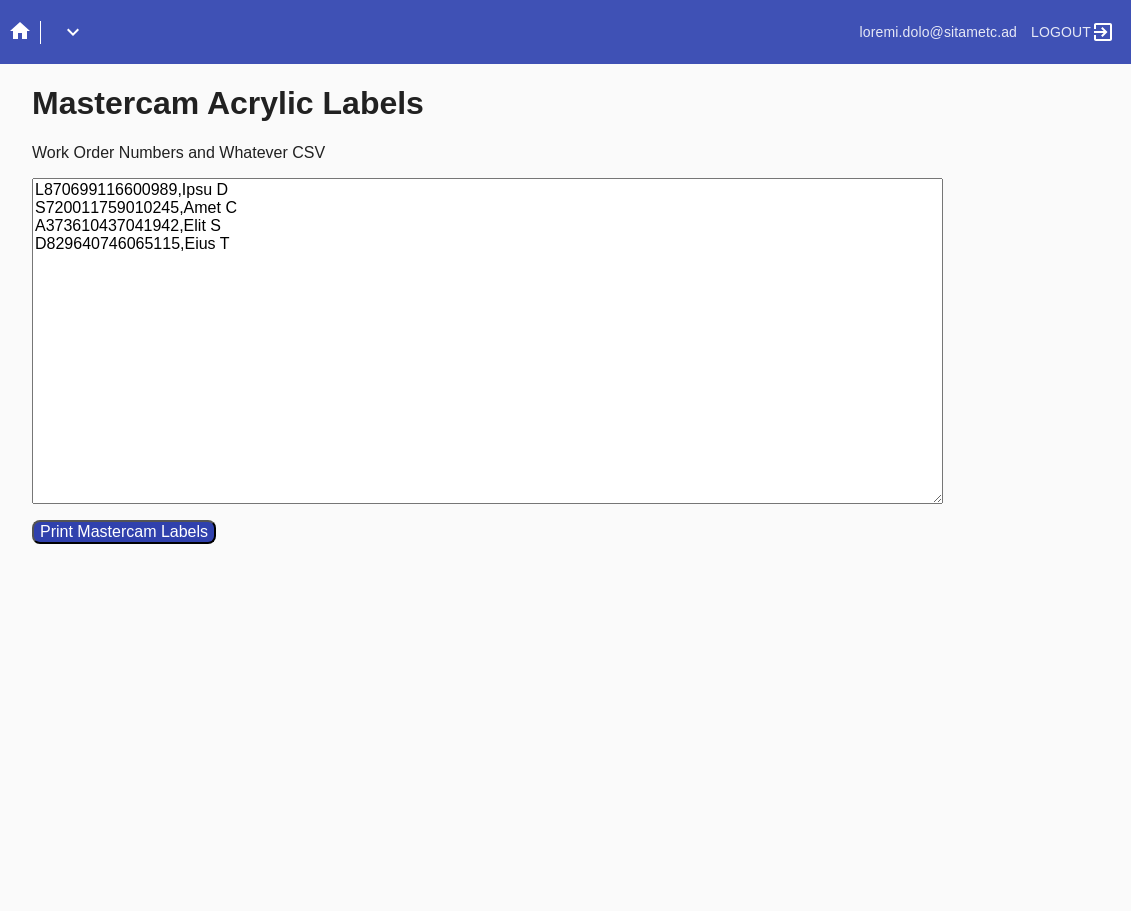 type on "L870699116600989,Ipsu D
S720011759010245,Amet C
A373610437041942,Elit S
D829640746065115,Eius T" 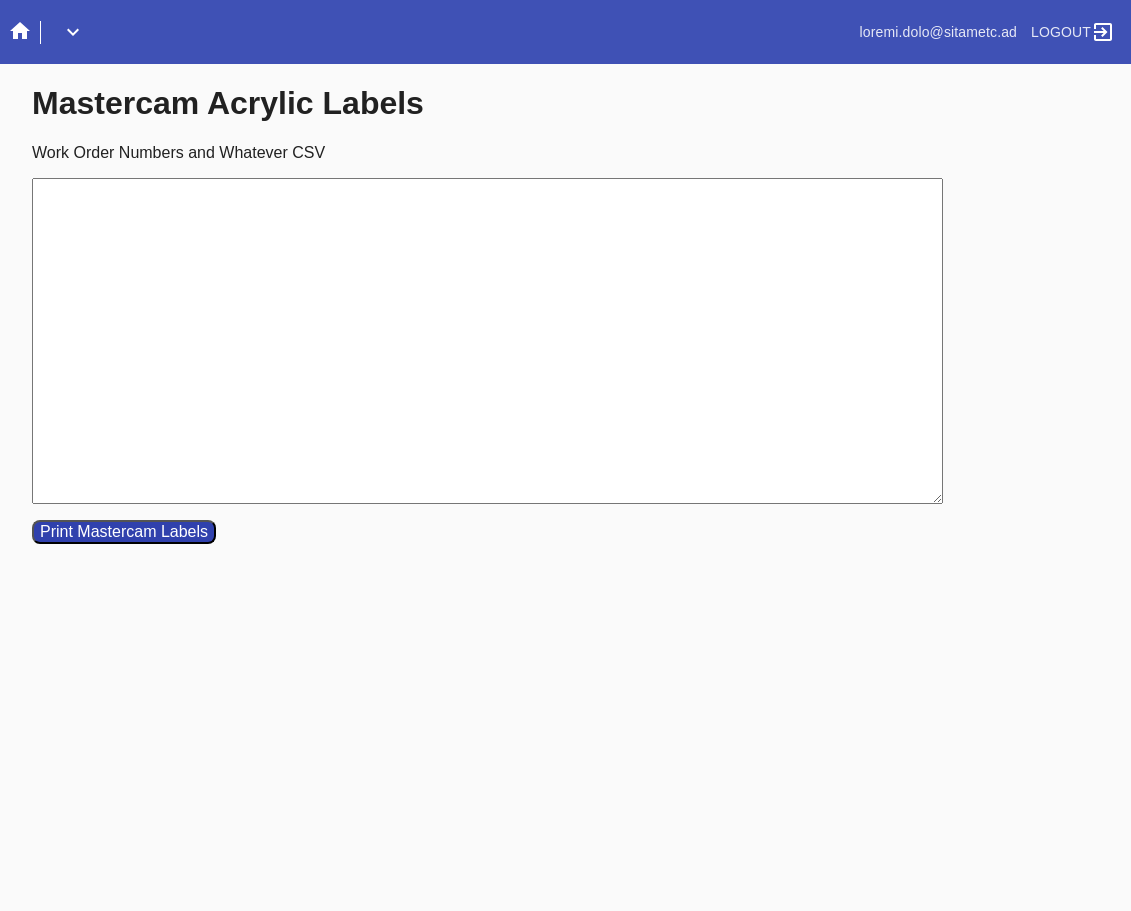 click on "Work Order Numbers and Whatever CSV" at bounding box center (487, 341) 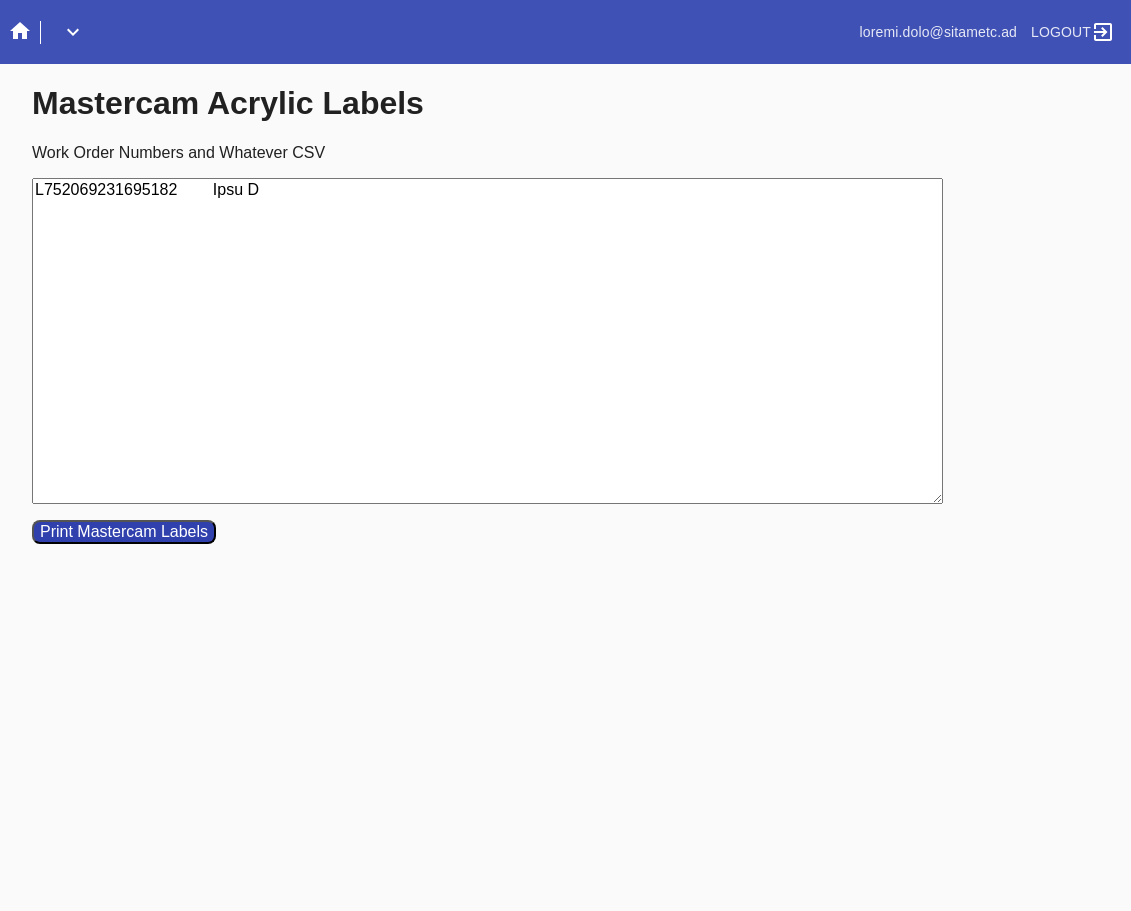 click on "L752069231695182	Ipsu D" at bounding box center [487, 341] 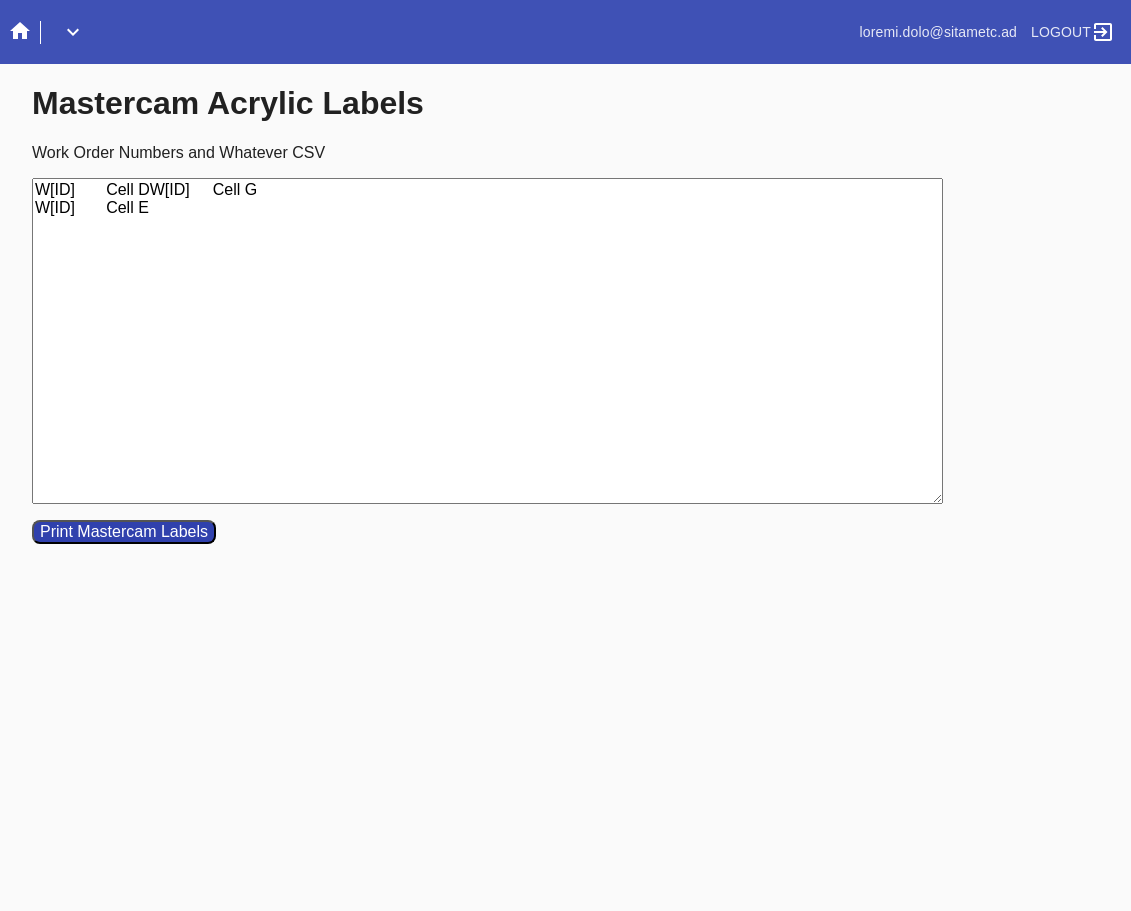 click on "W[ID]	Cell DW[ID]	Cell G
W[ID]	Cell E" at bounding box center (487, 341) 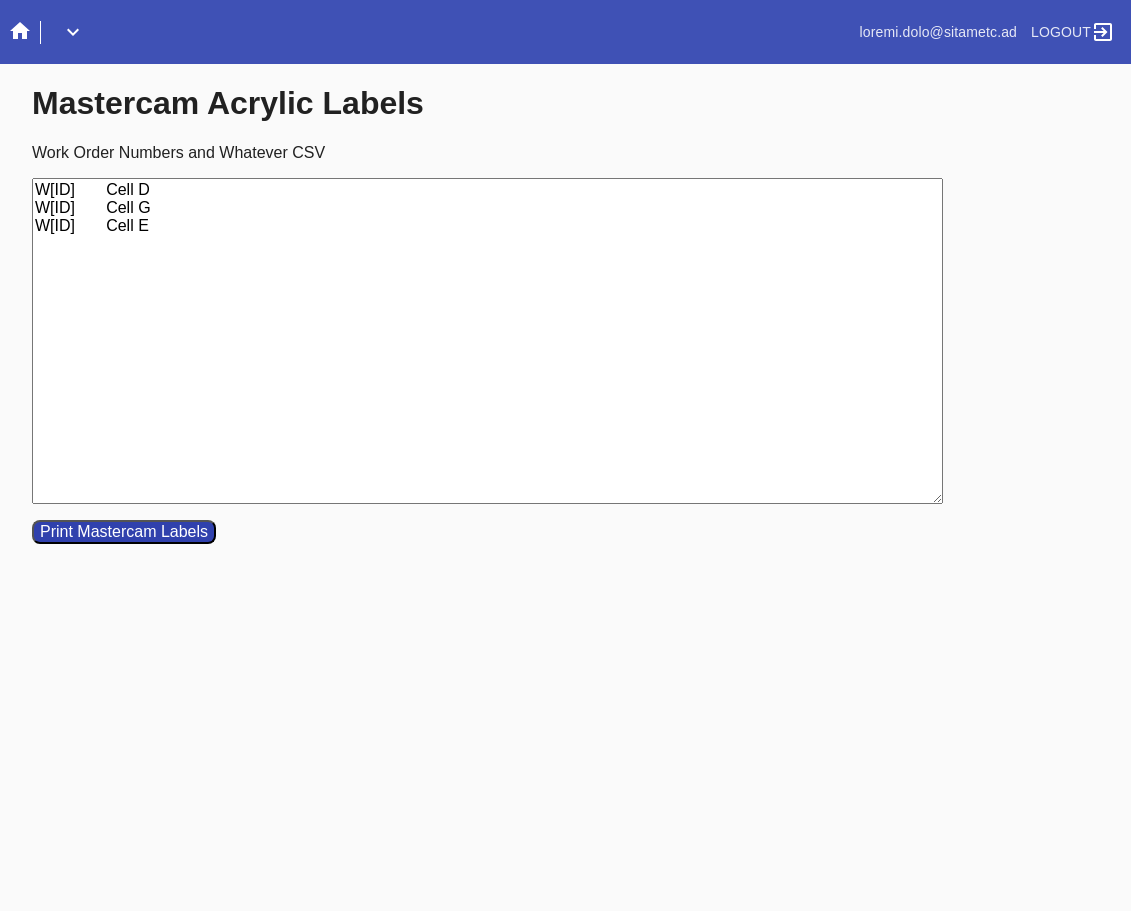click on "W[ID]	Cell D
W[ID]	Cell G
W[ID]	Cell E" at bounding box center (487, 341) 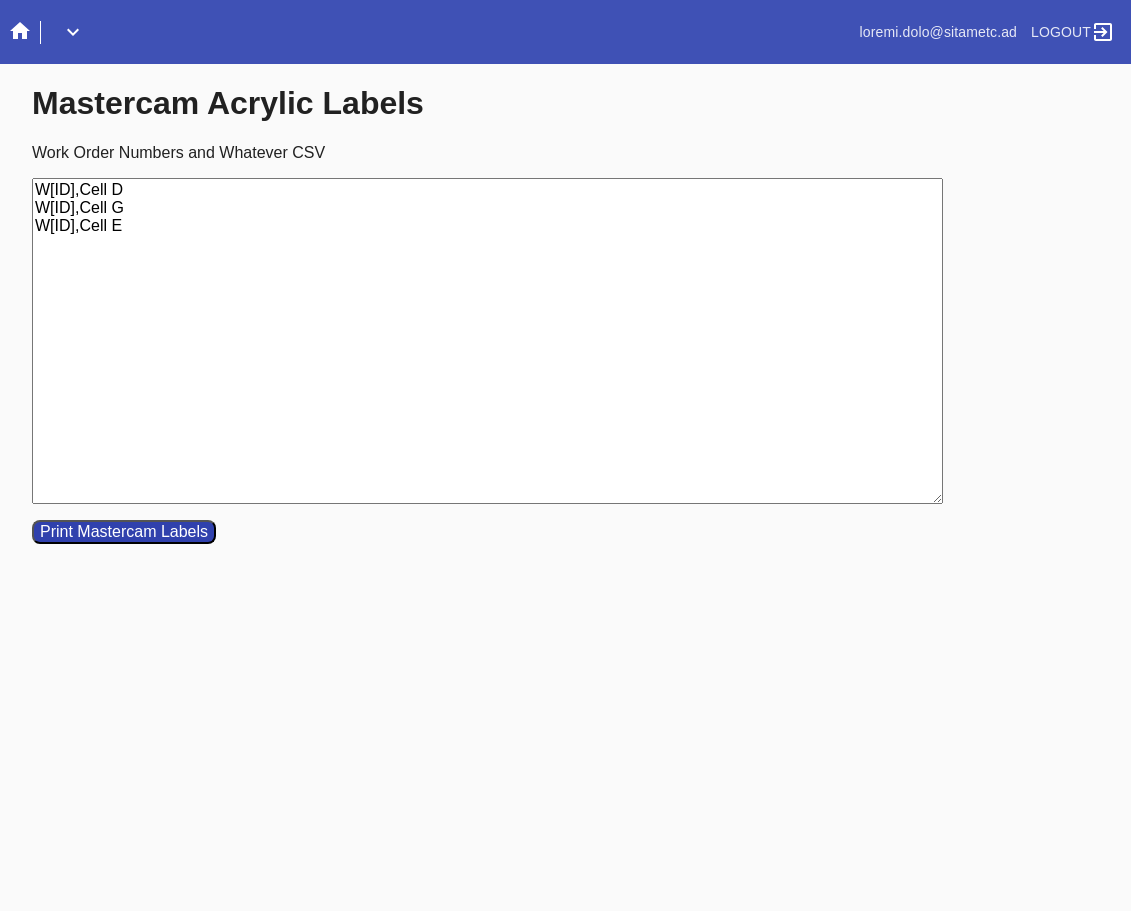 type on "W[ID],Cell D
W[ID],Cell G
W[ID],Cell E" 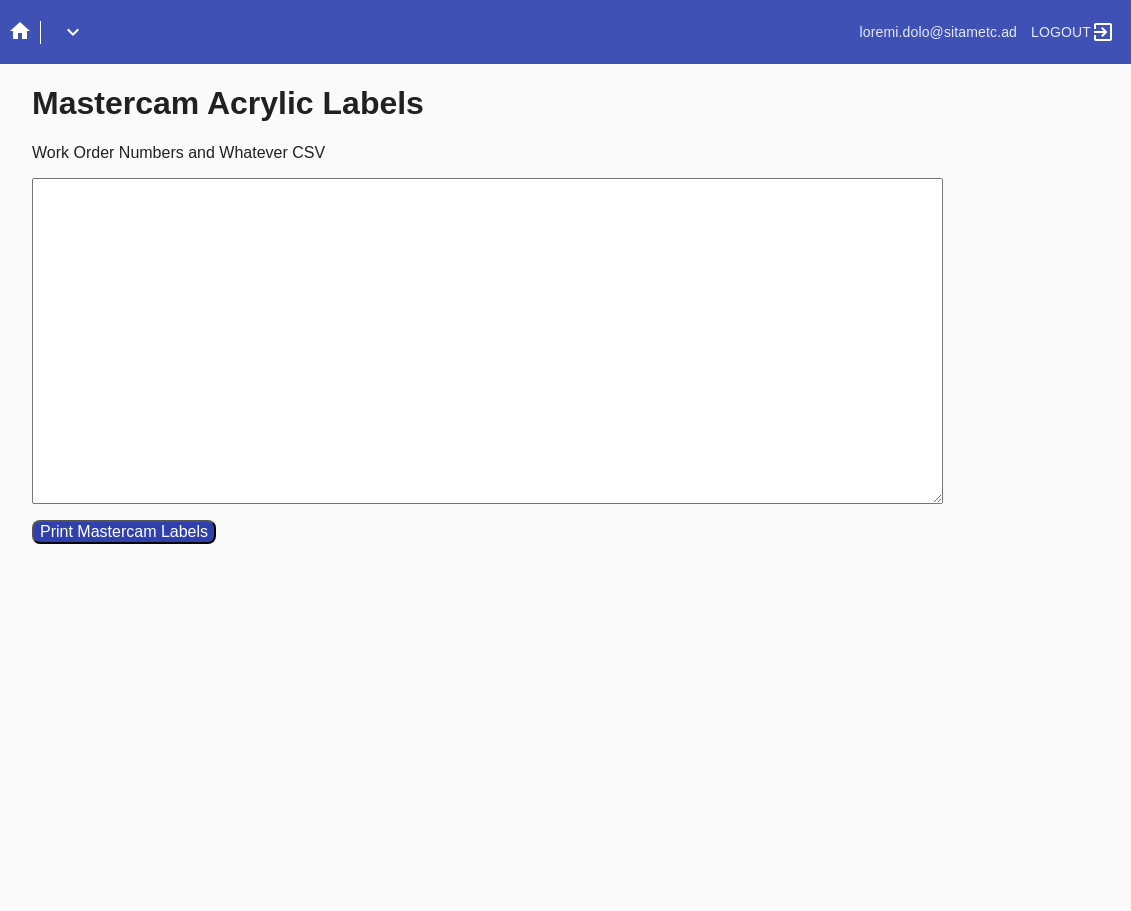 click on "Work Order Numbers and Whatever CSV" at bounding box center [487, 341] 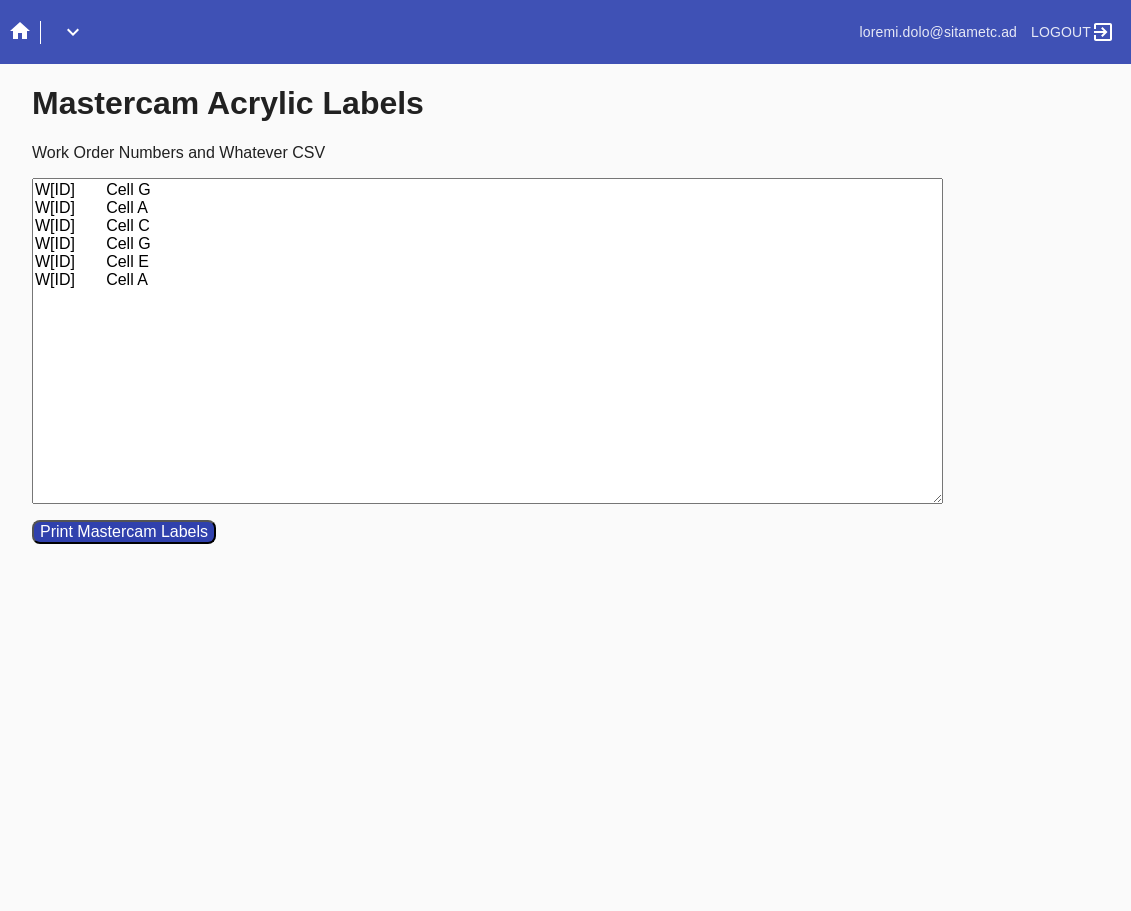 click on "W[ID]	Cell G
W[ID]	Cell A
W[ID]	Cell C
W[ID]	Cell G
W[ID]	Cell E
W[ID]	Cell A" at bounding box center (487, 341) 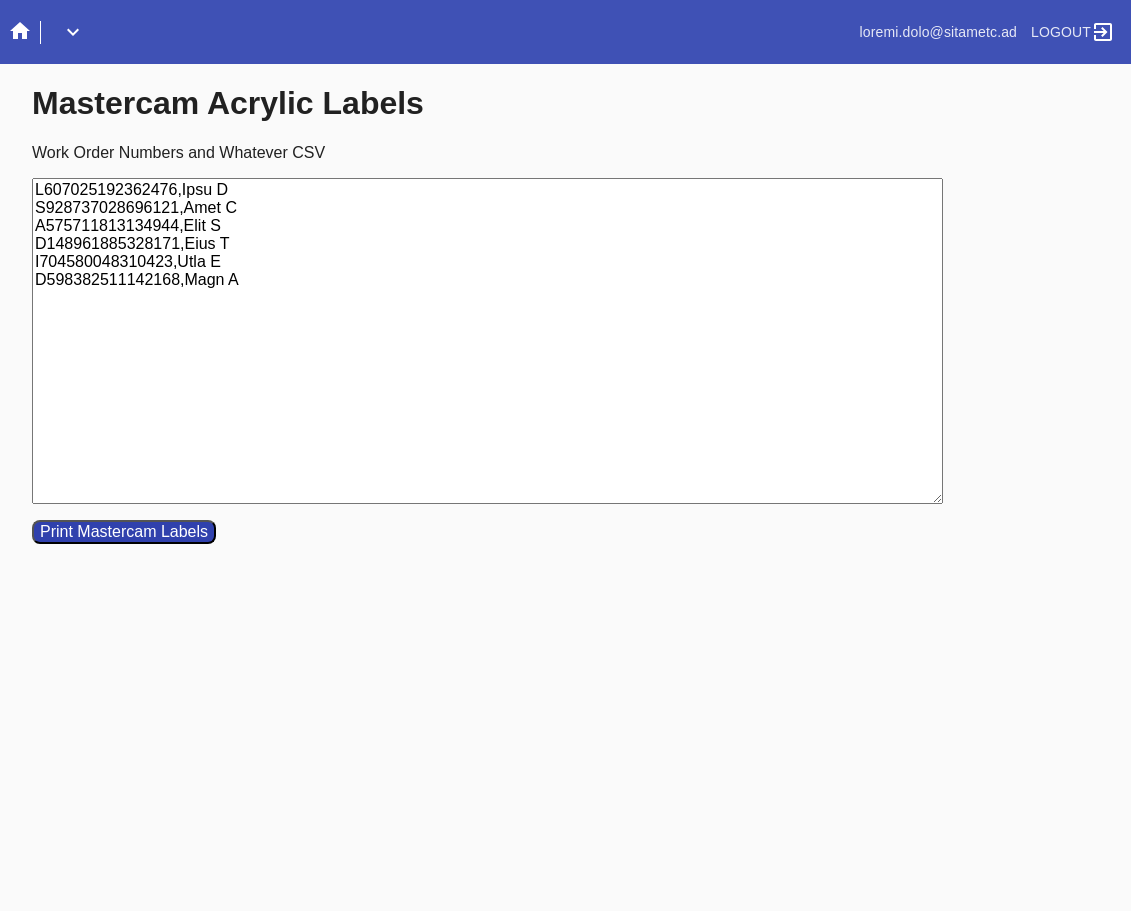 type on "L607025192362476,Ipsu D
S928737028696121,Amet C
A575711813134944,Elit S
D148961885328171,Eius T
I704580048310423,Utla E
D598382511142168,Magn A" 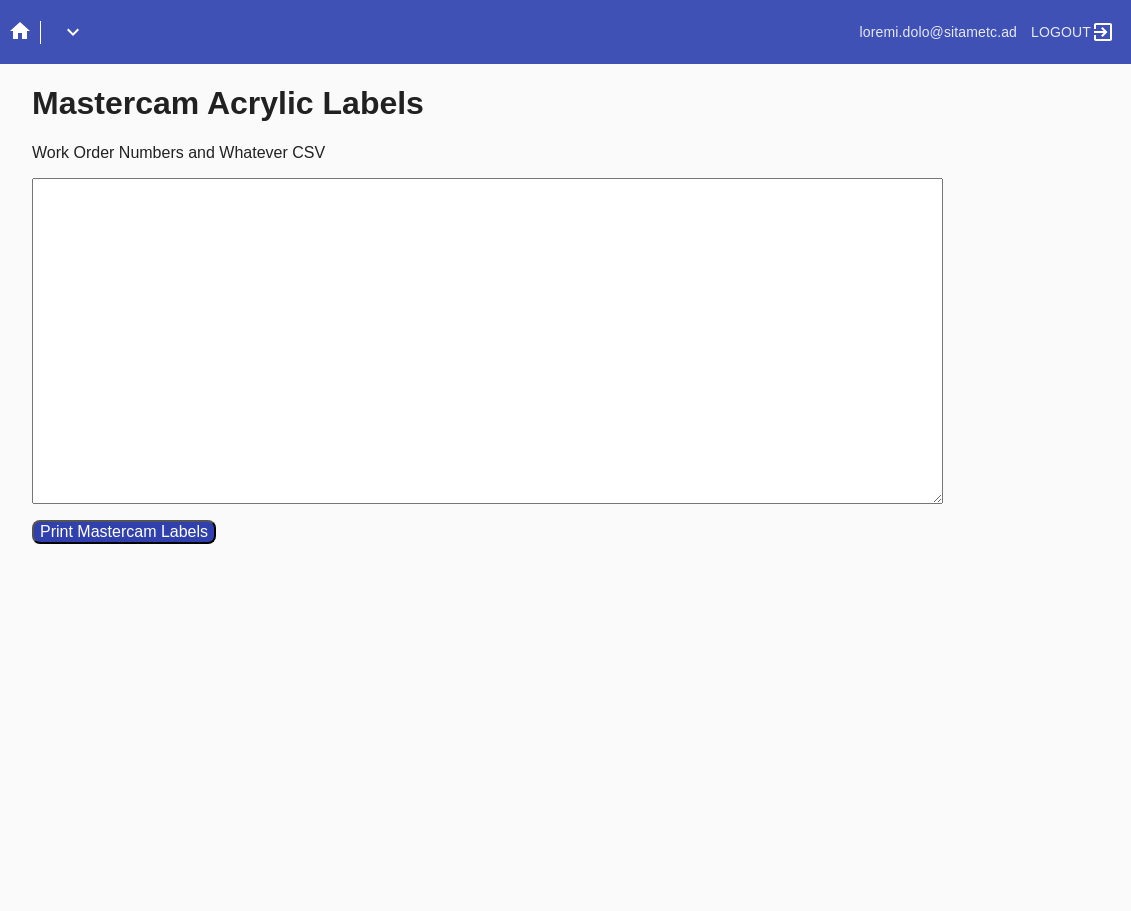 click on "Work Order Numbers and Whatever CSV" at bounding box center [487, 341] 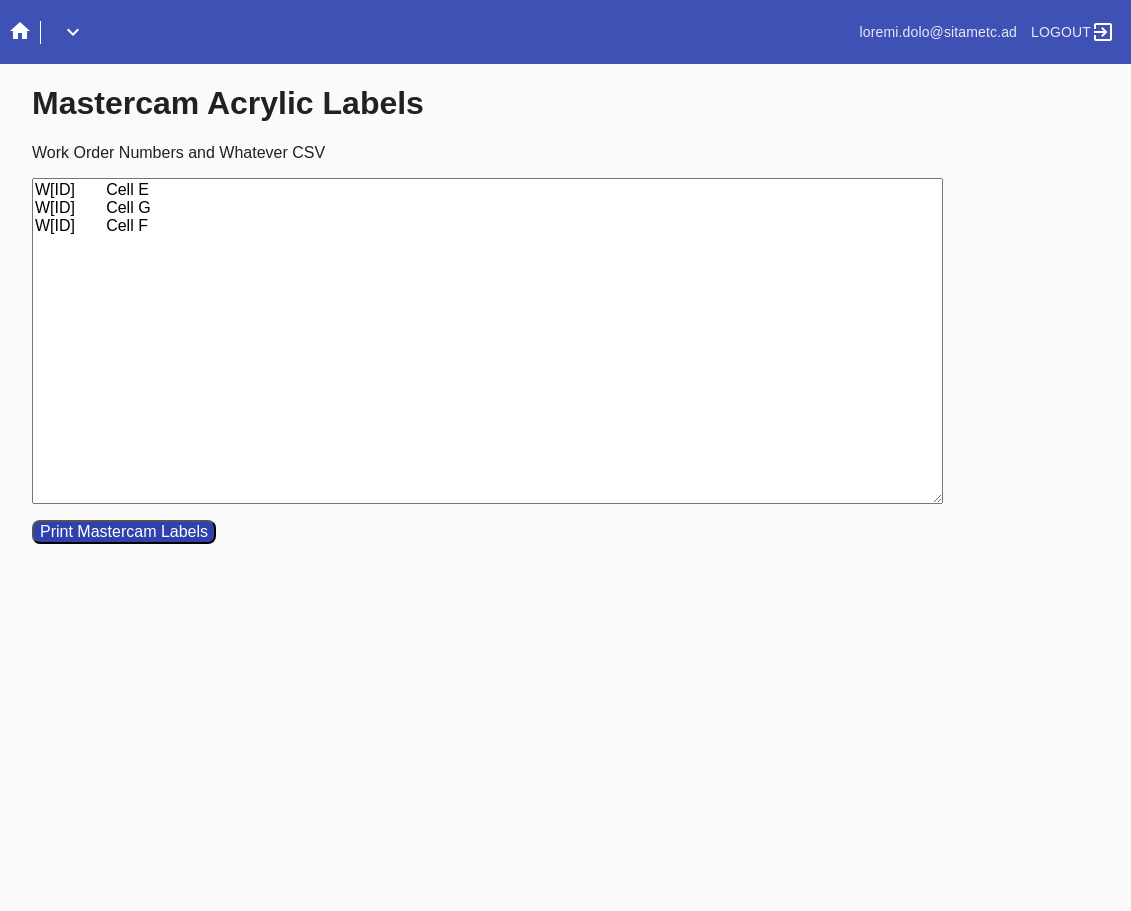 click on "W[ID]	Cell E
W[ID]	Cell G
W[ID]	Cell F" at bounding box center (487, 341) 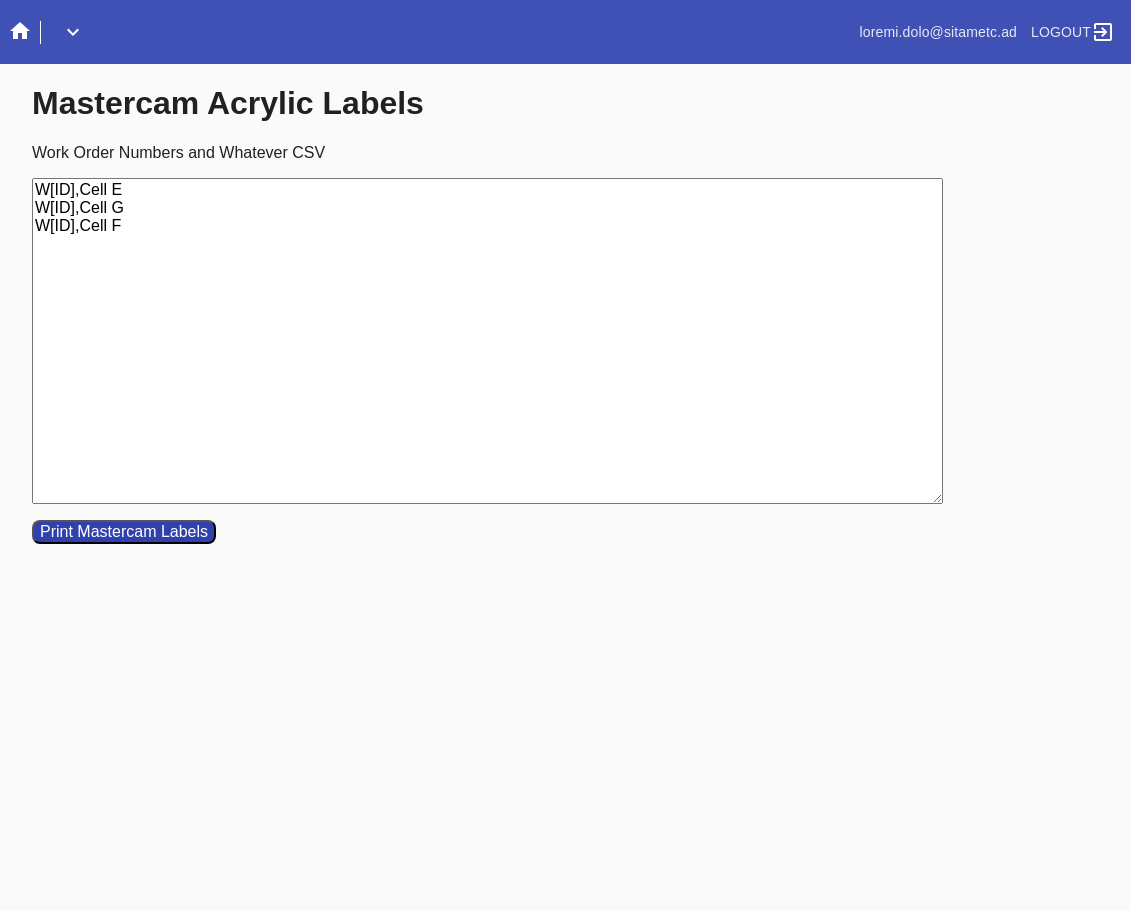 click on "Print Mastercam Labels" at bounding box center [124, 532] 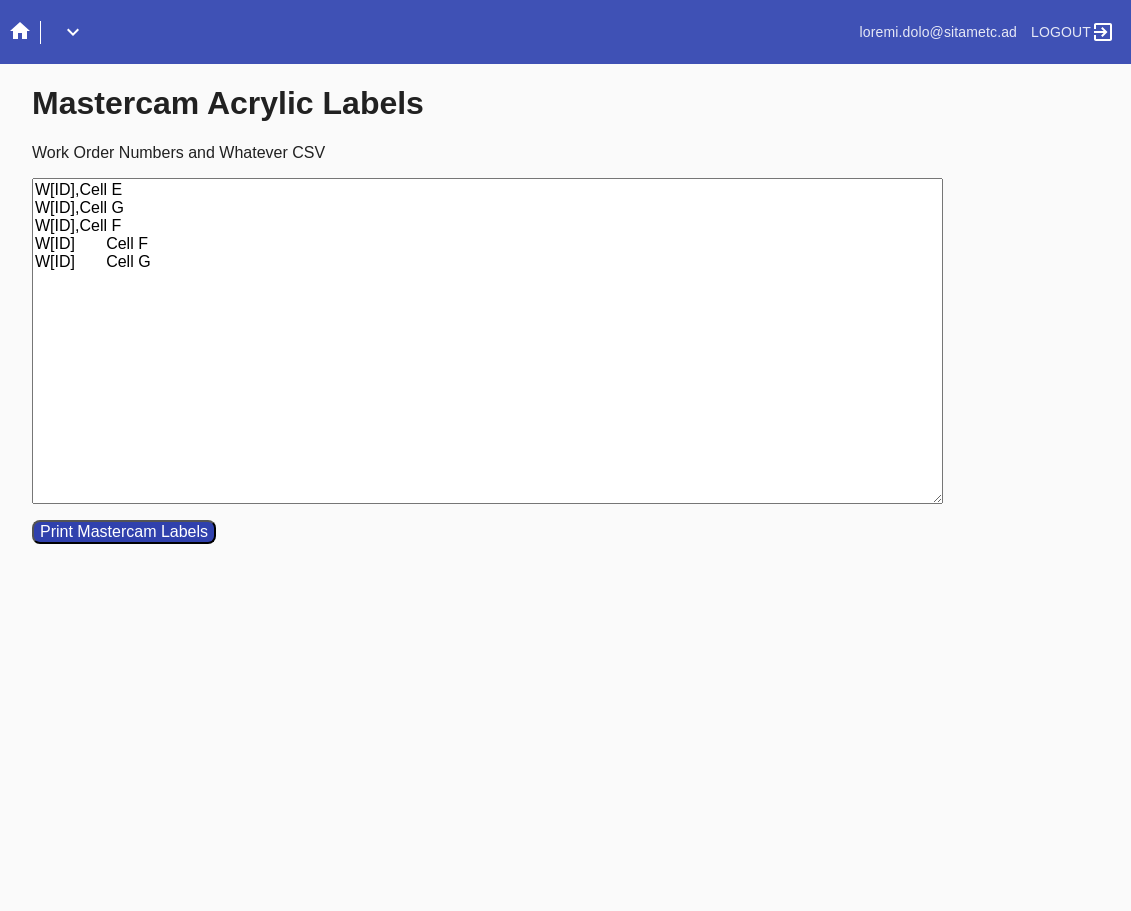 click on "W[ID],Cell E
W[ID],Cell G
W[ID],Cell F
W[ID]	Cell F
W[ID]	Cell G" at bounding box center (487, 341) 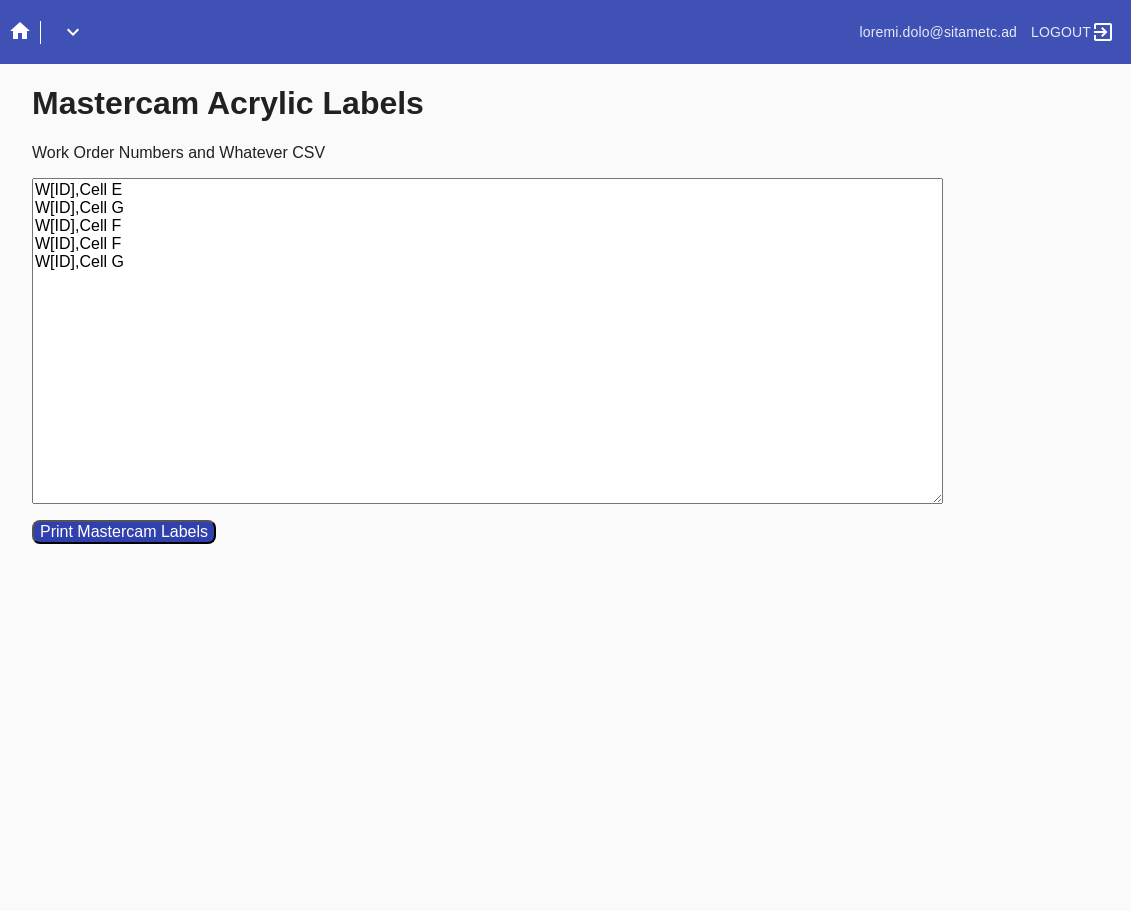 click on "Print Mastercam Labels" at bounding box center (124, 532) 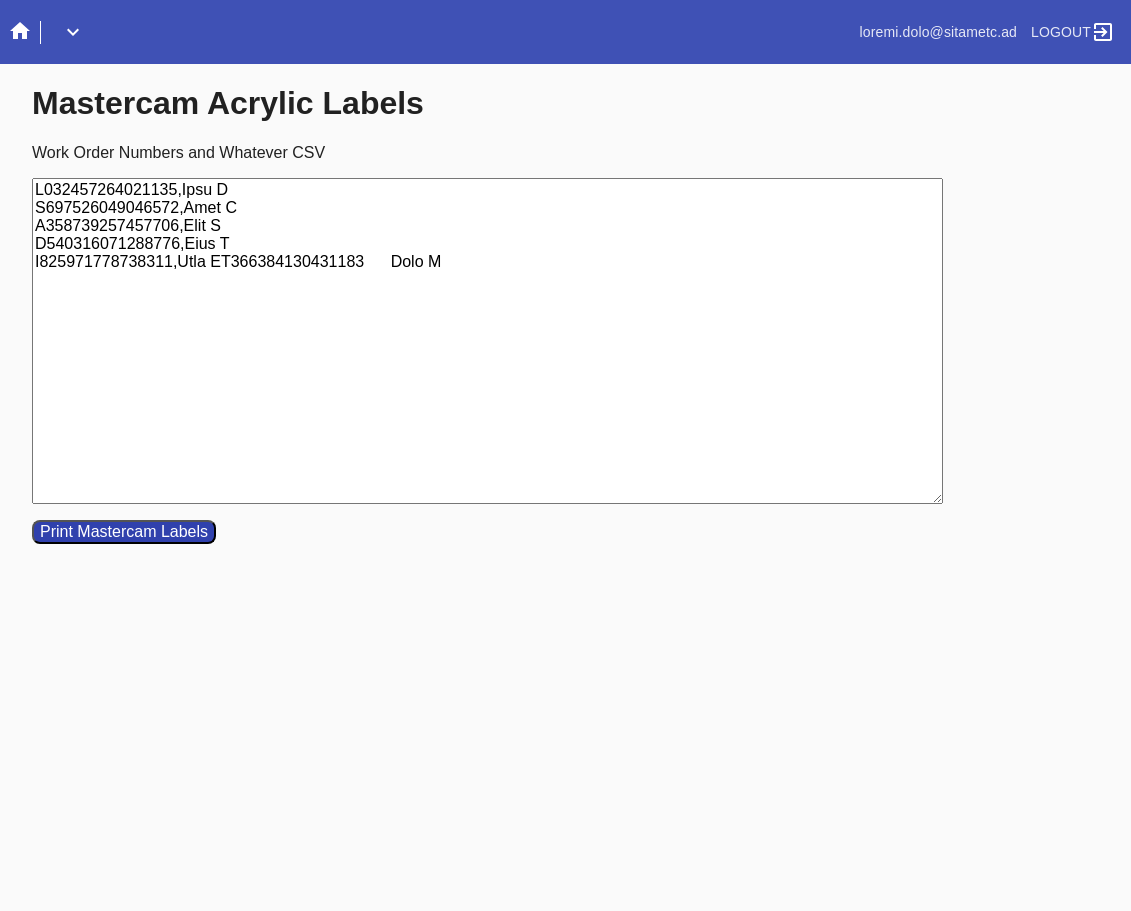 click on "L032457264021135,Ipsu D
S697526049046572,Amet C
A358739257457706,Elit S
D540316071288776,Eius T
I825971778738311,Utla ET366384130431183	Dolo M" at bounding box center (487, 341) 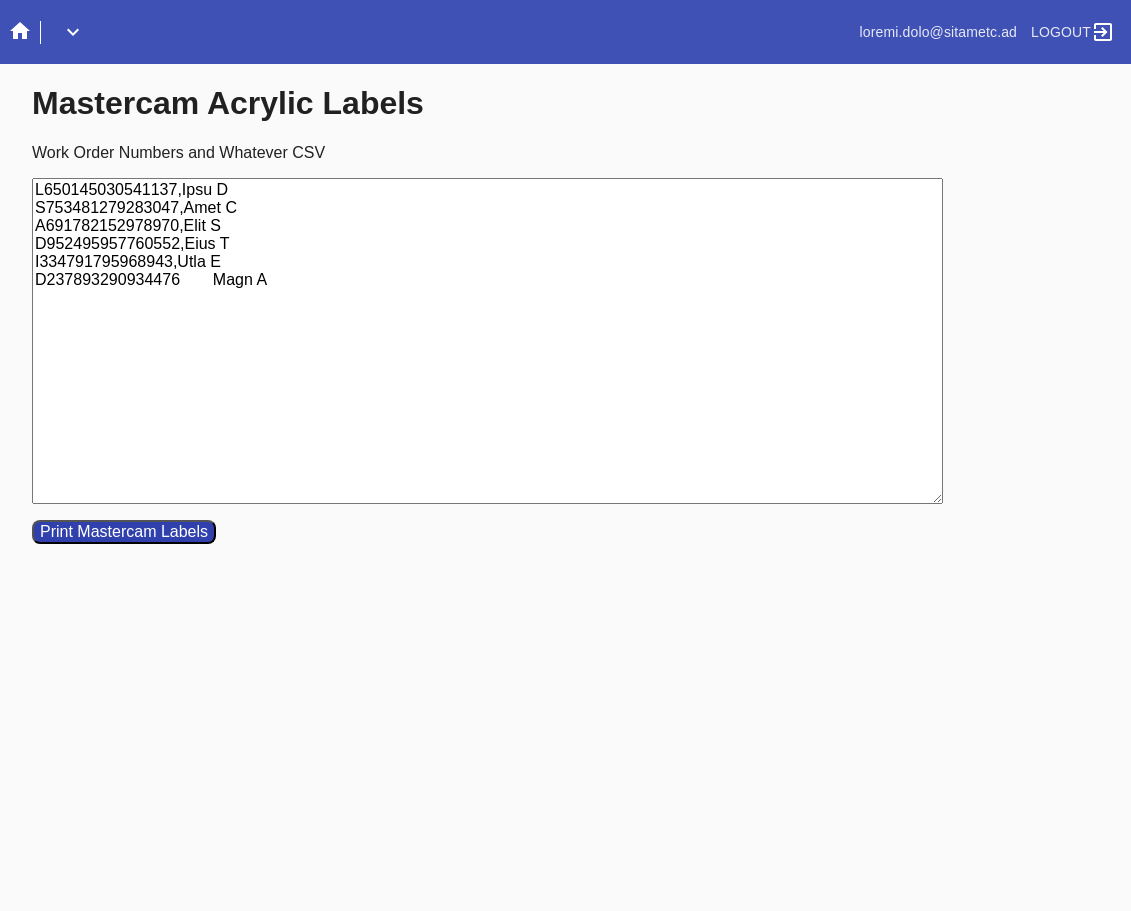 click on "L650145030541137,Ipsu D
S753481279283047,Amet C
A691782152978970,Elit S
D952495957760552,Eius T
I334791795968943,Utla E
D237893290934476	Magn A" at bounding box center (487, 341) 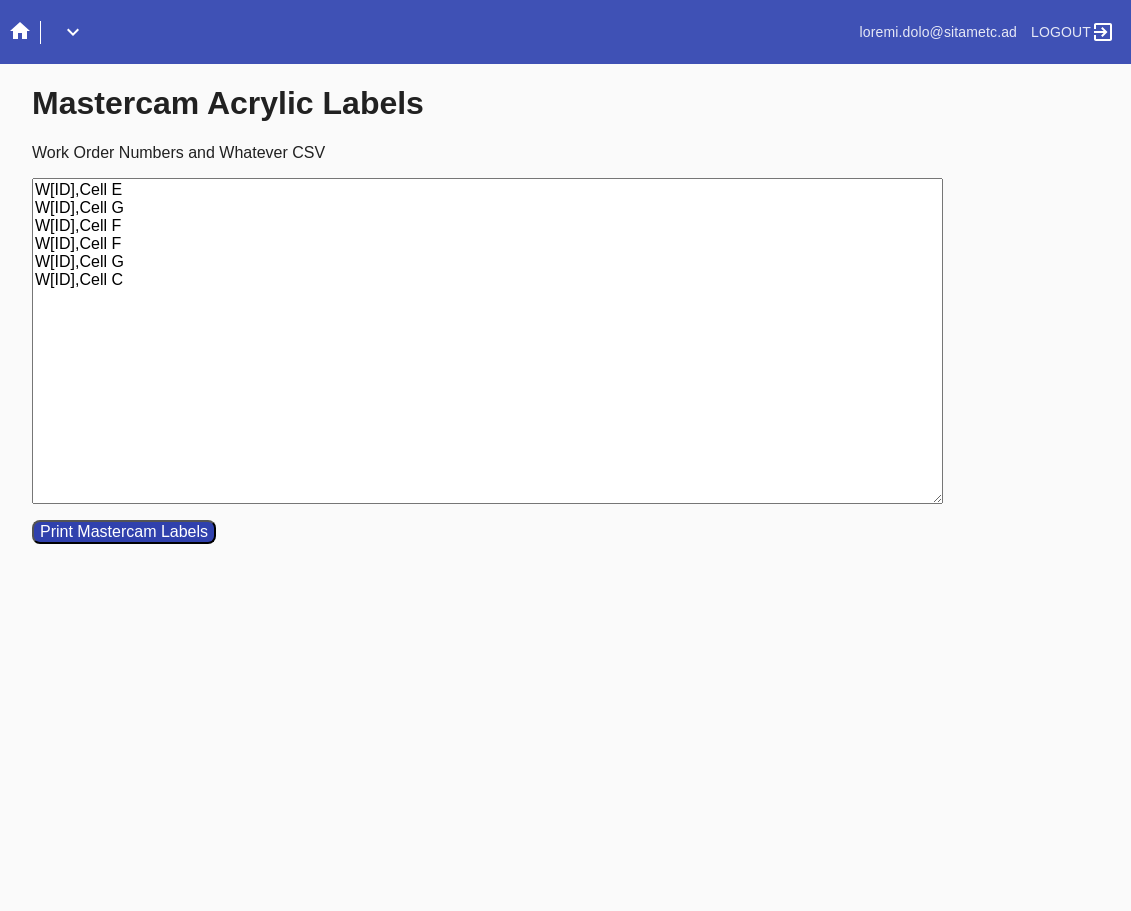 click on "W[ID],Cell E
W[ID],Cell G
W[ID],Cell F
W[ID],Cell F
W[ID],Cell G
W[ID],Cell C" at bounding box center (487, 341) 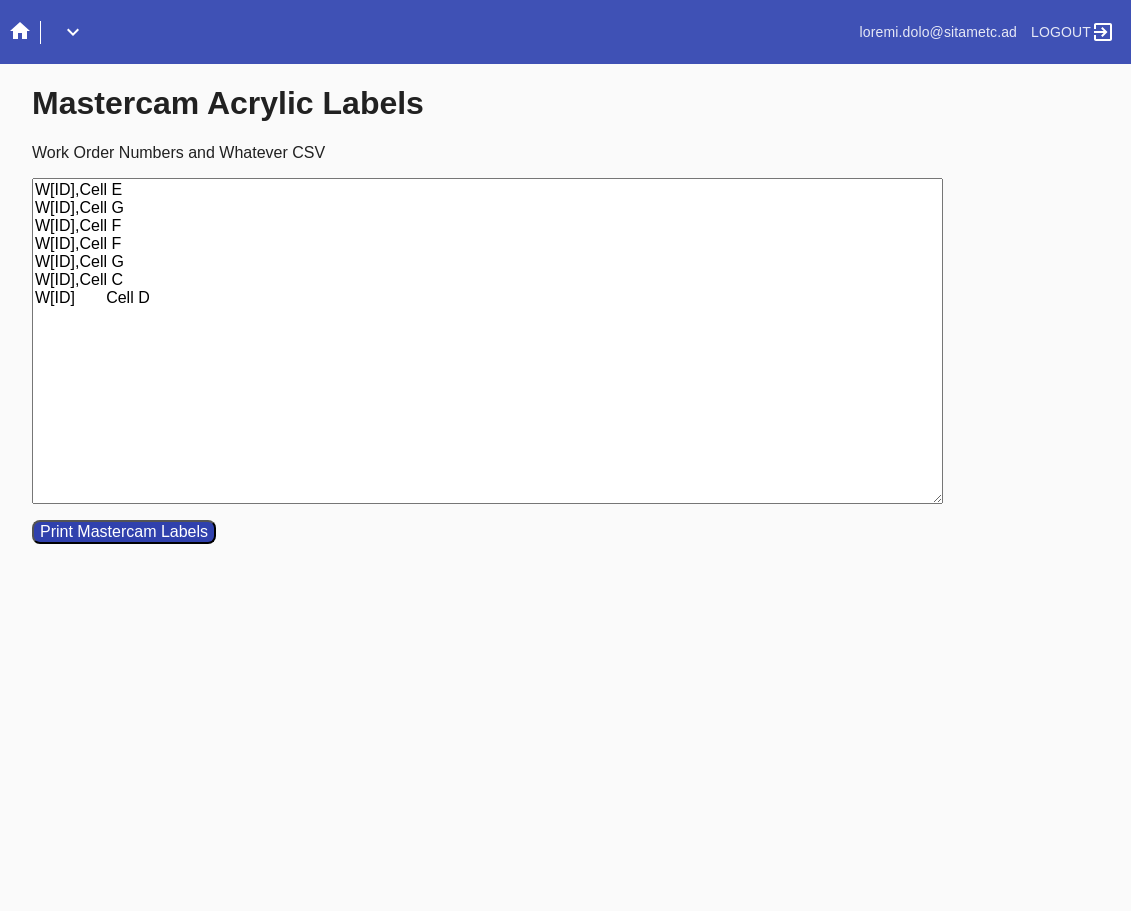 click on "W[ID],Cell E
W[ID],Cell G
W[ID],Cell F
W[ID],Cell F
W[ID],Cell G
W[ID],Cell C
W[ID]	Cell D" at bounding box center (487, 341) 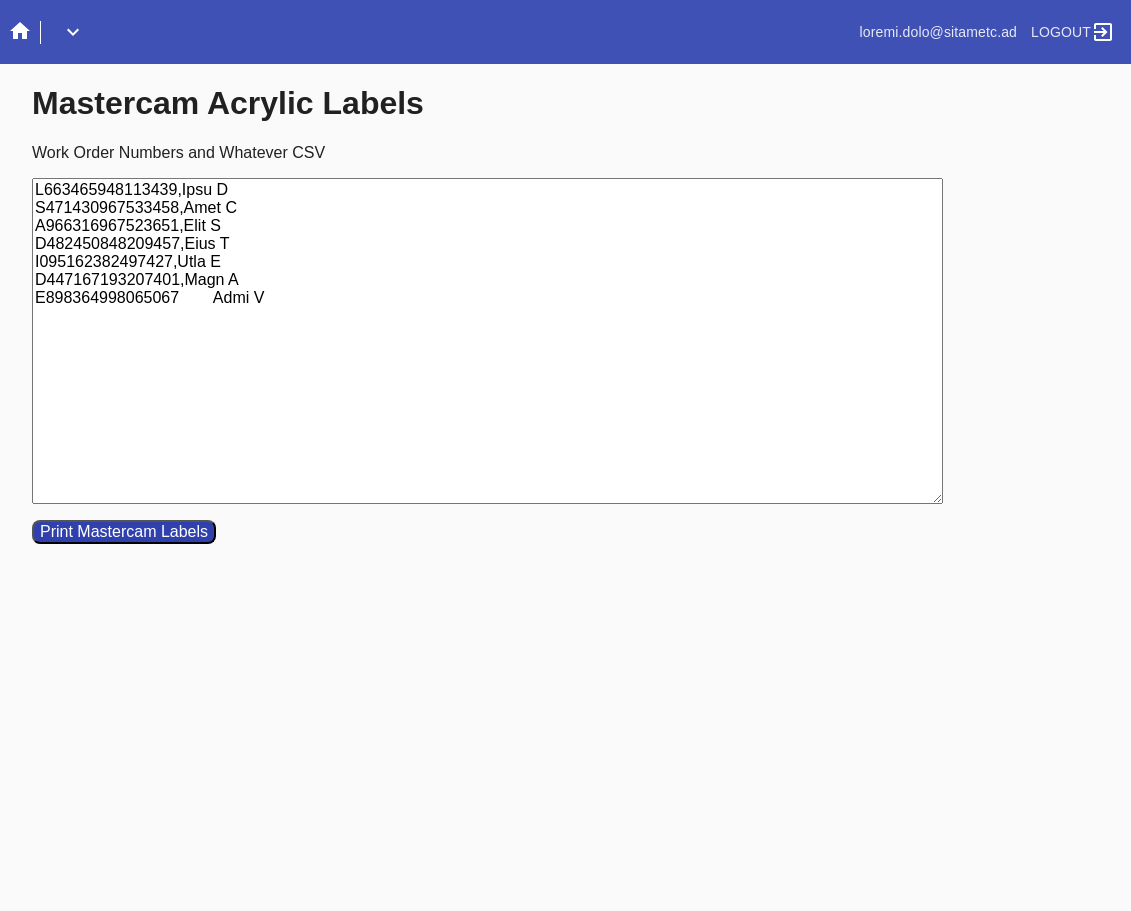 click on "L663465948113439,Ipsu D
S471430967533458,Amet C
A966316967523651,Elit S
D482450848209457,Eius T
I095162382497427,Utla E
D447167193207401,Magn A
E898364998065067	Admi V" at bounding box center (487, 341) 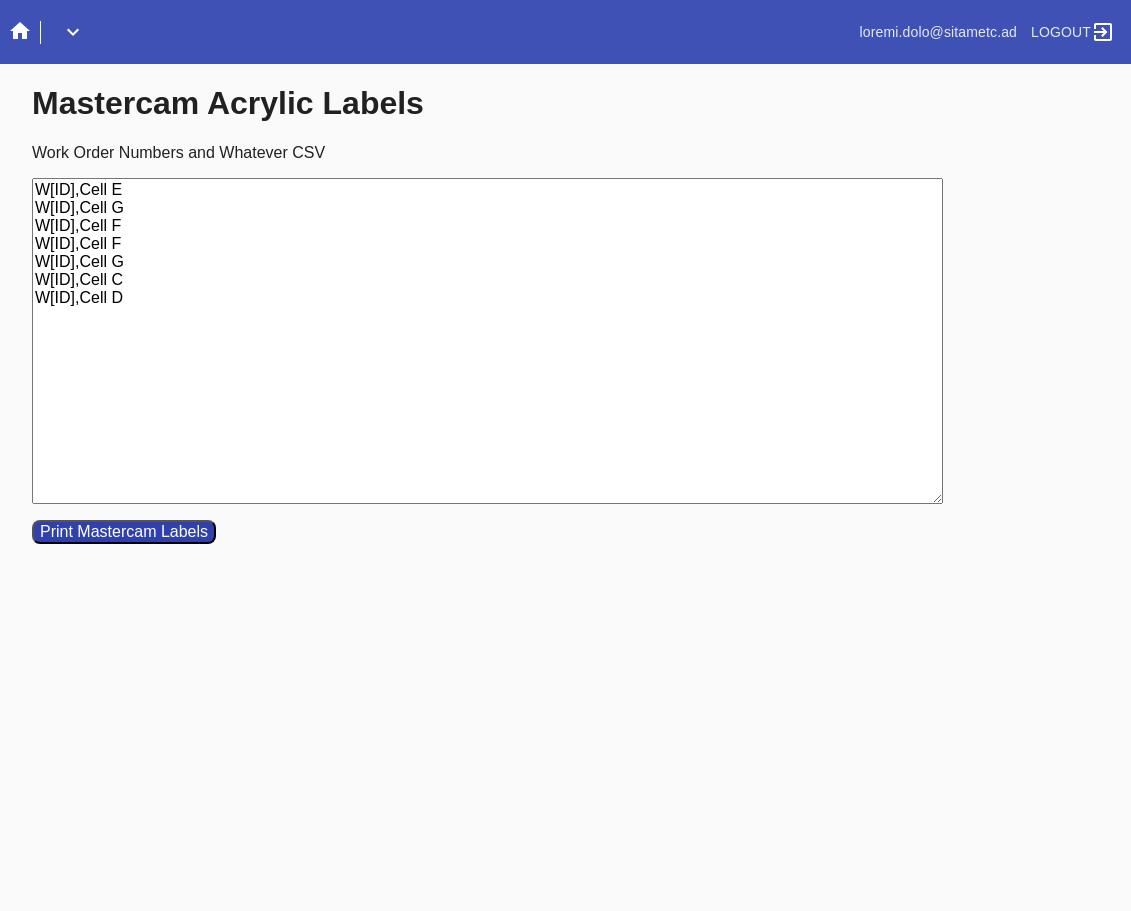click on "Print Mastercam Labels" at bounding box center [124, 532] 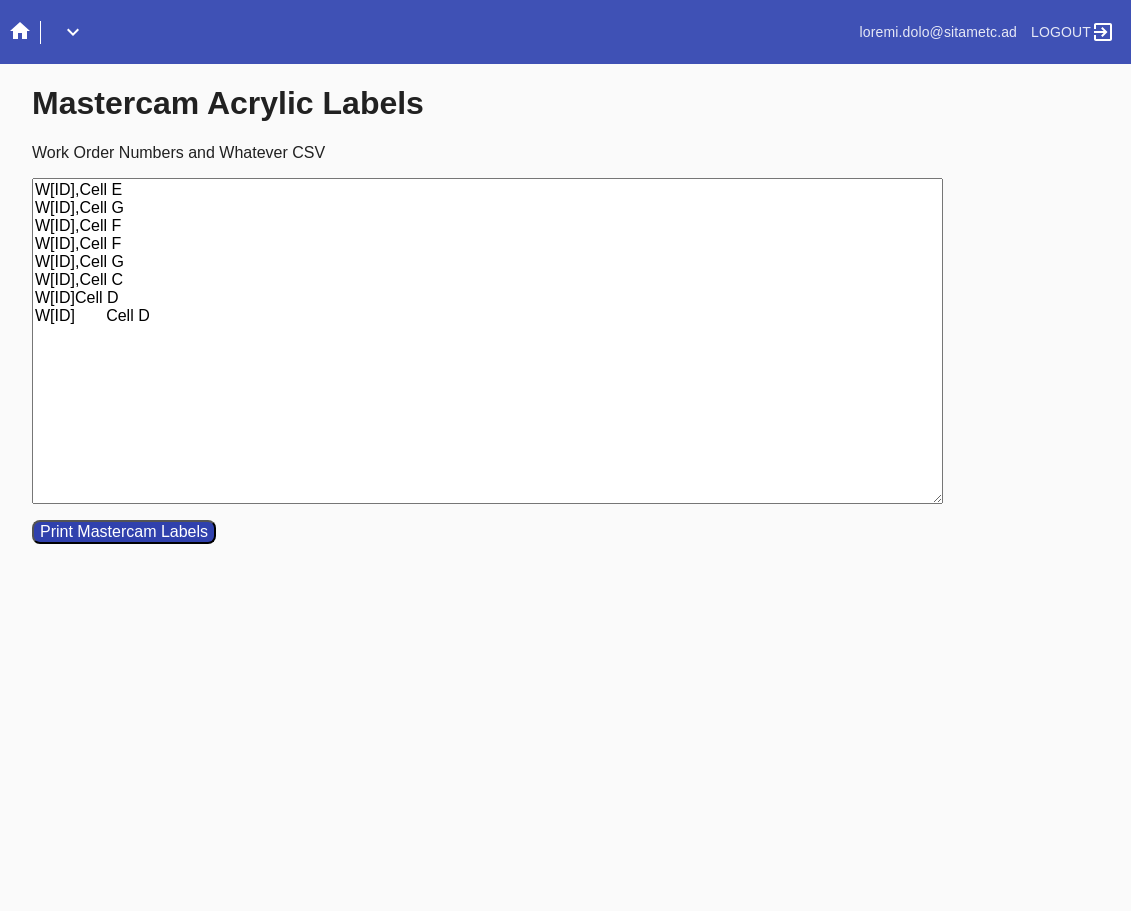 click on "W[ID],Cell E
W[ID],Cell G
W[ID],Cell F
W[ID],Cell F
W[ID],Cell G
W[ID],Cell C
W[ID]Cell D
W[ID]	Cell D" at bounding box center [487, 341] 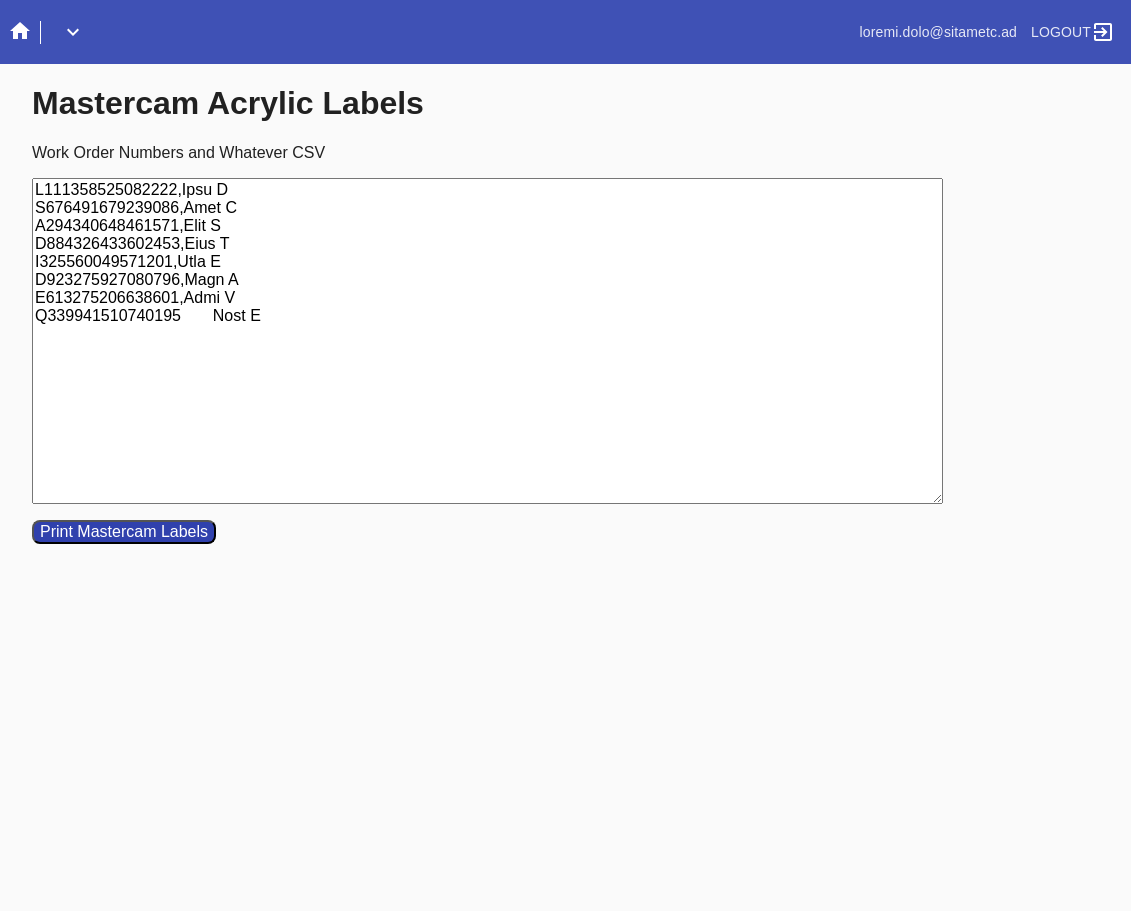 click on "L111358525082222,Ipsu D
S676491679239086,Amet C
A294340648461571,Elit S
D884326433602453,Eius T
I325560049571201,Utla E
D923275927080796,Magn A
E613275206638601,Admi V
Q339941510740195	Nost E" at bounding box center (487, 341) 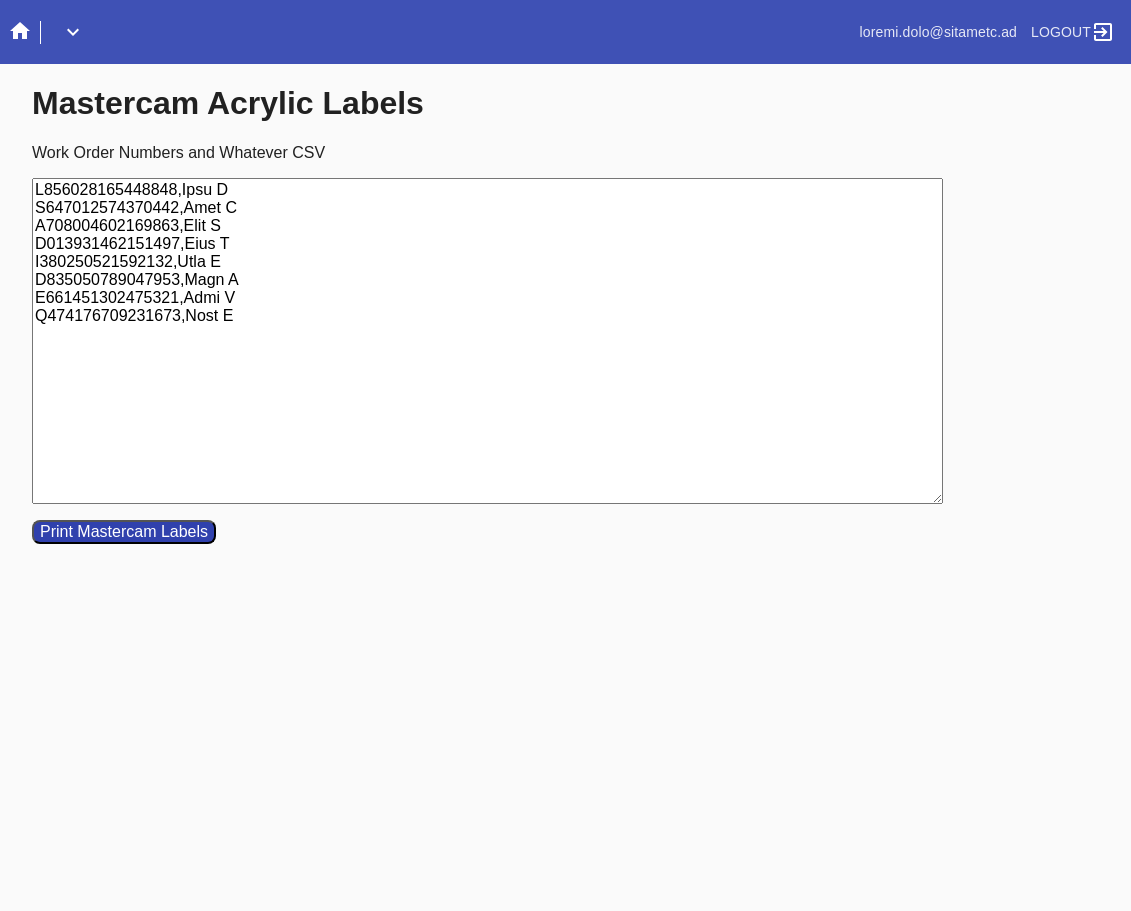 click on "Print Mastercam Labels" at bounding box center (124, 532) 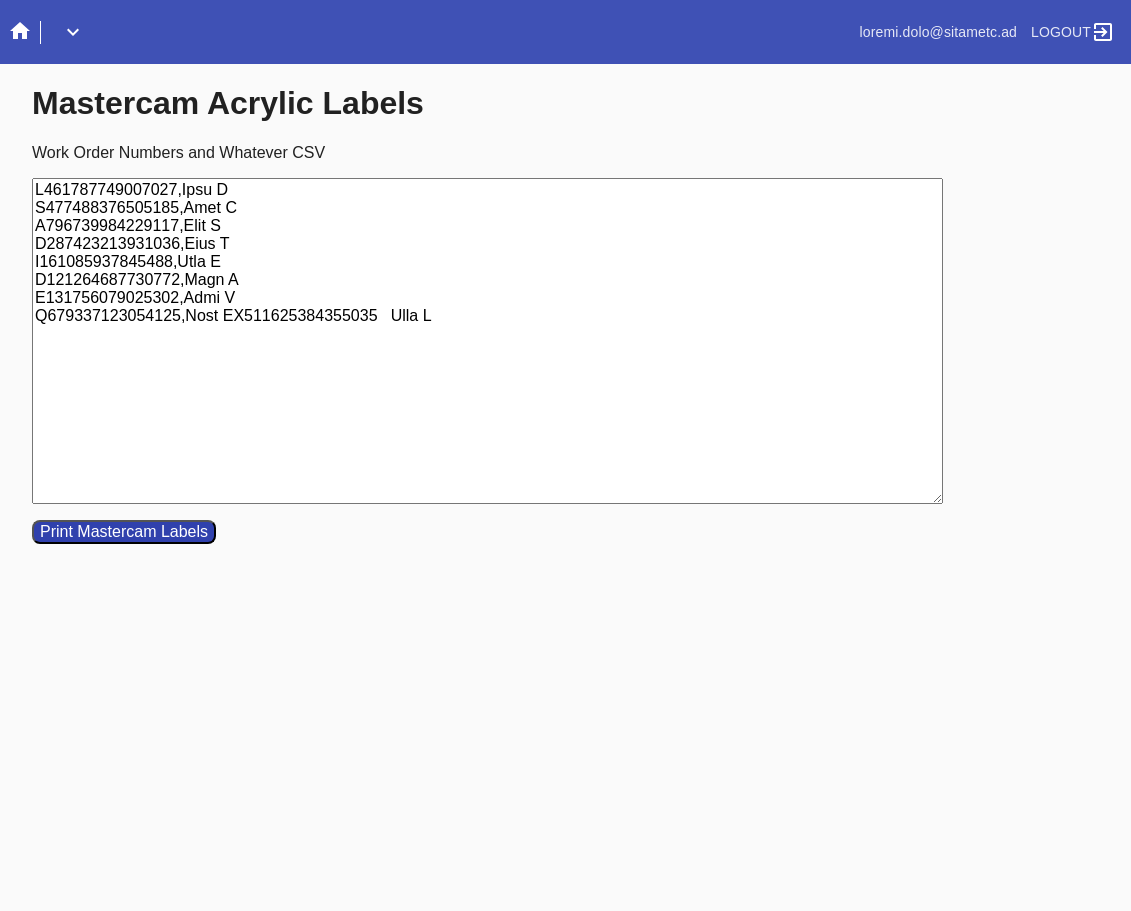 click on "L461787749007027,Ipsu D
S477488376505185,Amet C
A796739984229117,Elit S
D287423213931036,Eius T
I161085937845488,Utla E
D121264687730772,Magn A
E131756079025302,Admi V
Q679337123054125,Nost EX511625384355035	Ulla L" at bounding box center (487, 341) 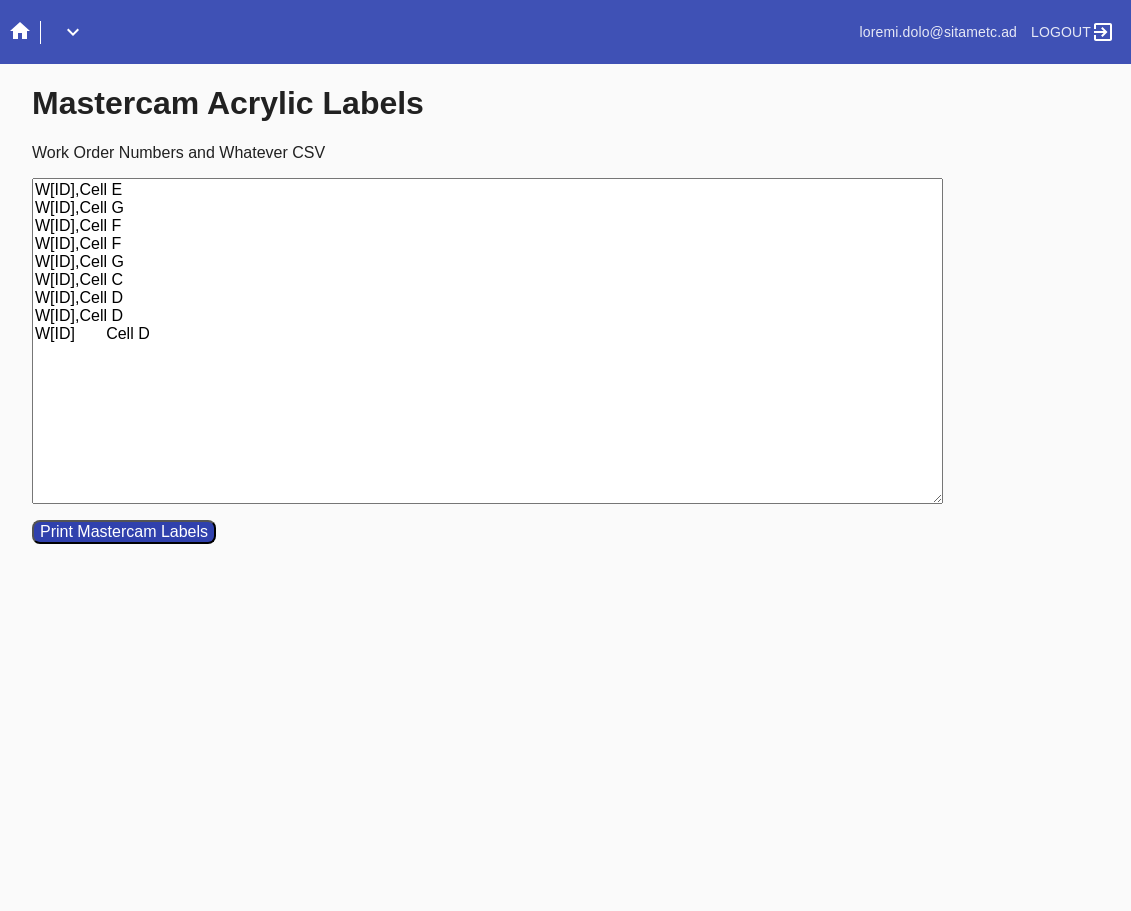click on "W[ID],Cell E
W[ID],Cell G
W[ID],Cell F
W[ID],Cell F
W[ID],Cell G
W[ID],Cell C
W[ID],Cell D
W[ID],Cell D
W[ID]	Cell D" at bounding box center [487, 341] 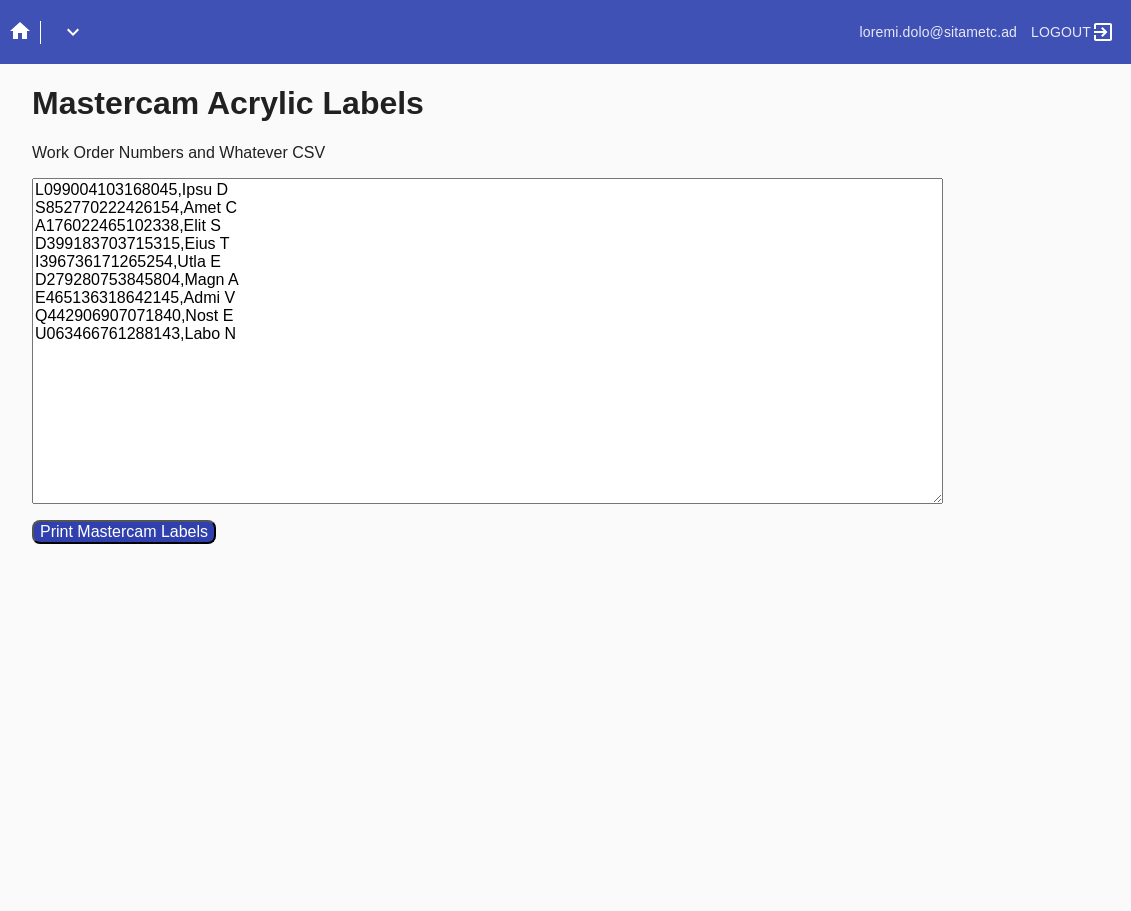 type on "L099004103168045,Ipsu D
S852770222426154,Amet C
A176022465102338,Elit S
D399183703715315,Eius T
I396736171265254,Utla E
D279280753845804,Magn A
E465136318642145,Admi V
Q442906907071840,Nost E
U063466761288143,Labo N" 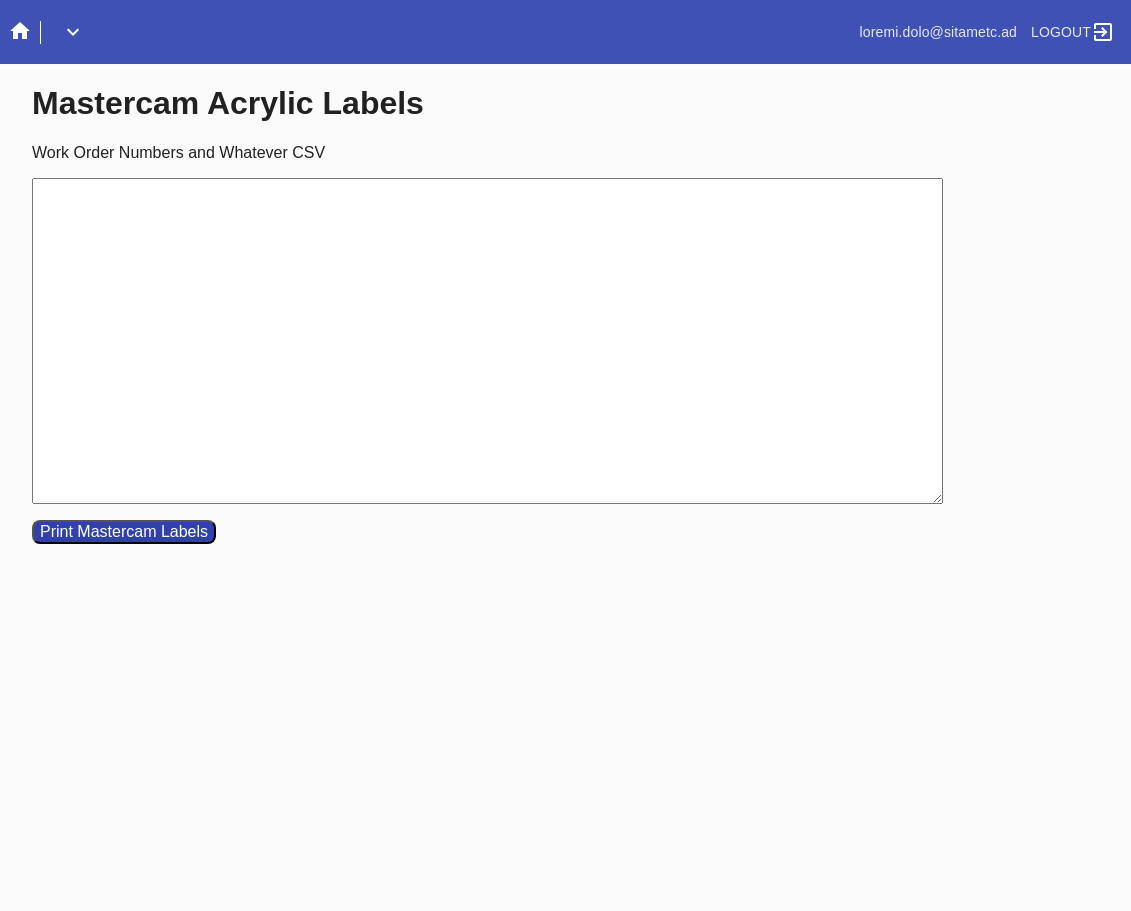 type 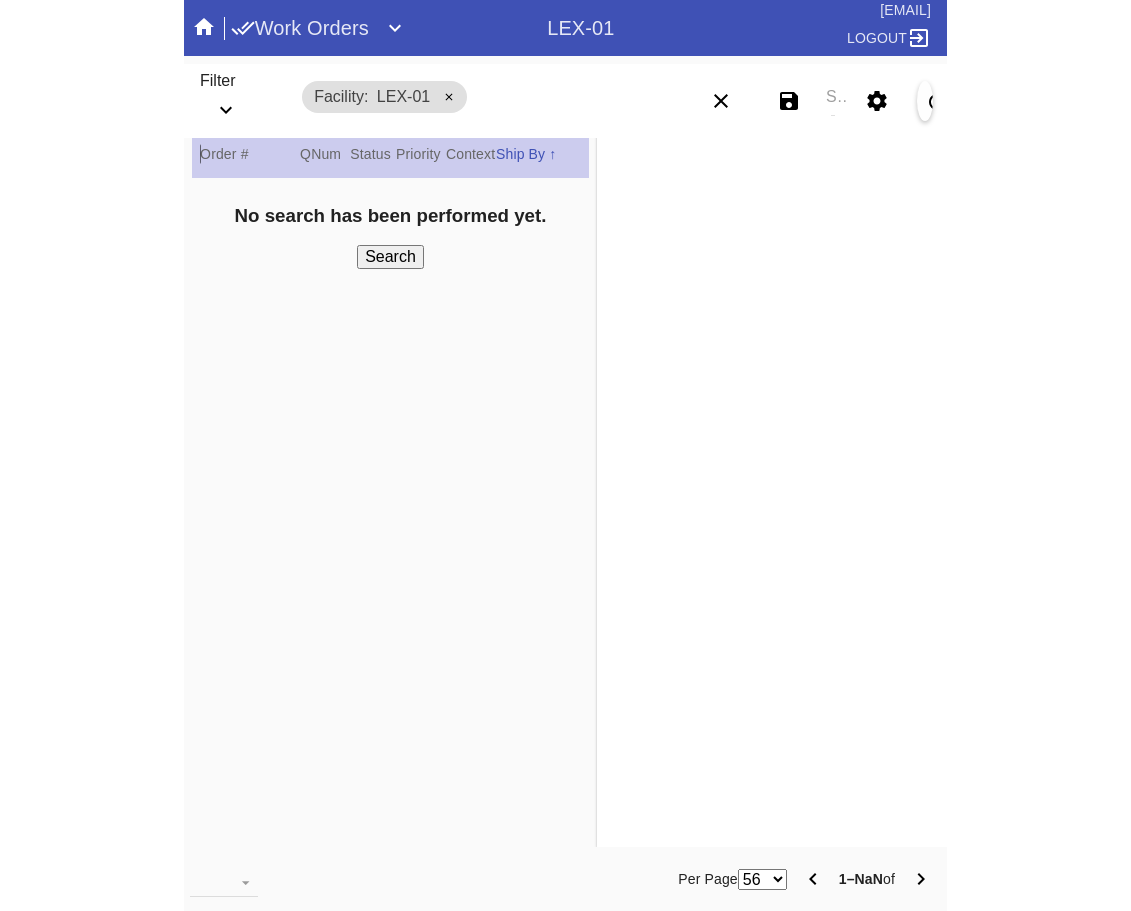 scroll, scrollTop: 0, scrollLeft: 0, axis: both 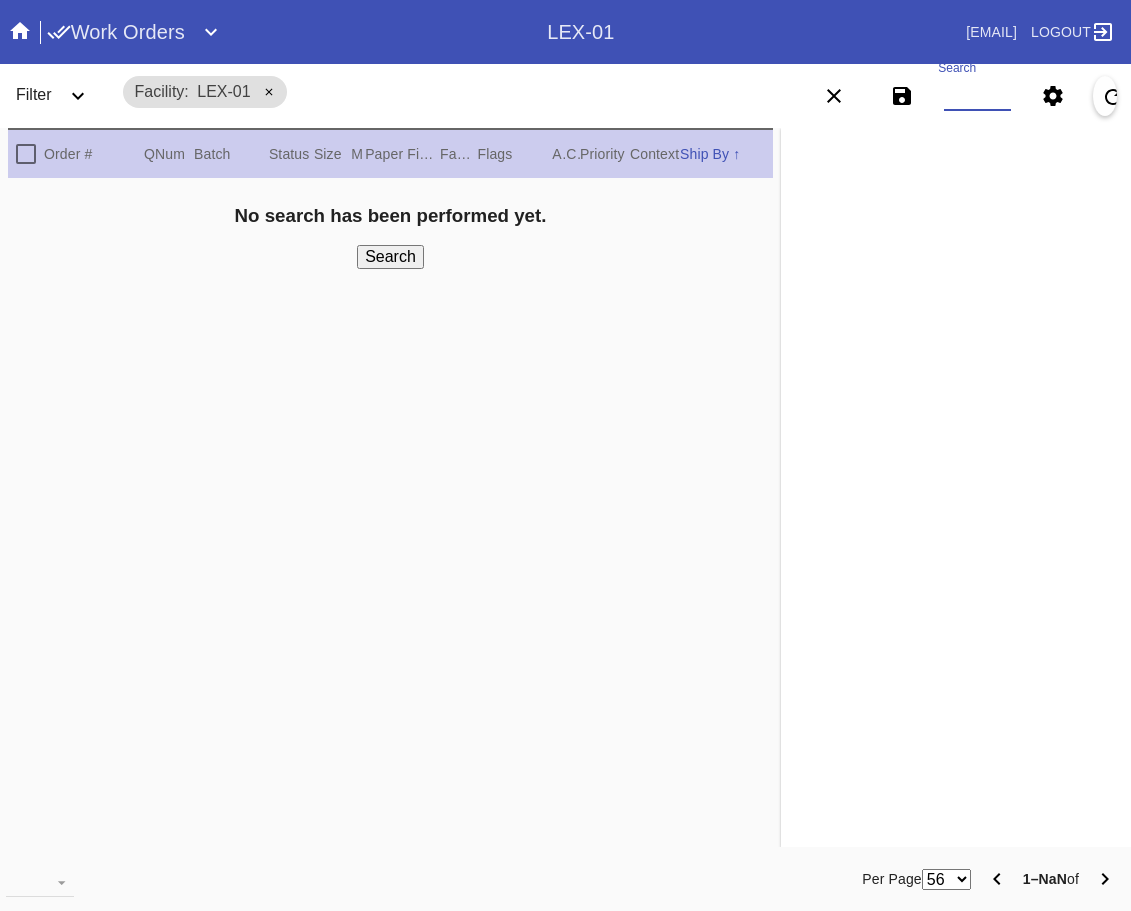 click on "Search" at bounding box center [977, 96] 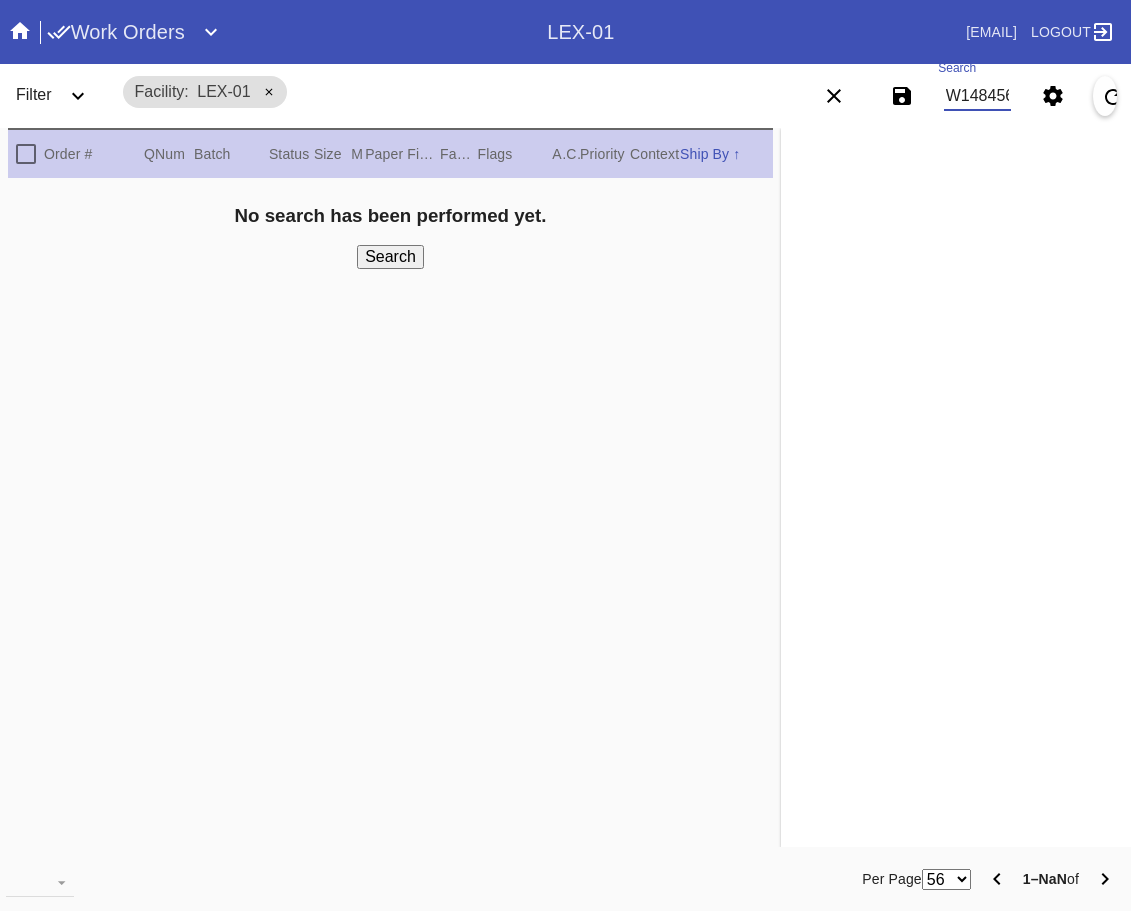 scroll, scrollTop: 0, scrollLeft: 1335, axis: horizontal 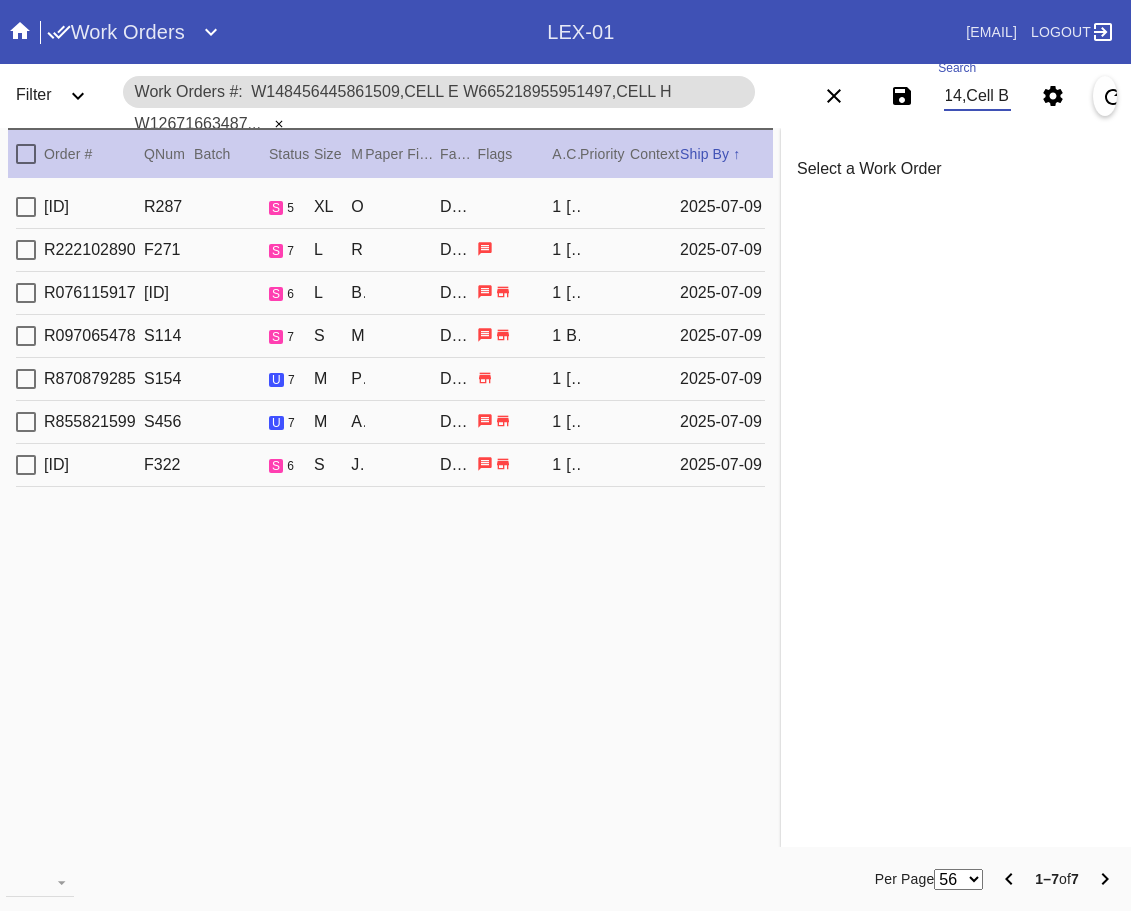 click at bounding box center [26, 154] 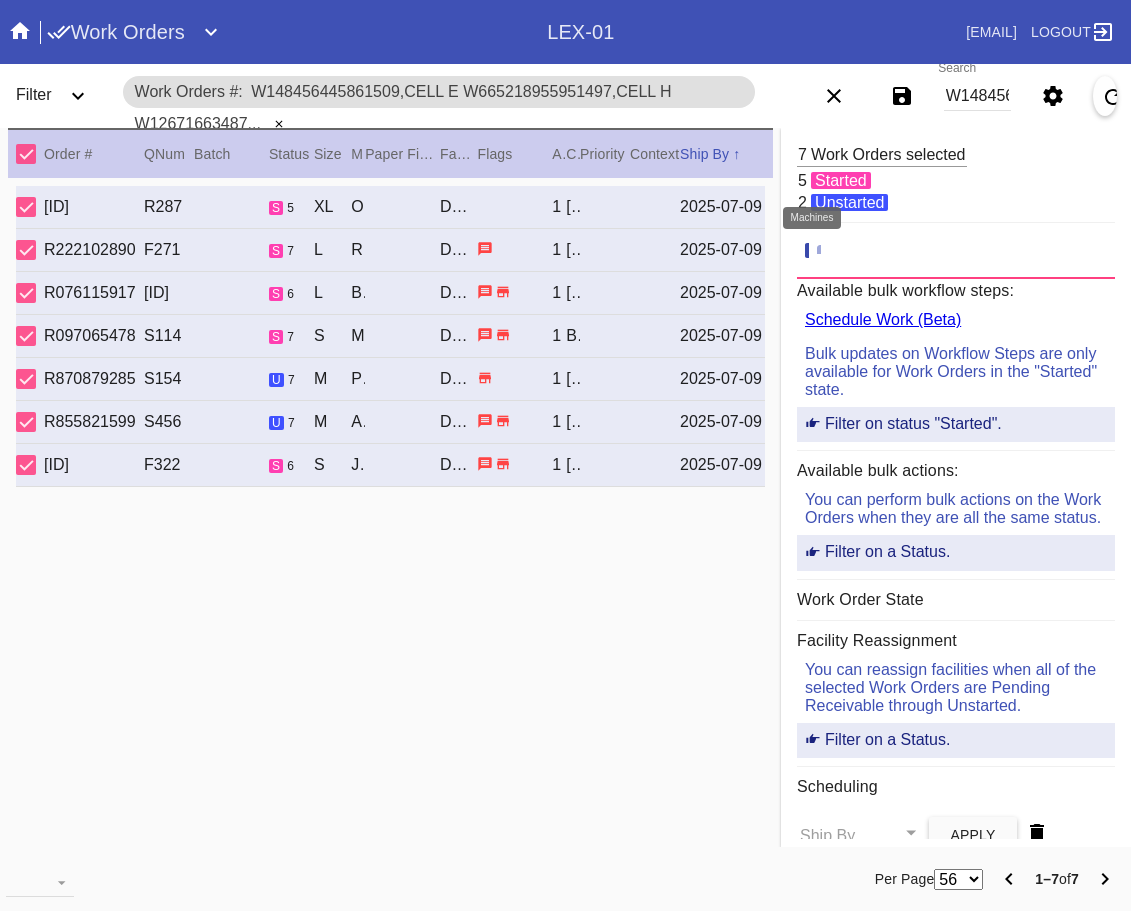 click at bounding box center (827, 251) 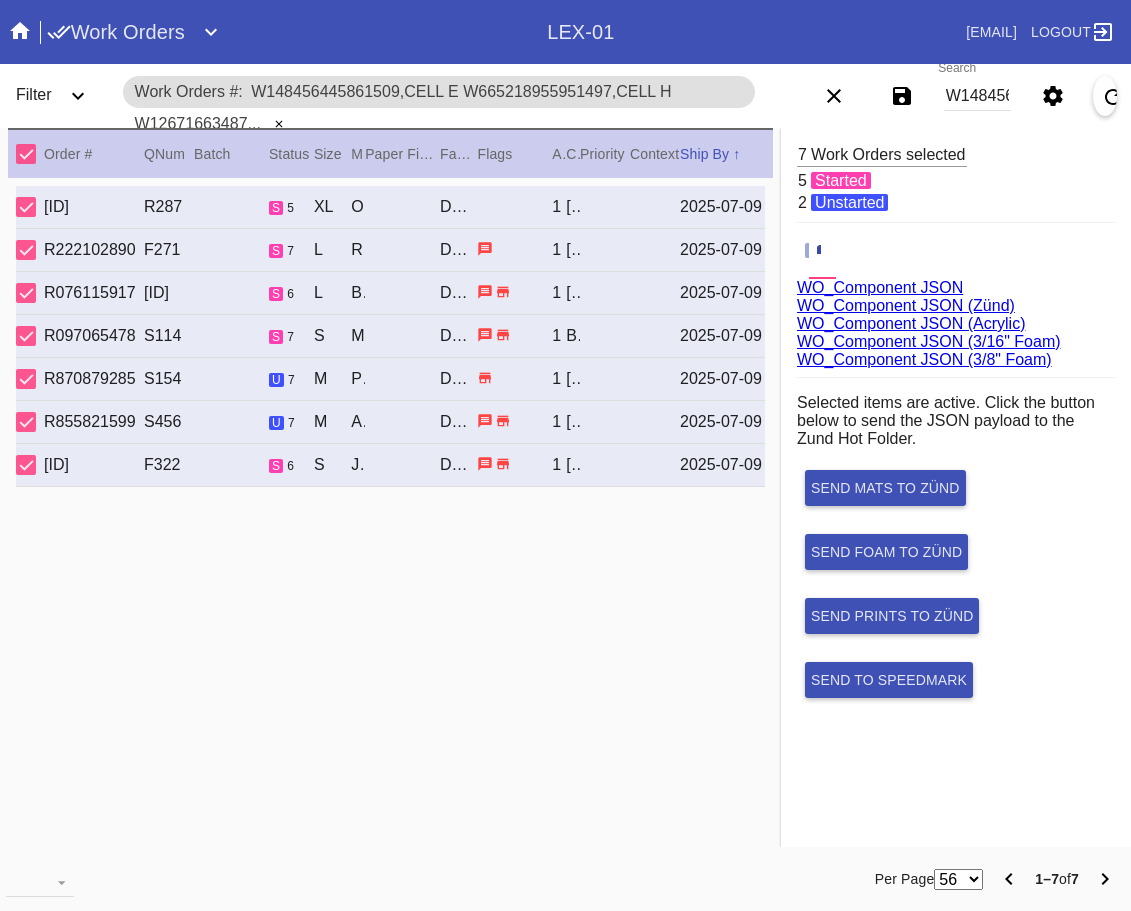 click on "WO_Component JSON (Acrylic)" at bounding box center [911, 323] 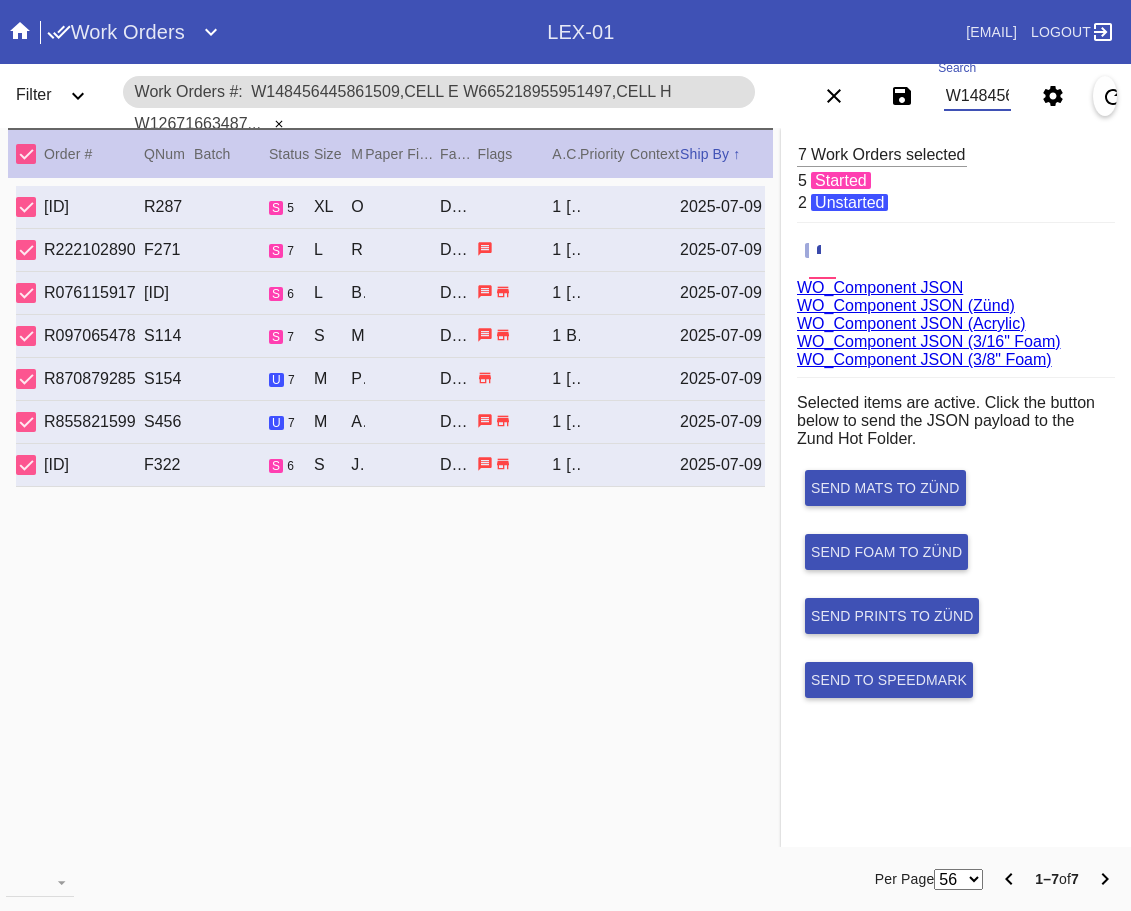 click on "W148456445861509,Cell E W665218955951497,Cell H W126716634877101,Cell H W383899624777287,Cell H W246529925005020,Cell B W674868722357467,Cell F W386808807619714,Cell B" at bounding box center [977, 96] 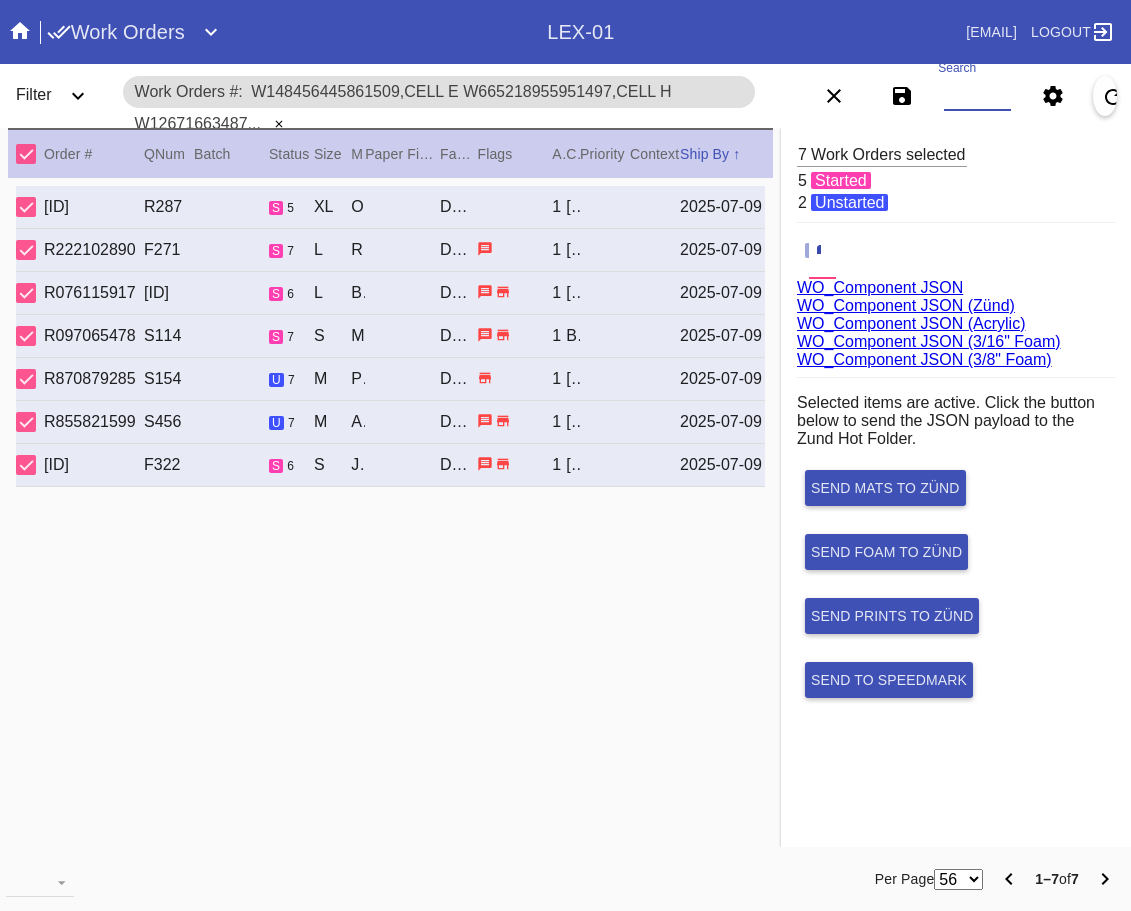 paste on "W413874974854770,Cell F W022454076474661,Cell C W298901294969736,Cell B W312374579052725,Cell D W588612732374355,Cell F W696968518413103,Cell A W604806935377560,Cell G W599996223761072,Cell A W119296303506040,Cell B" 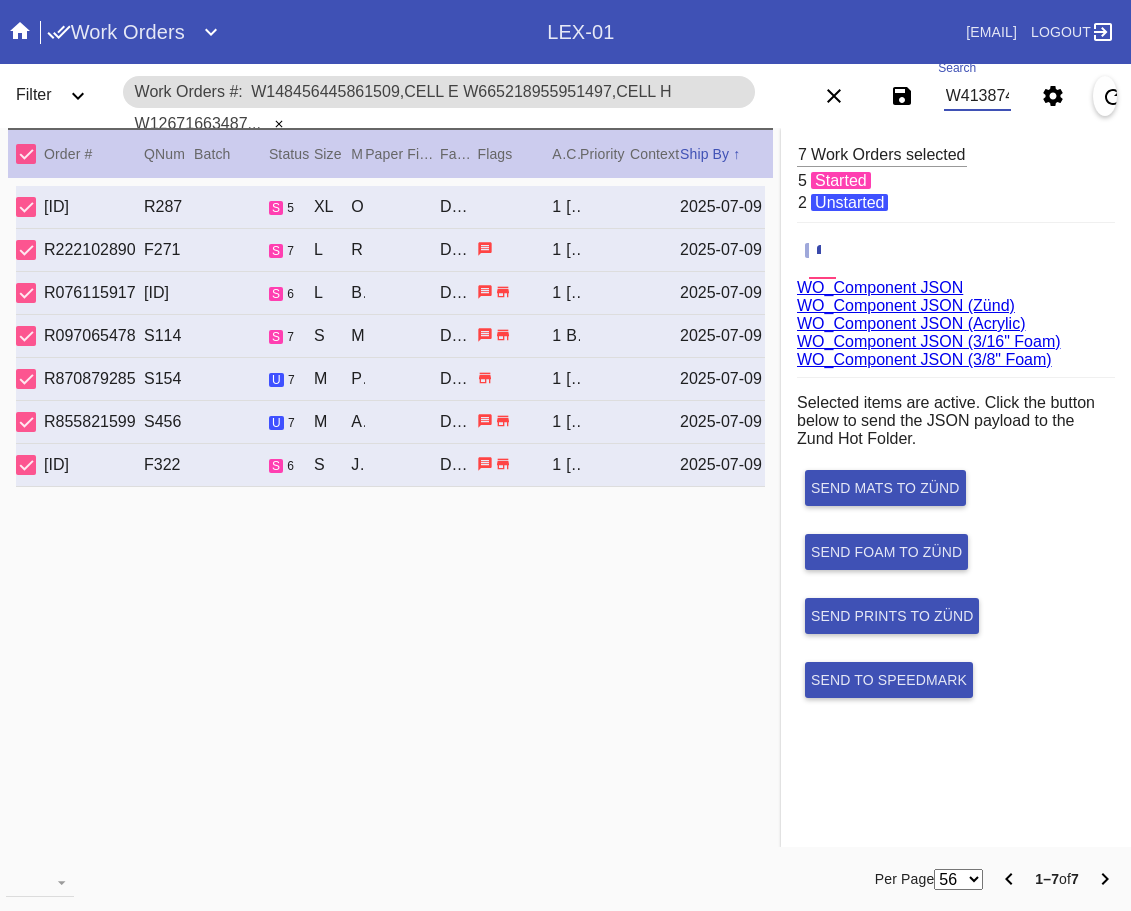scroll, scrollTop: 0, scrollLeft: 1730, axis: horizontal 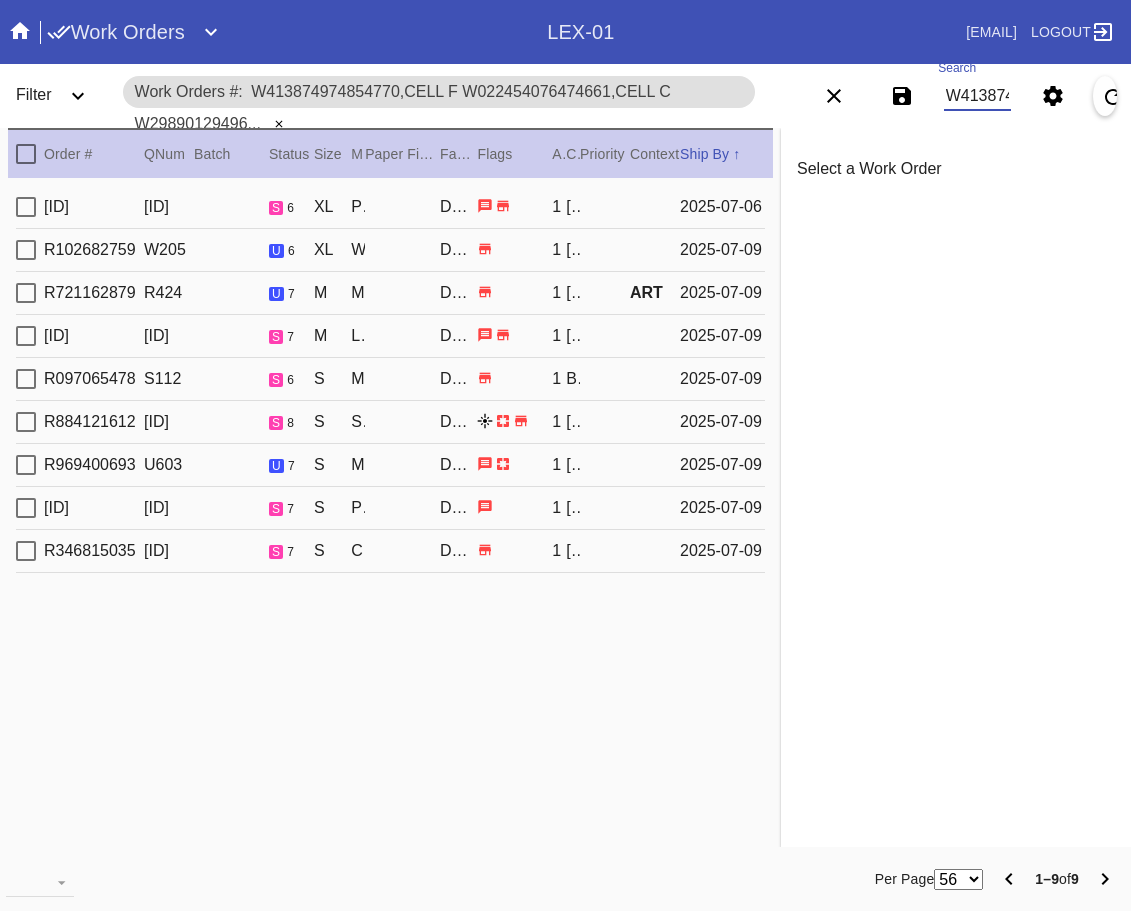 click at bounding box center (26, 154) 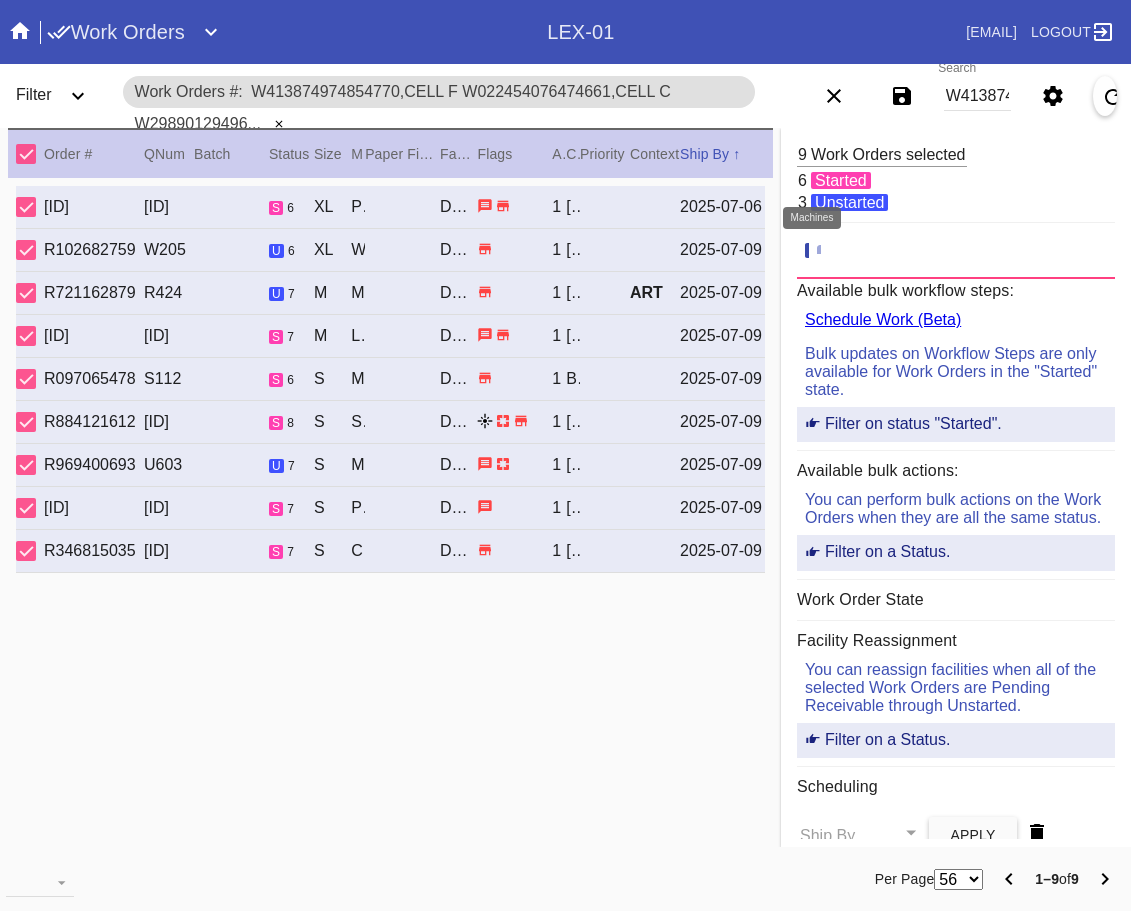 click at bounding box center (827, 249) 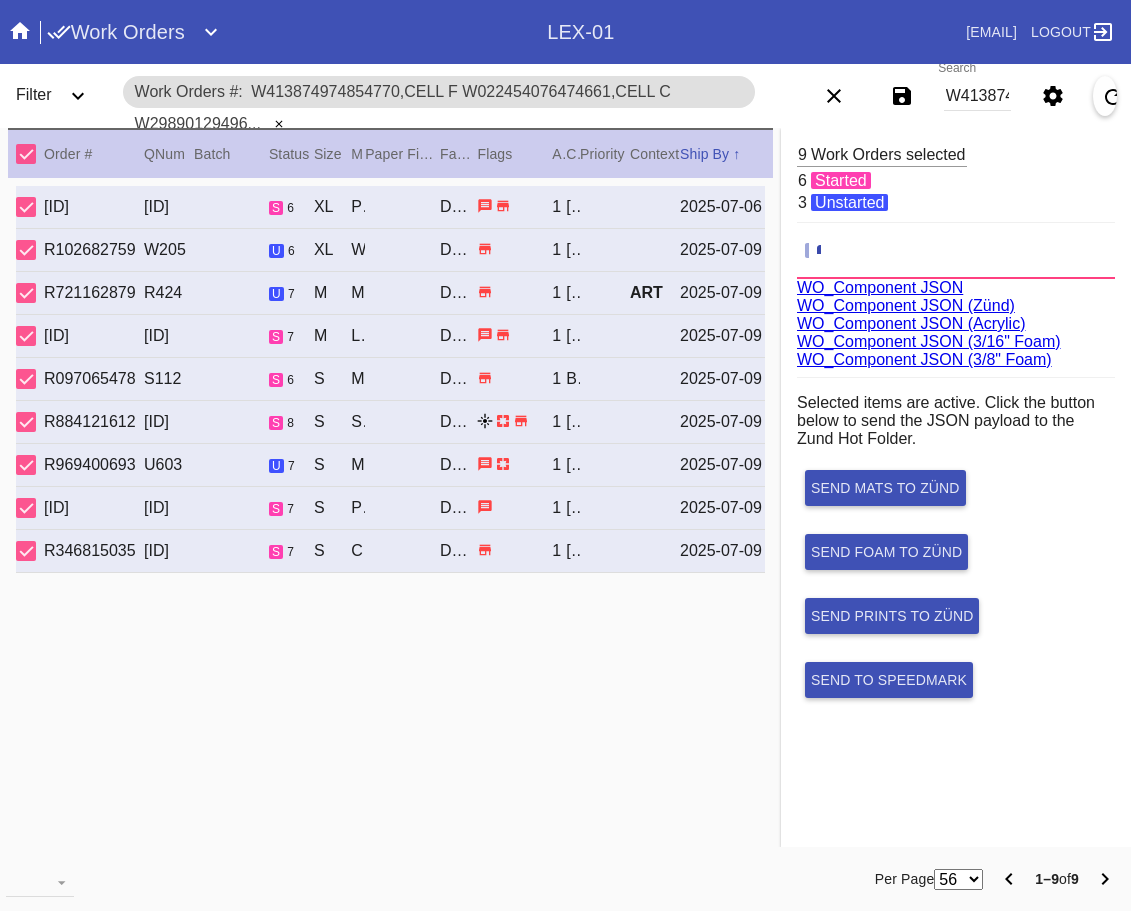 scroll, scrollTop: 75, scrollLeft: 0, axis: vertical 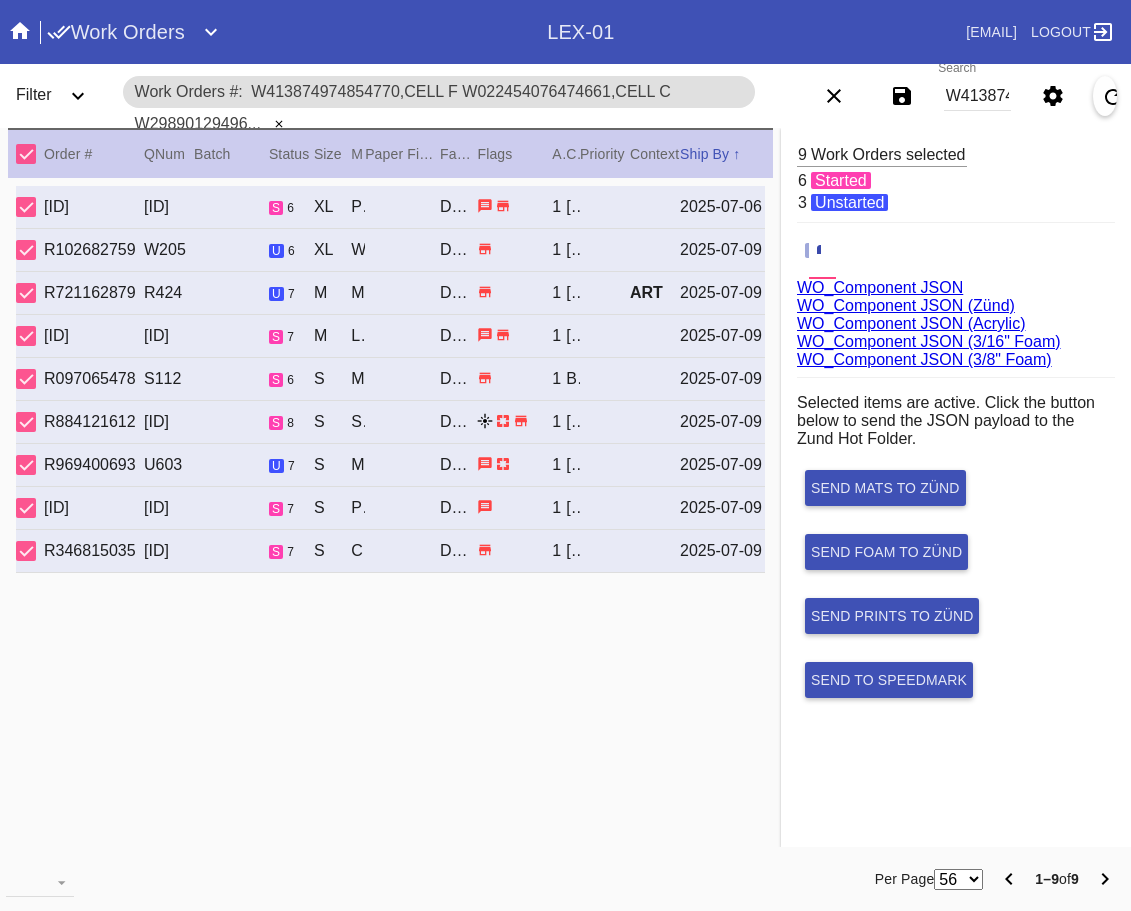 click on "WO_Component JSON (Acrylic)" at bounding box center (911, 323) 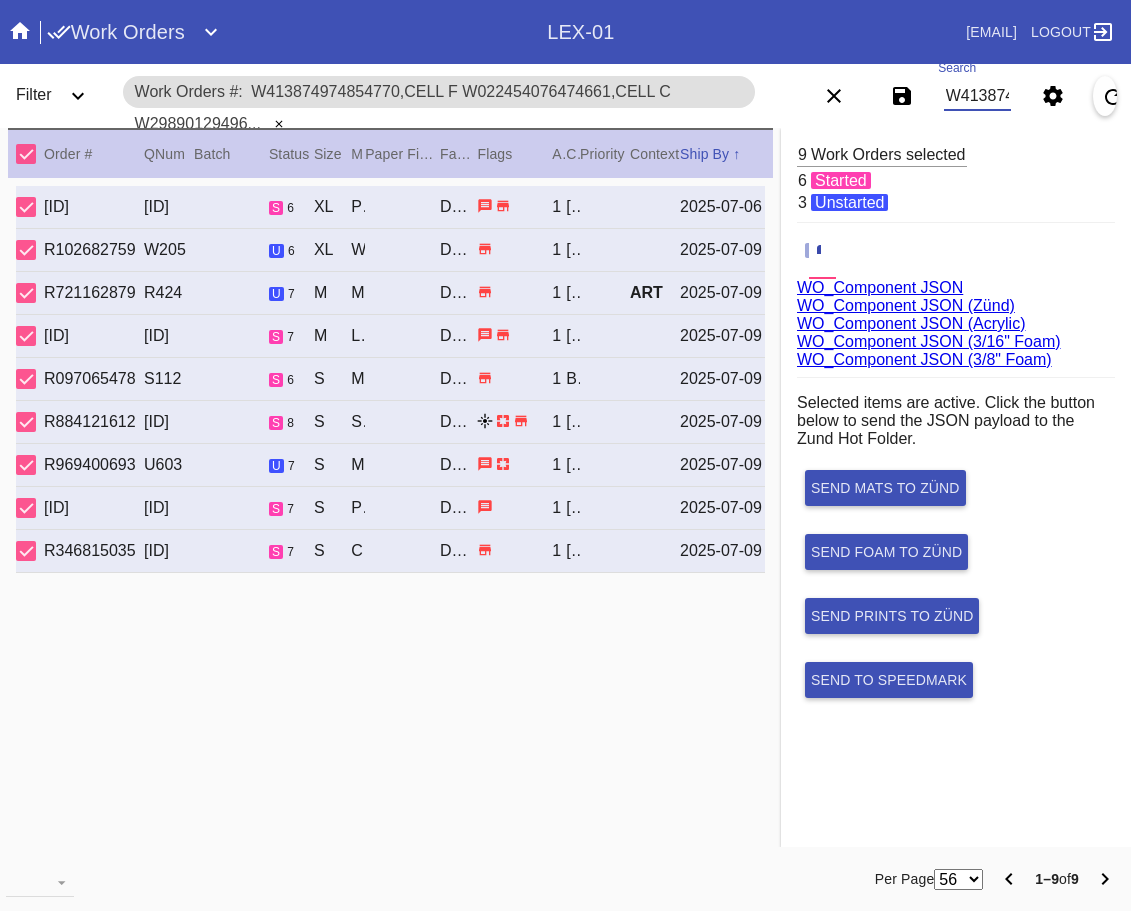 click on "W413874974854770,Cell F W022454076474661,Cell C W298901294969736,Cell B W312374579052725,Cell D W588612732374355,Cell F W696968518413103,Cell A W604806935377560,Cell G W599996223761072,Cell A W119296303506040,Cell B" at bounding box center (977, 96) 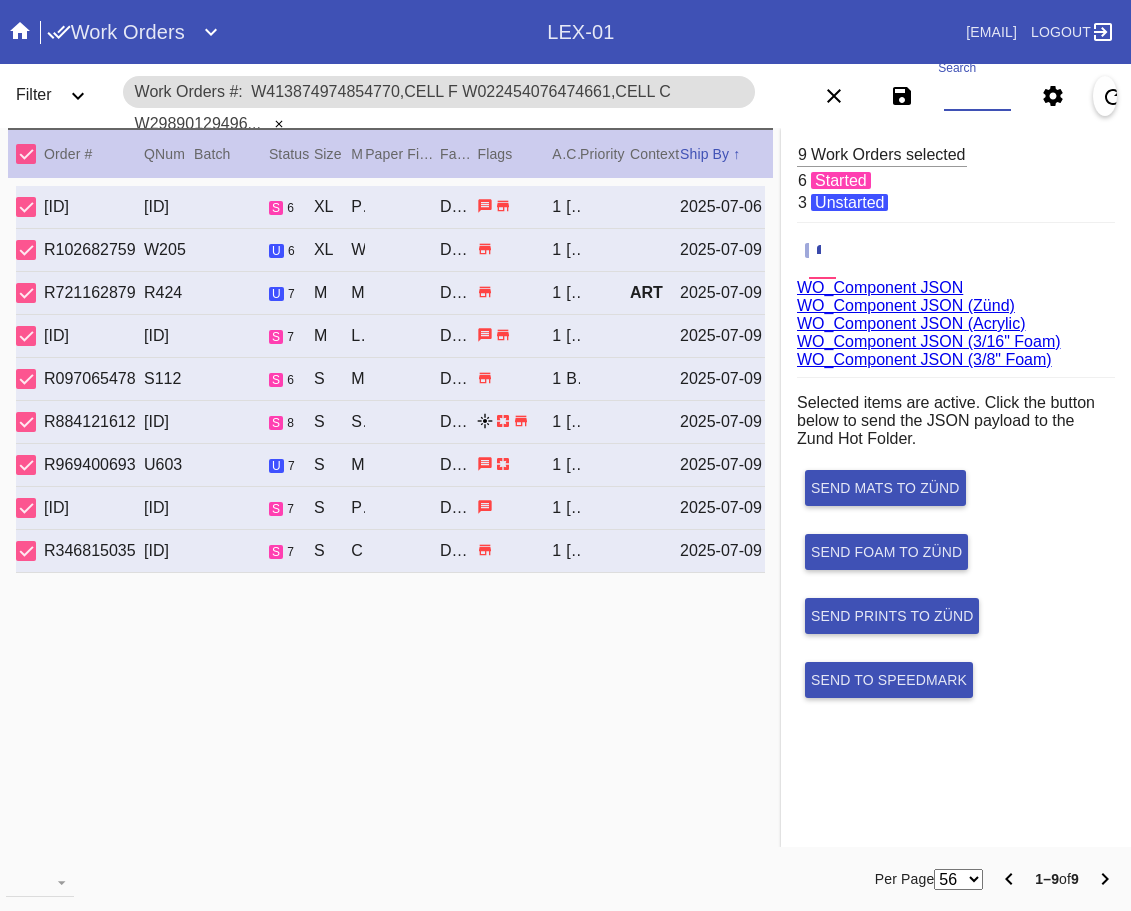 paste on "W269448173032801,Cell G W144208424734989,Cell H W803025515071607,Cell F W493747221567700,Cell A W288173098285738,Cell F W287698265562036,Cell B W856583333152328,Cell G" 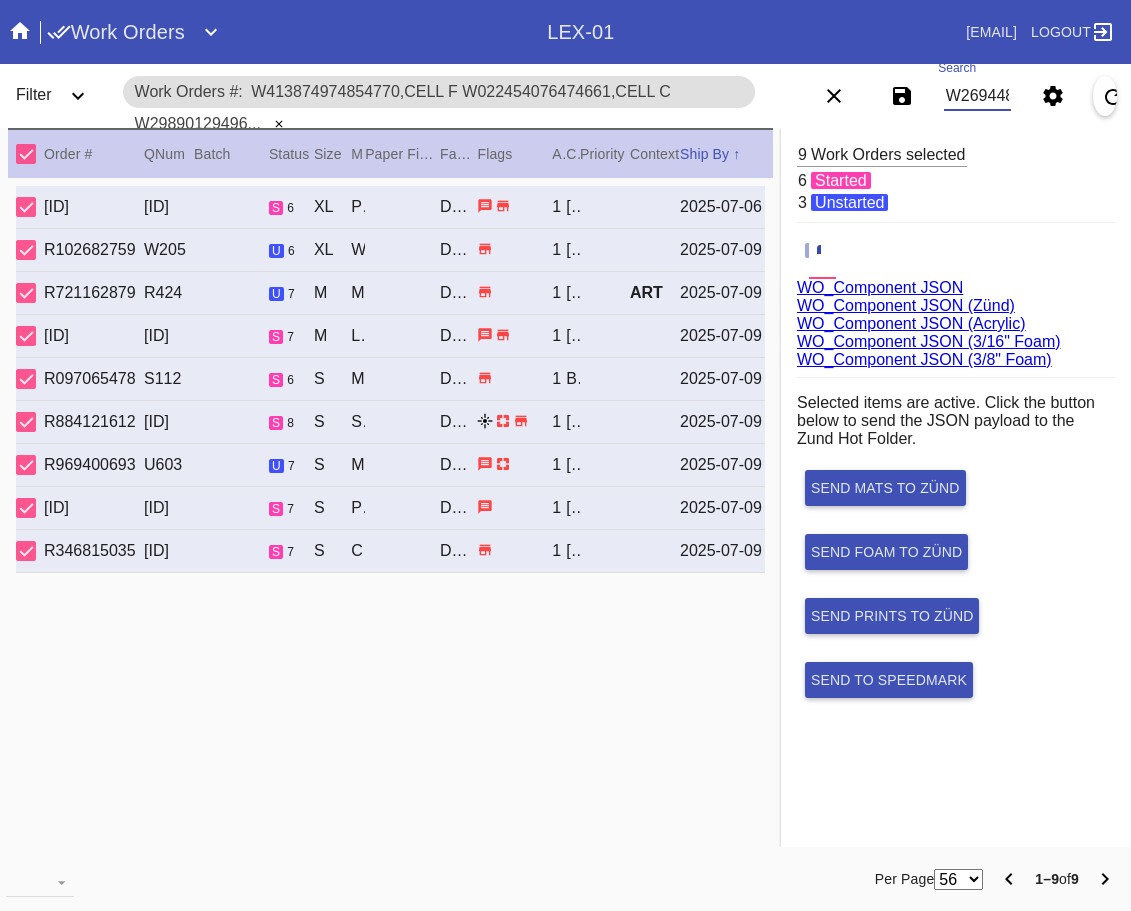 scroll, scrollTop: 0, scrollLeft: 1334, axis: horizontal 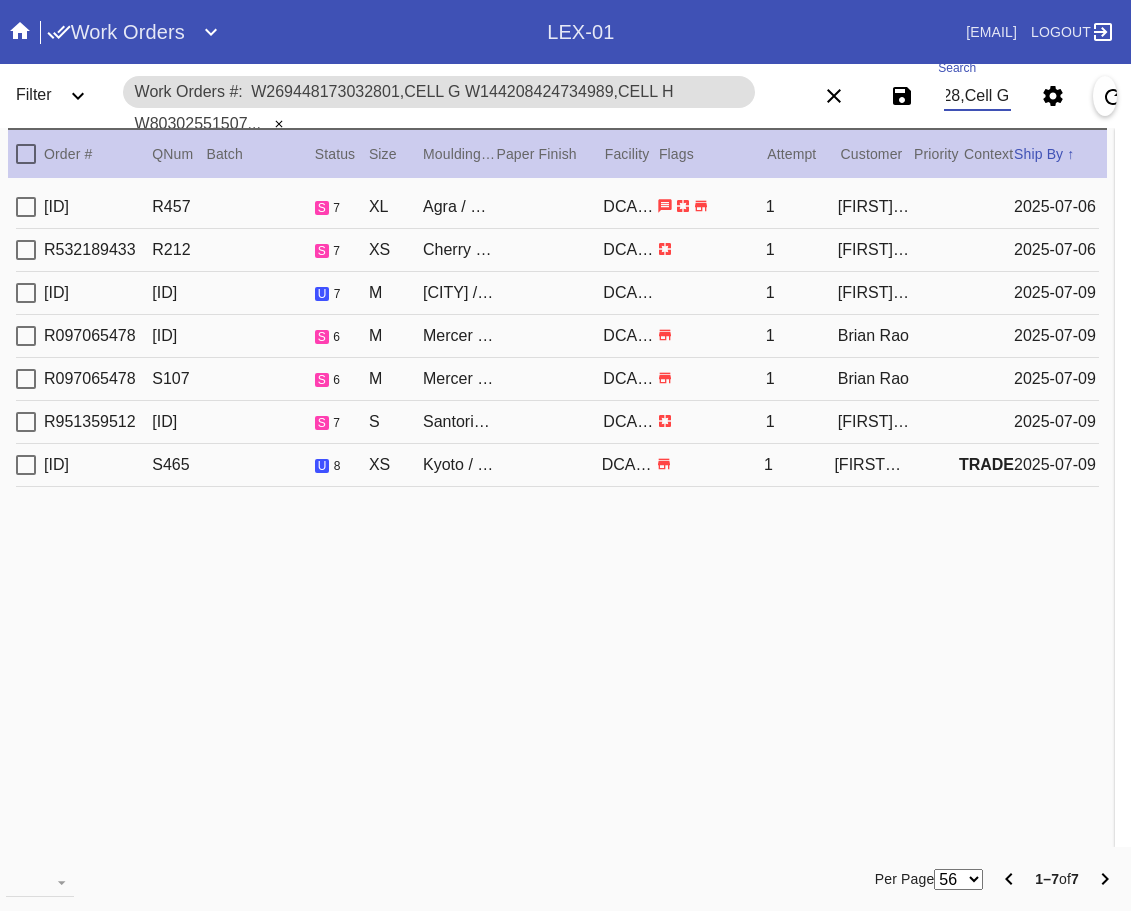 click at bounding box center [26, 154] 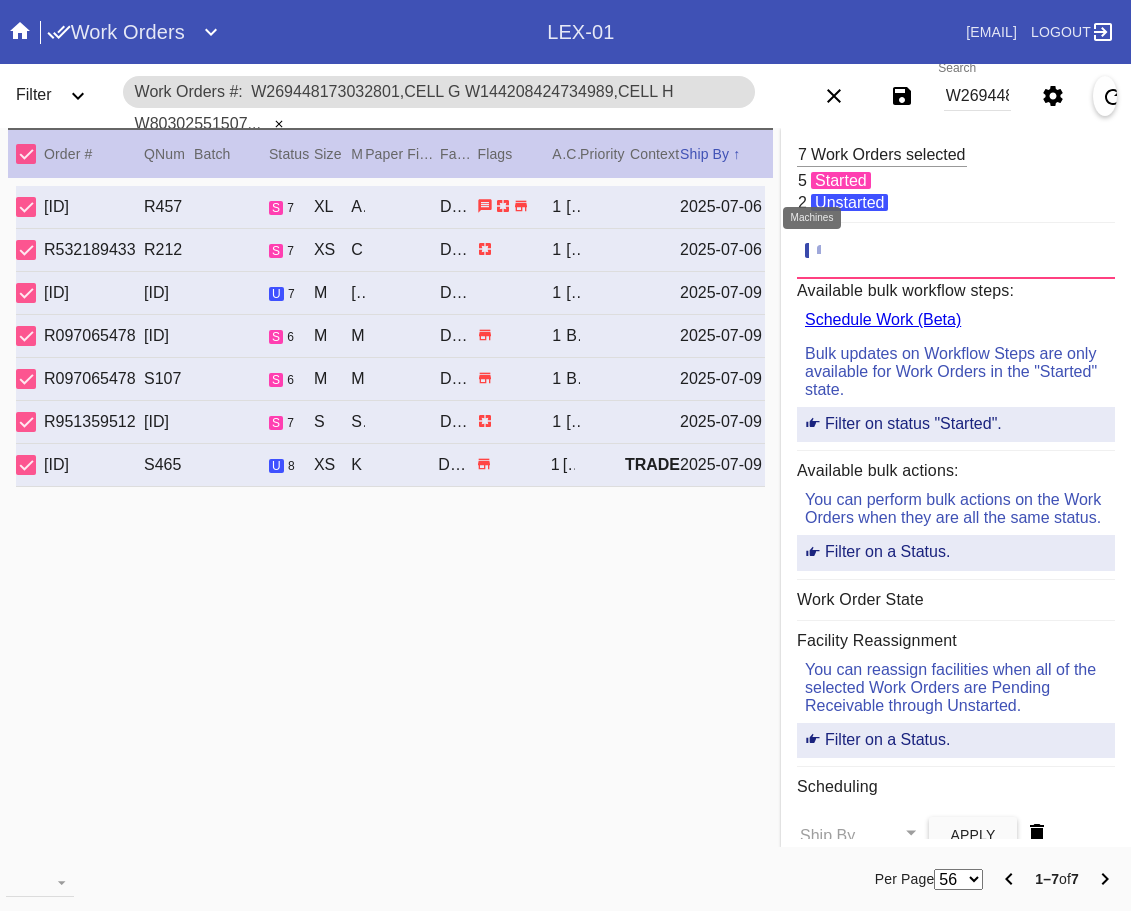 click at bounding box center [827, 249] 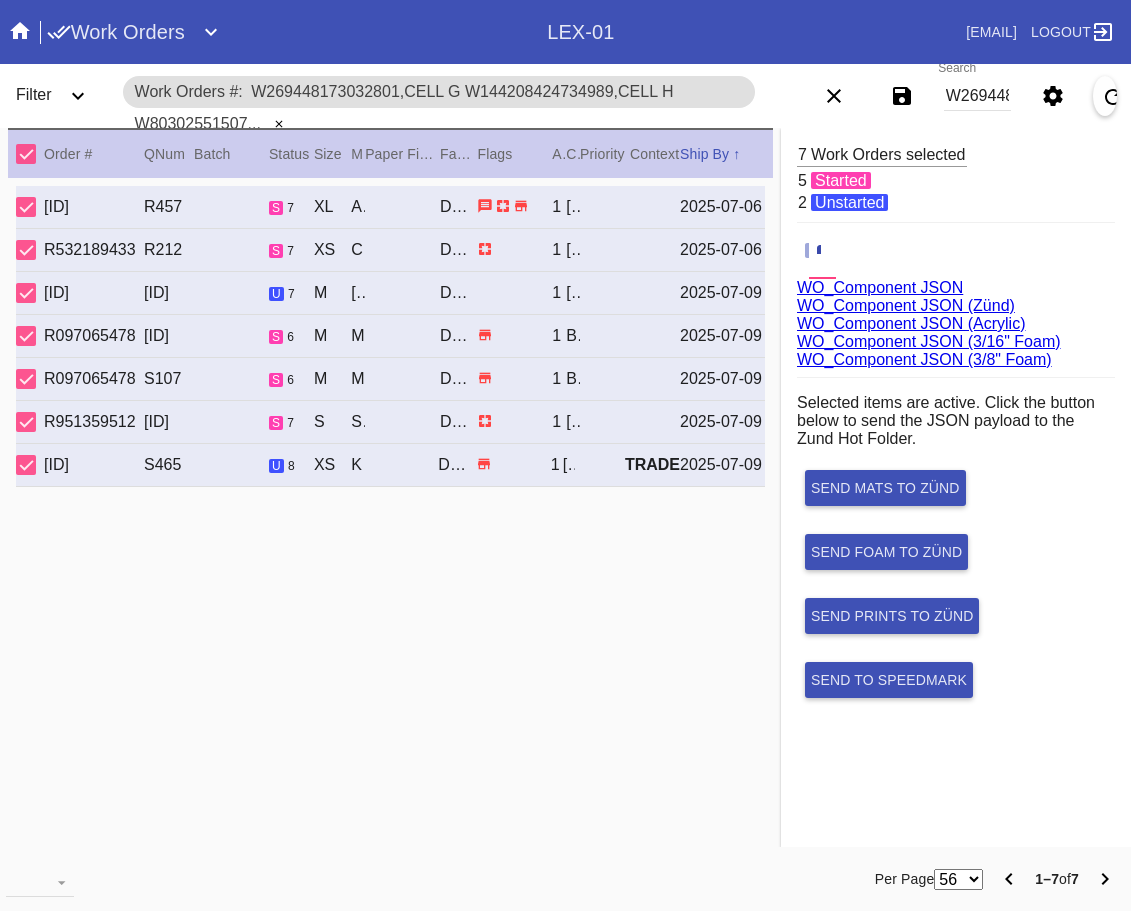 click on "WO_Component JSON (Acrylic)" at bounding box center (911, 323) 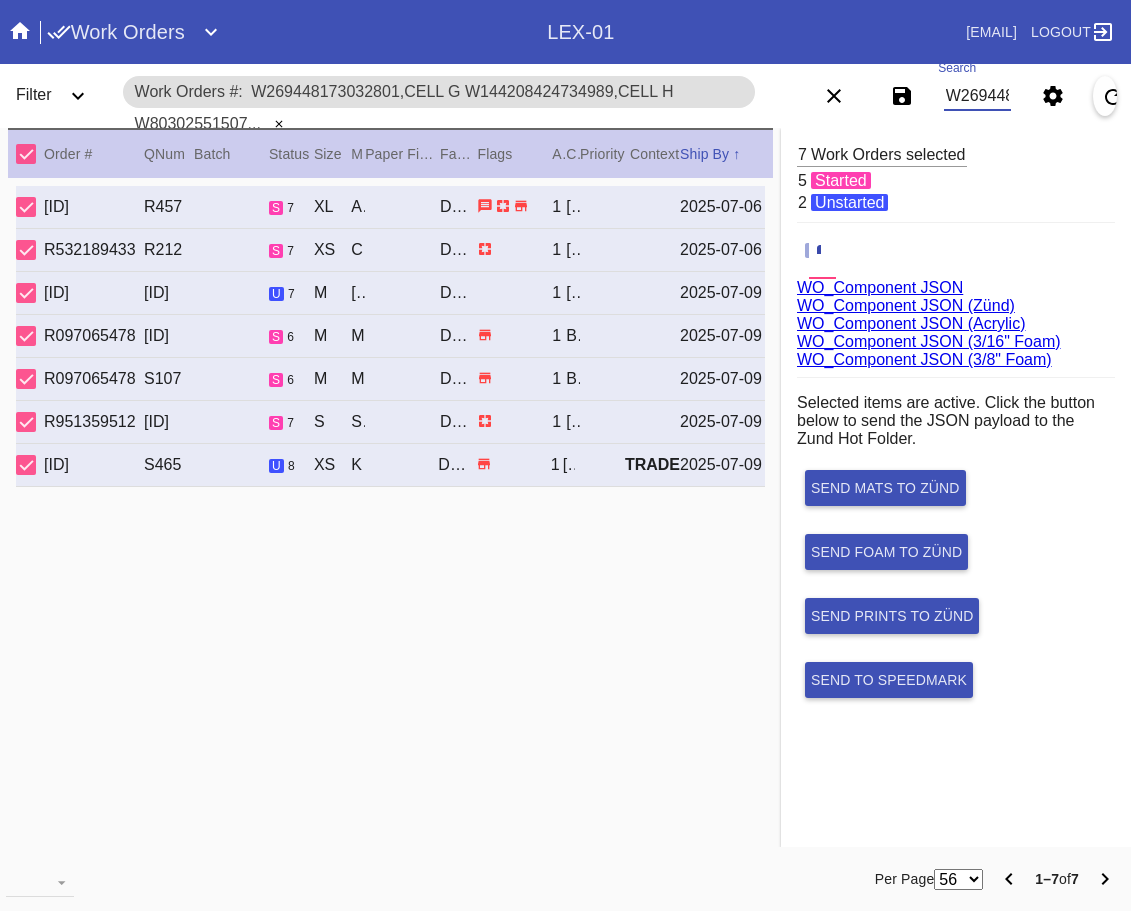 click on "W269448173032801,Cell G W144208424734989,Cell H W803025515071607,Cell F W493747221567700,Cell A W288173098285738,Cell F W287698265562036,Cell B W856583333152328,Cell G" at bounding box center [977, 96] 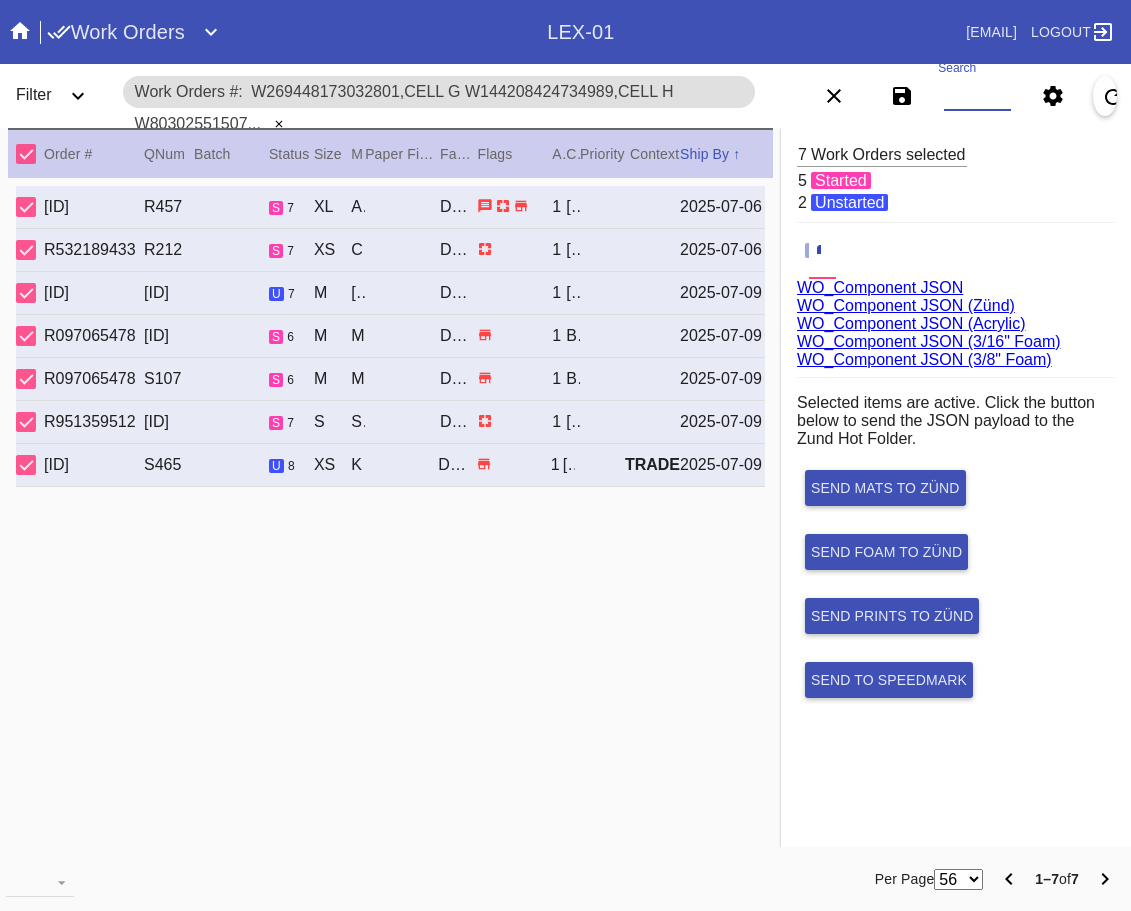 paste on "W206763302052302,Cell F W321115937314141,Cell A W115226053680460,Cell H W555273944607887,Cell B W348534744991800,Cell F W746274948255190,Cell H W252103341660667,Cell G W473224112634599,Cell H W108412561950026,Cell H W191105064726962,Cell G" 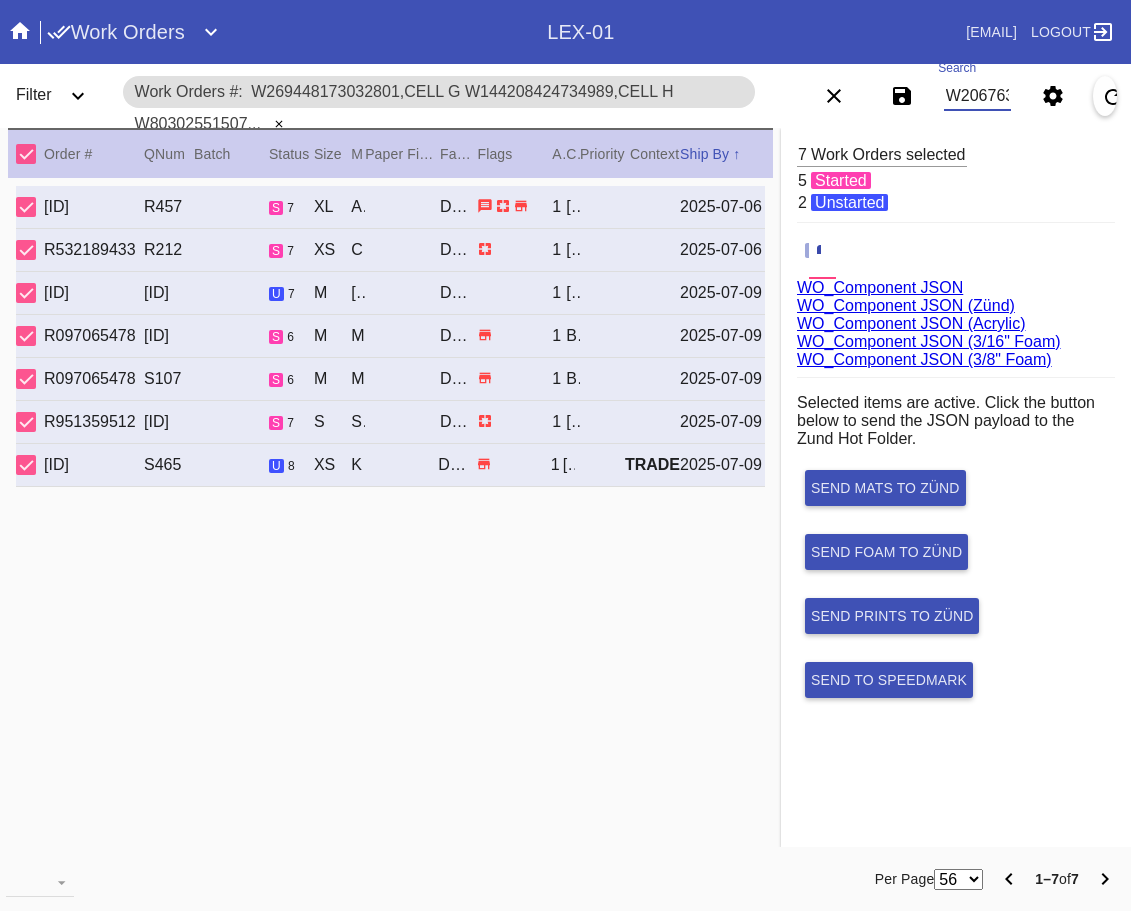 scroll, scrollTop: 0, scrollLeft: 1931, axis: horizontal 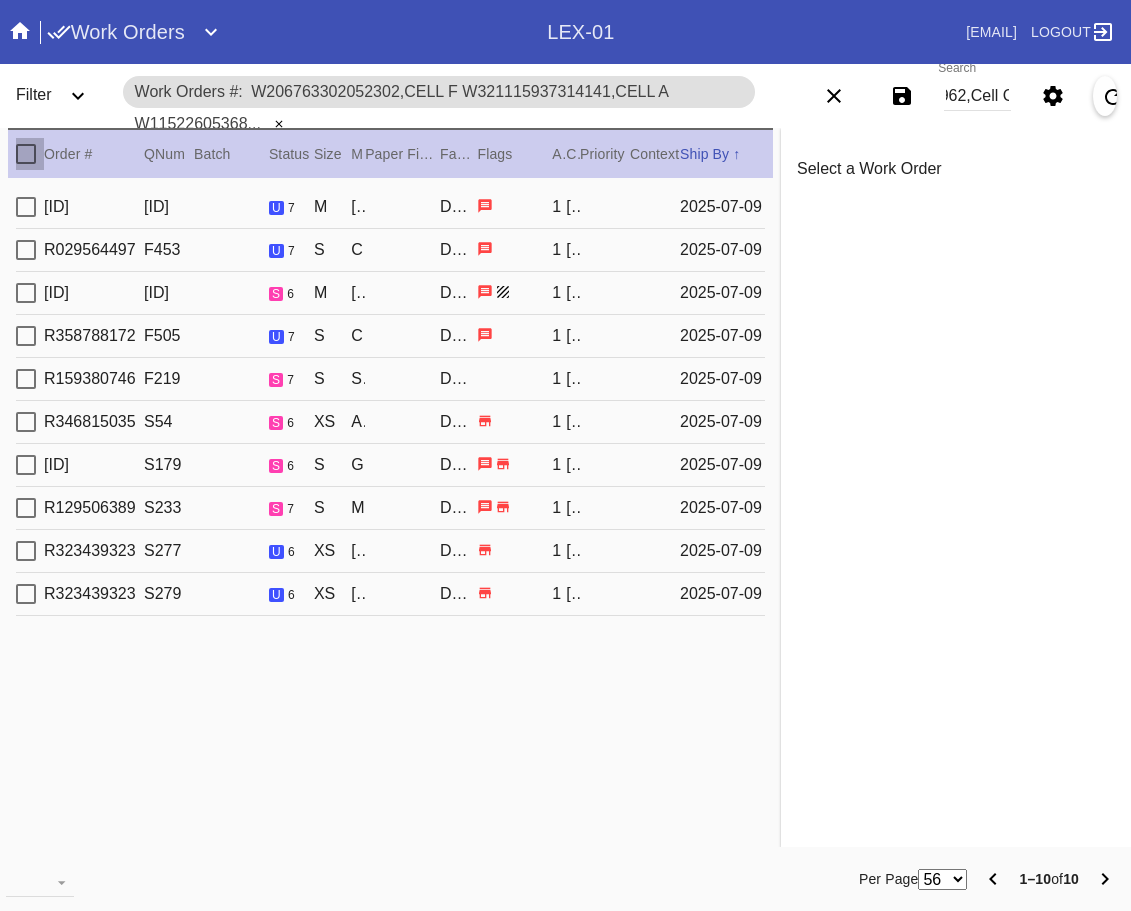 click at bounding box center [26, 154] 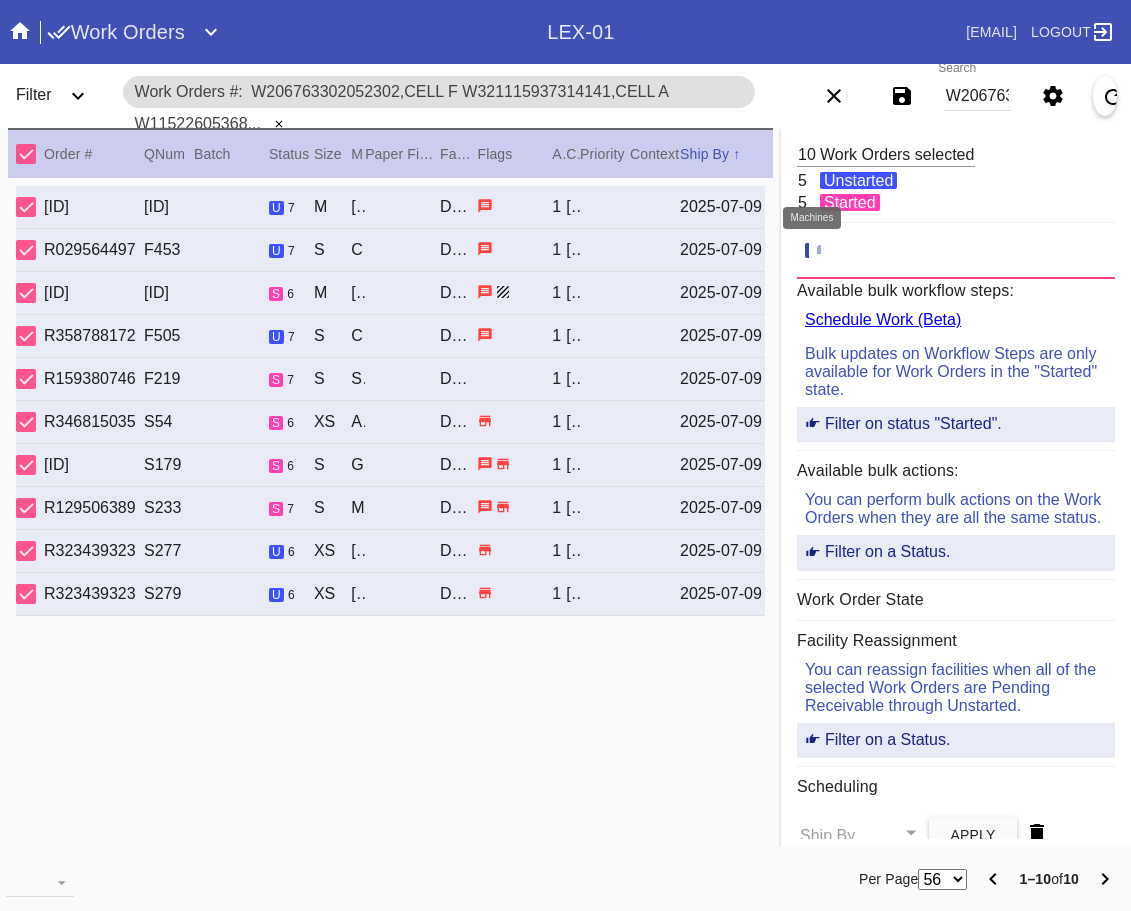 click at bounding box center (827, 249) 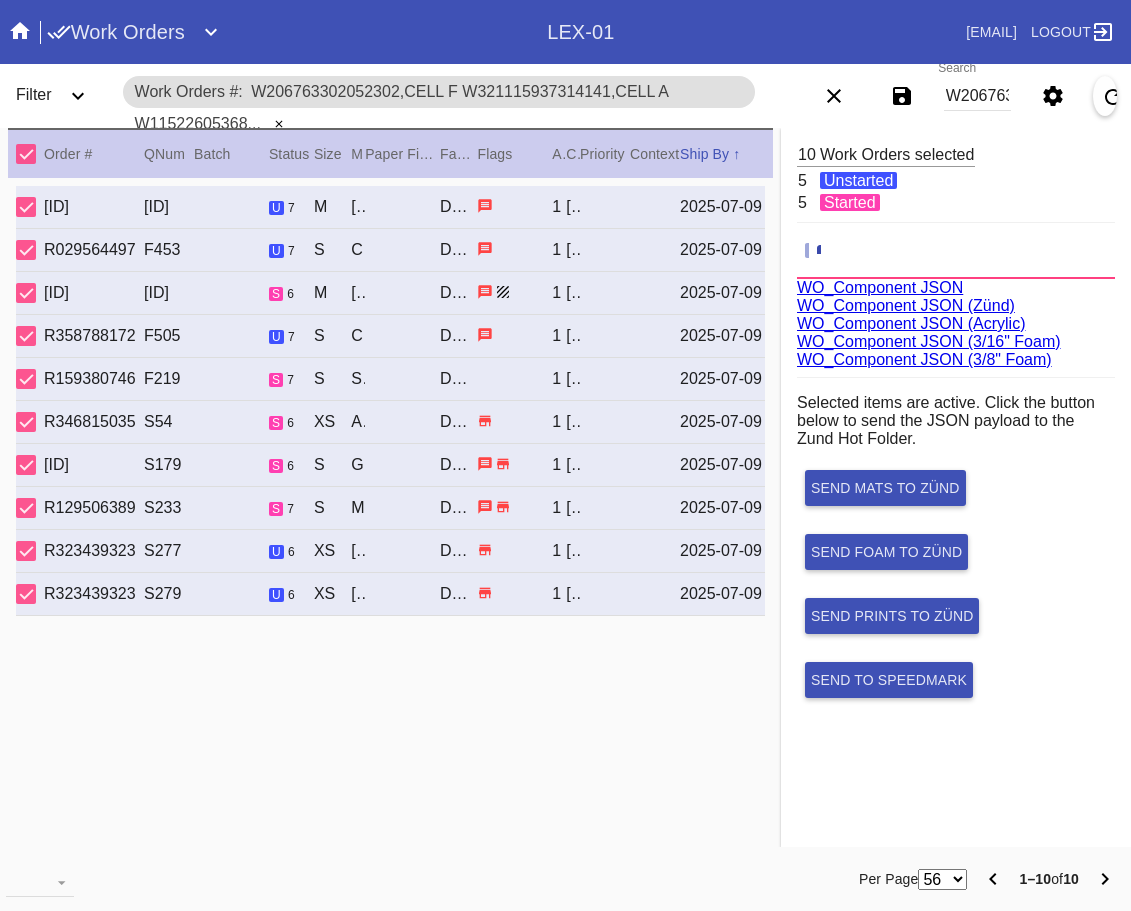 scroll, scrollTop: 75, scrollLeft: 0, axis: vertical 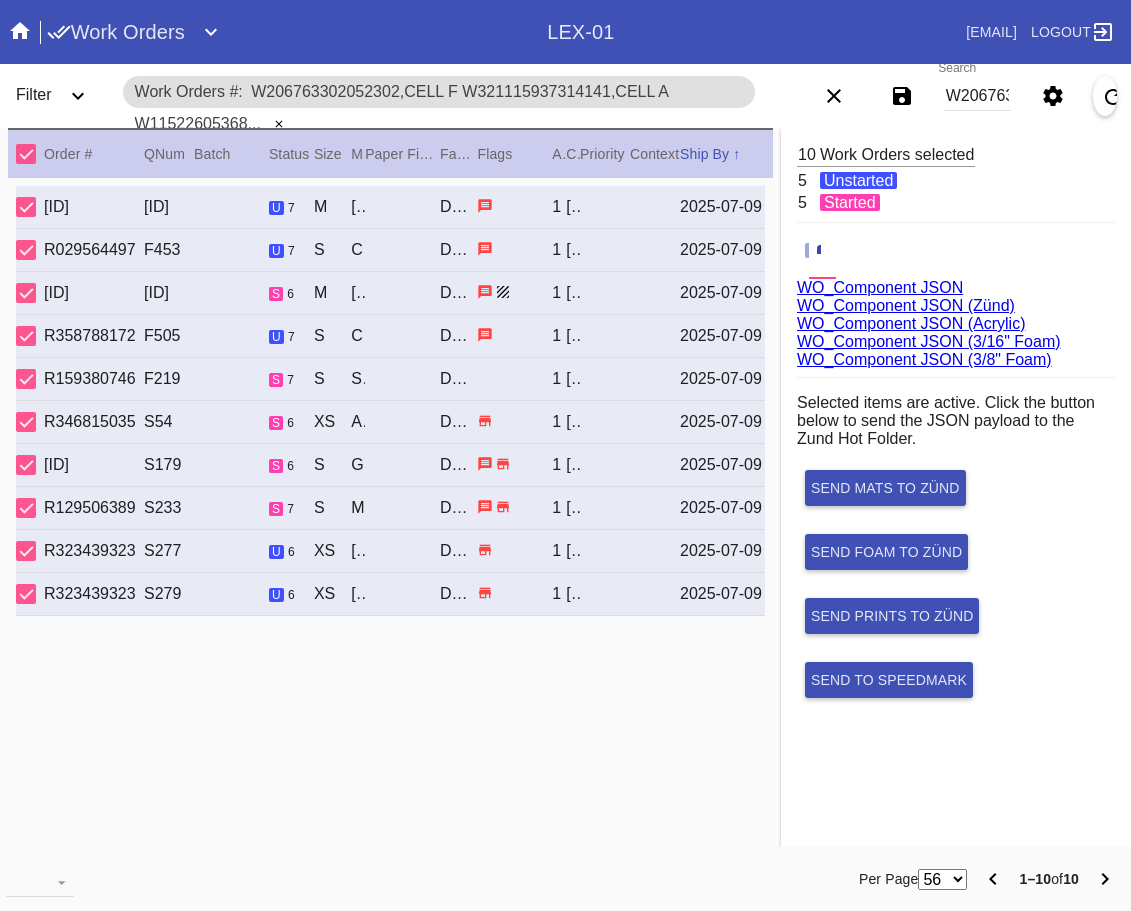 click on "WO_Component JSON (Acrylic)" at bounding box center [911, 323] 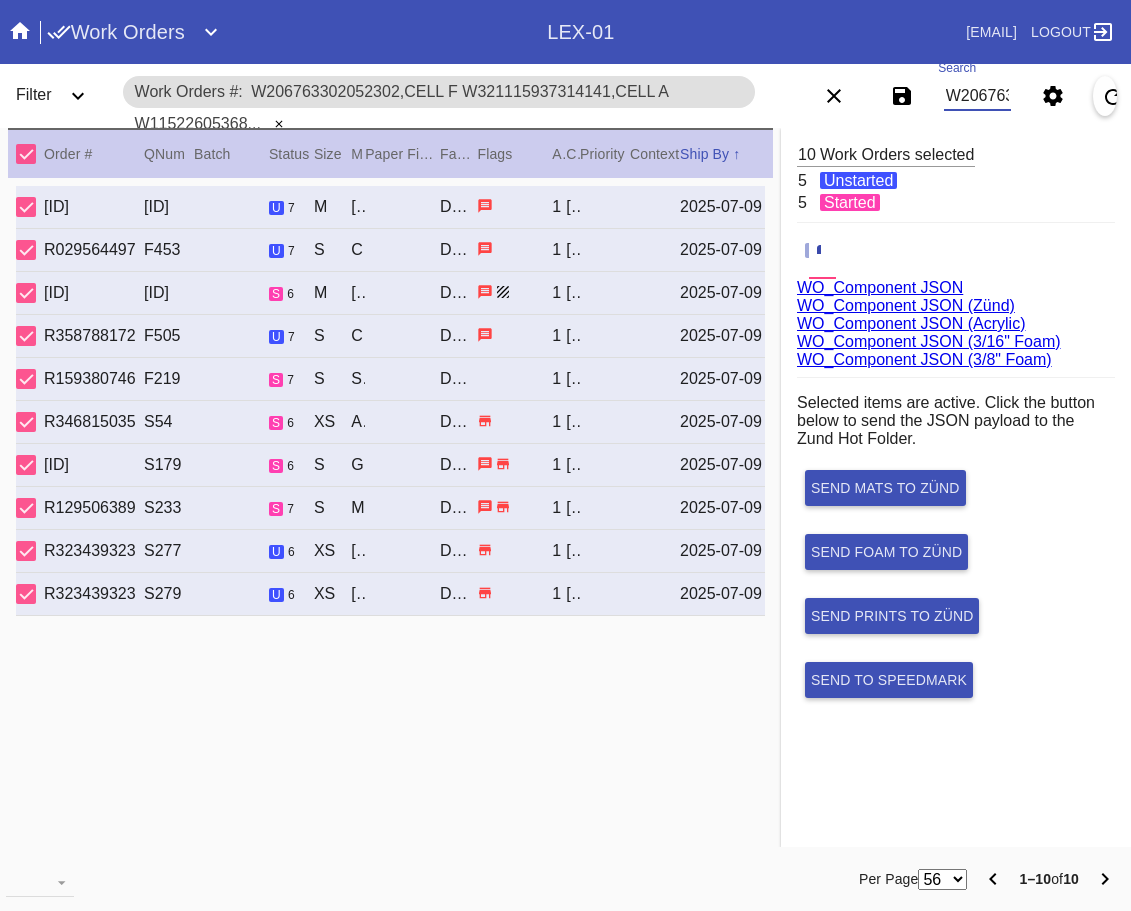 click on "W206763302052302,Cell F W321115937314141,Cell A W115226053680460,Cell H W555273944607887,Cell B W348534744991800,Cell F W746274948255190,Cell H W252103341660667,Cell G W473224112634599,Cell H W108412561950026,Cell H W191105064726962,Cell G" at bounding box center (977, 96) 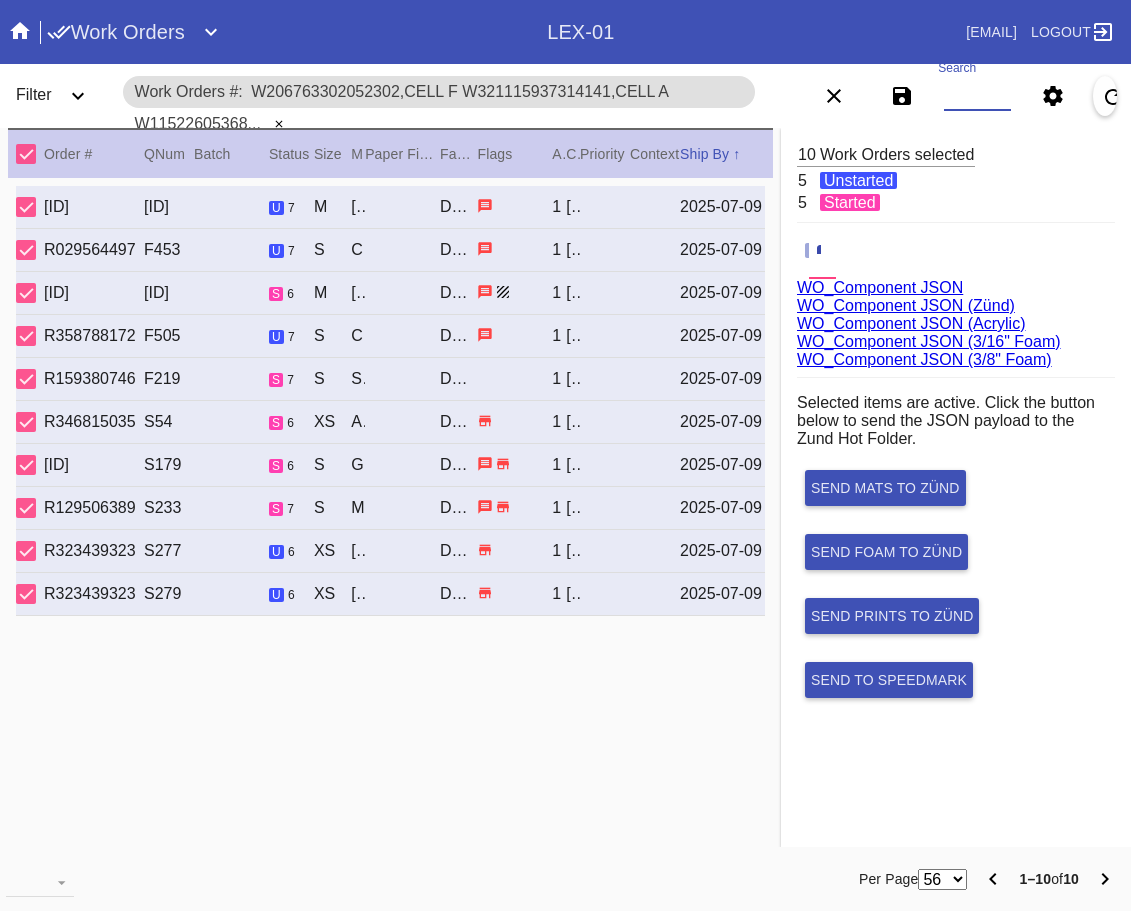 scroll, scrollTop: 0, scrollLeft: 0, axis: both 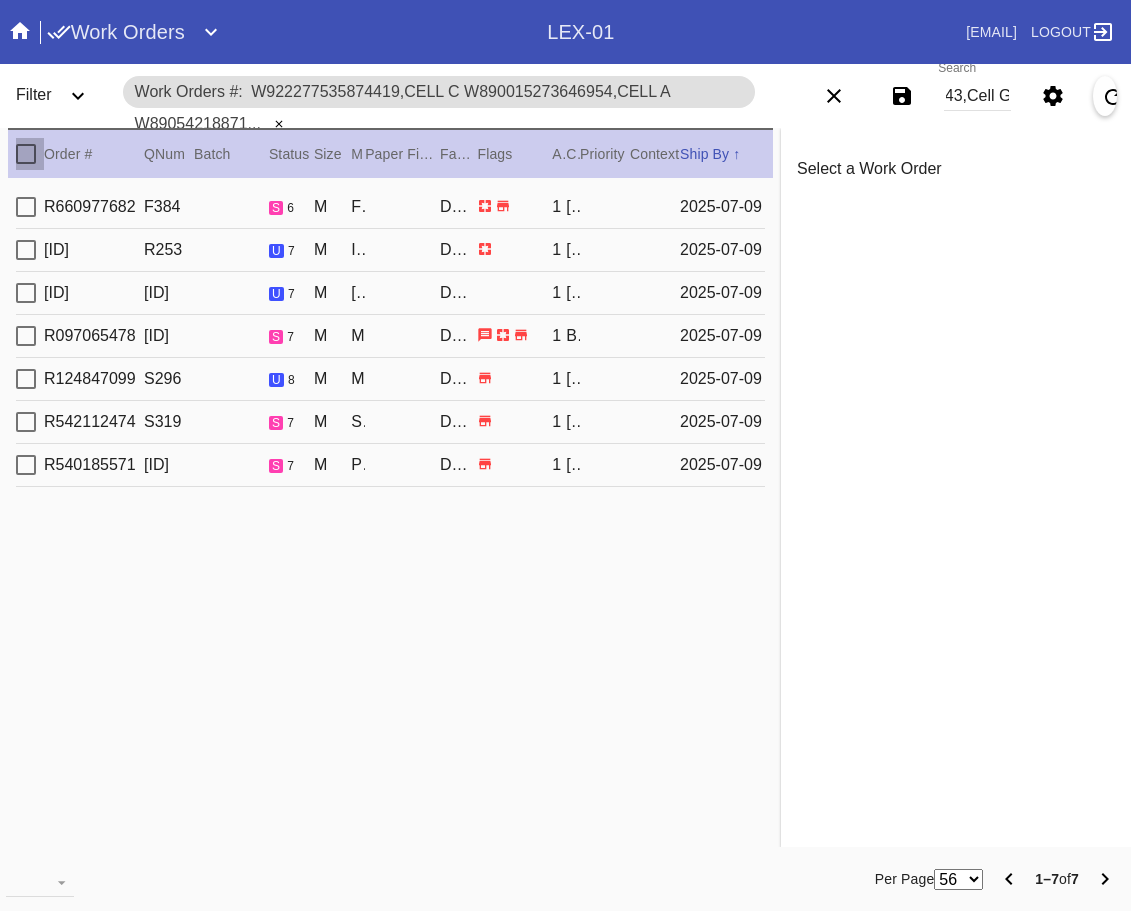 click at bounding box center [26, 154] 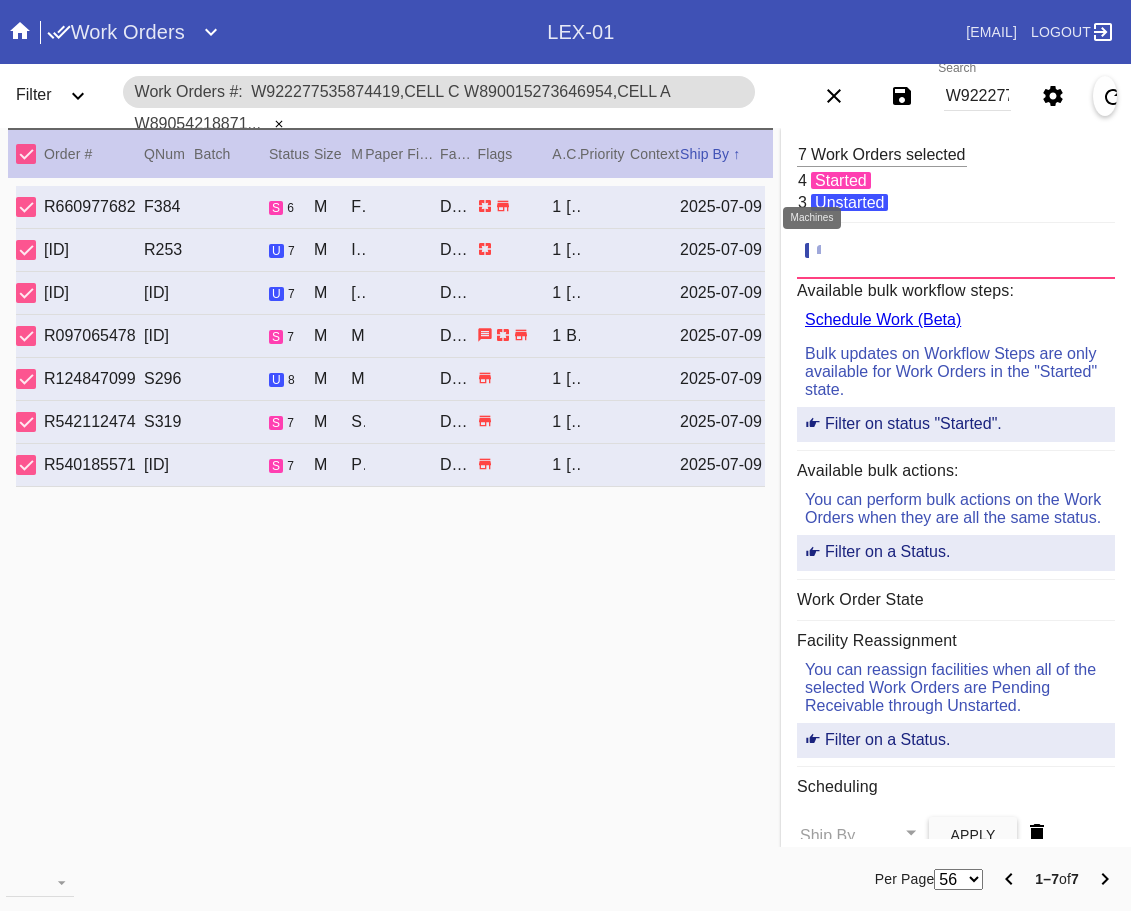 click at bounding box center [827, 251] 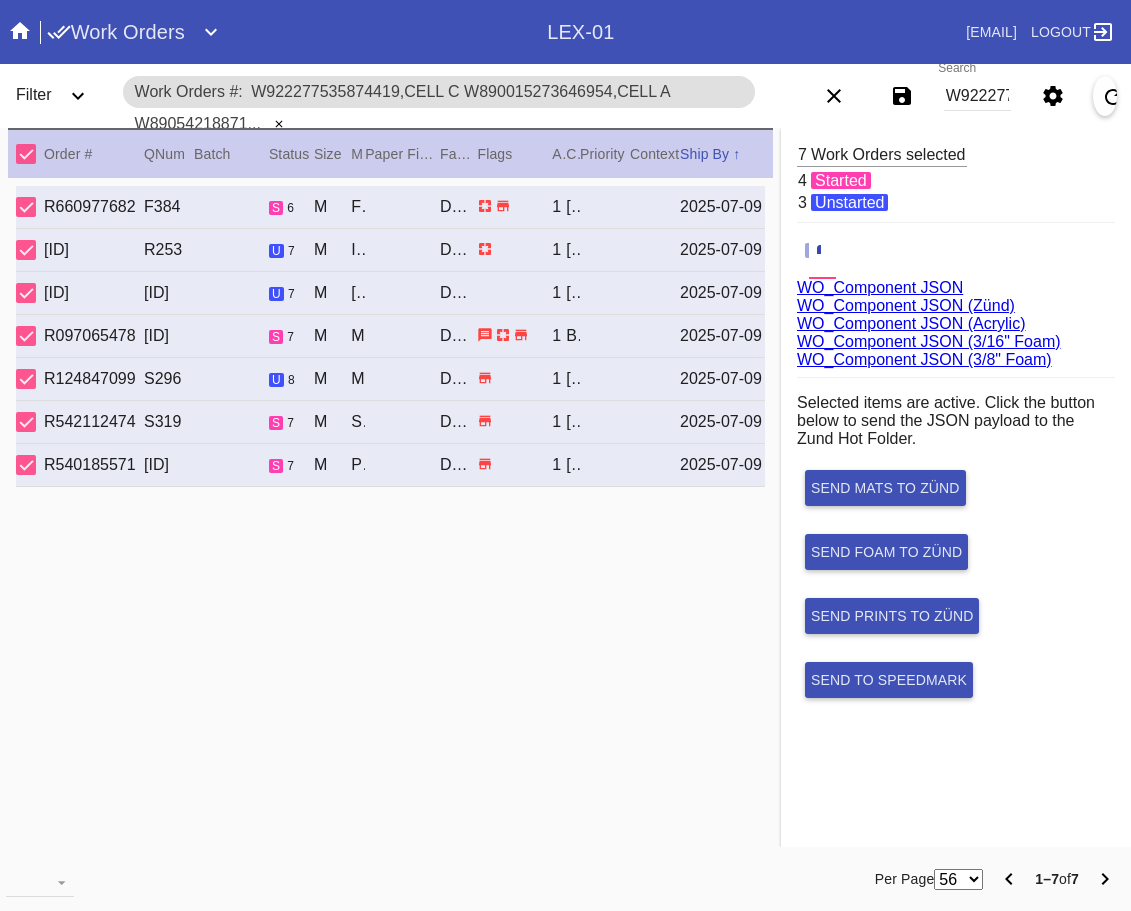 scroll, scrollTop: 75, scrollLeft: 0, axis: vertical 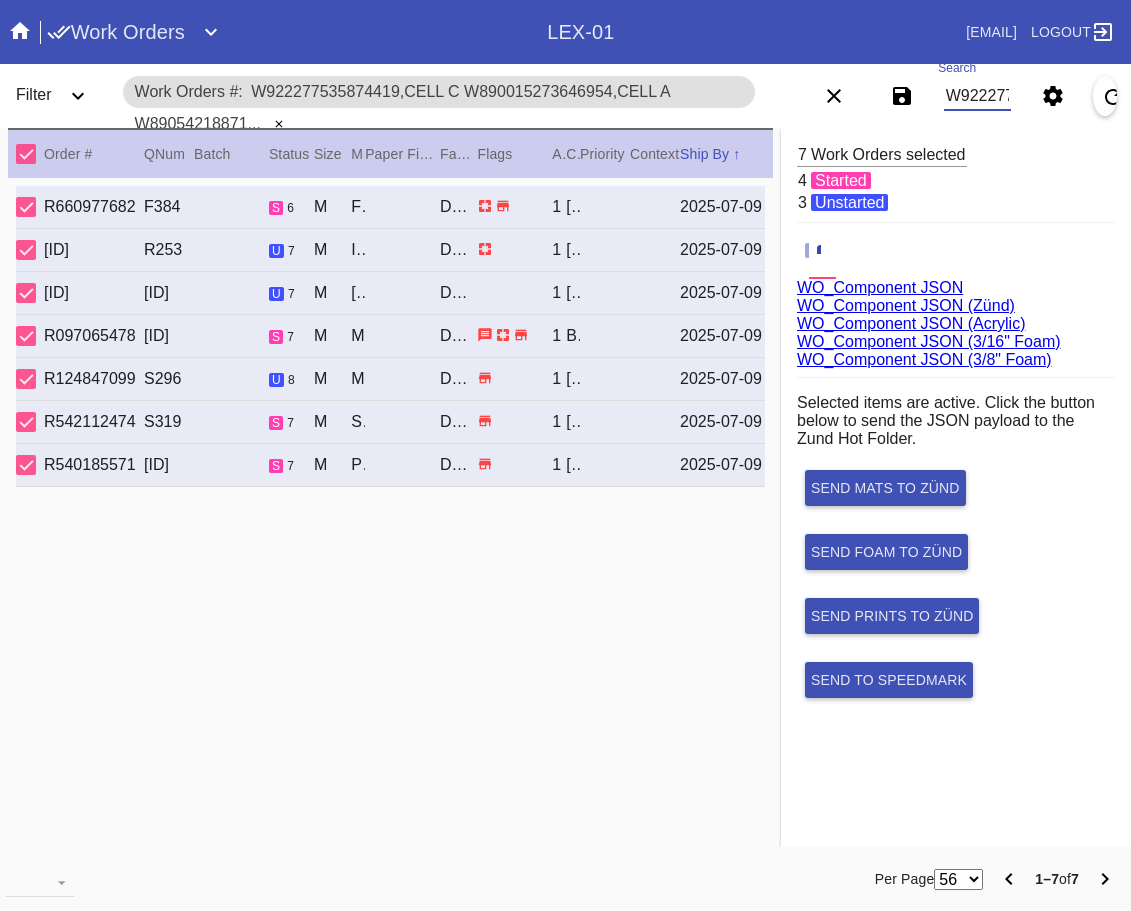 click on "W922277535874419,Cell C W890015273646954,Cell A W890542188718787,Cell F W920218832959823,Cell F W454700113033096,Cell H W351173397692741,Cell A W563671432336843,Cell G" at bounding box center [977, 96] 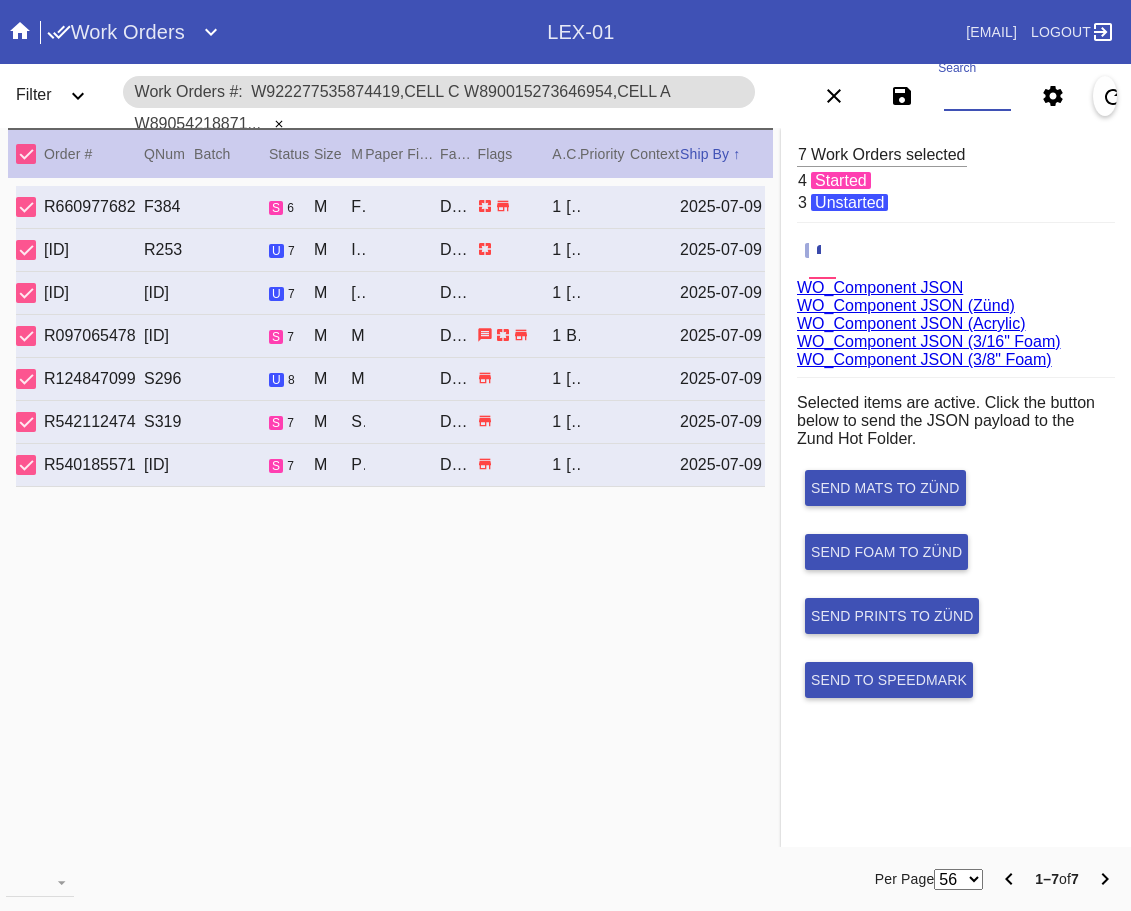 paste on "W361689881635090,Cell A W764429842158299,Cell H W186398258108400,Cell F W666528573394027,Cell G W665218955951497,Cell H W993818896841112,Cell D" 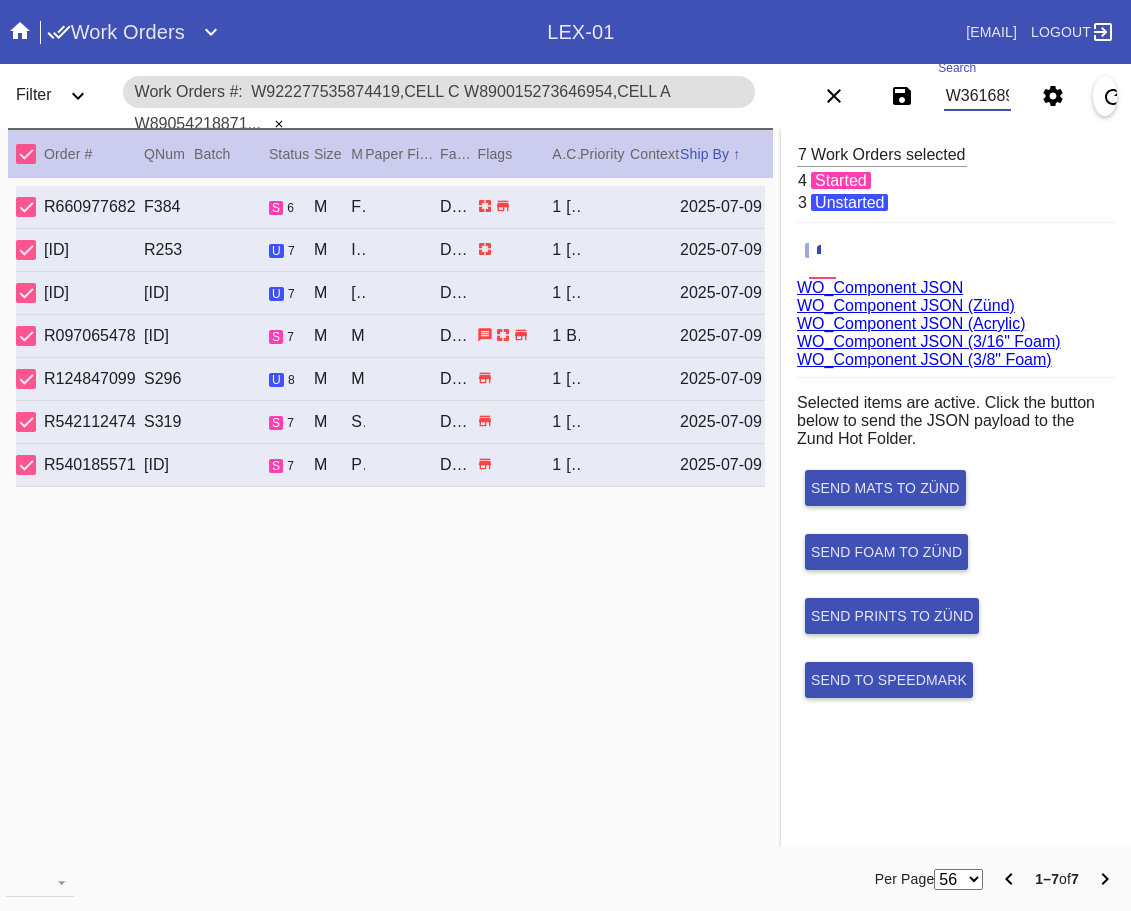 scroll, scrollTop: 0, scrollLeft: 1132, axis: horizontal 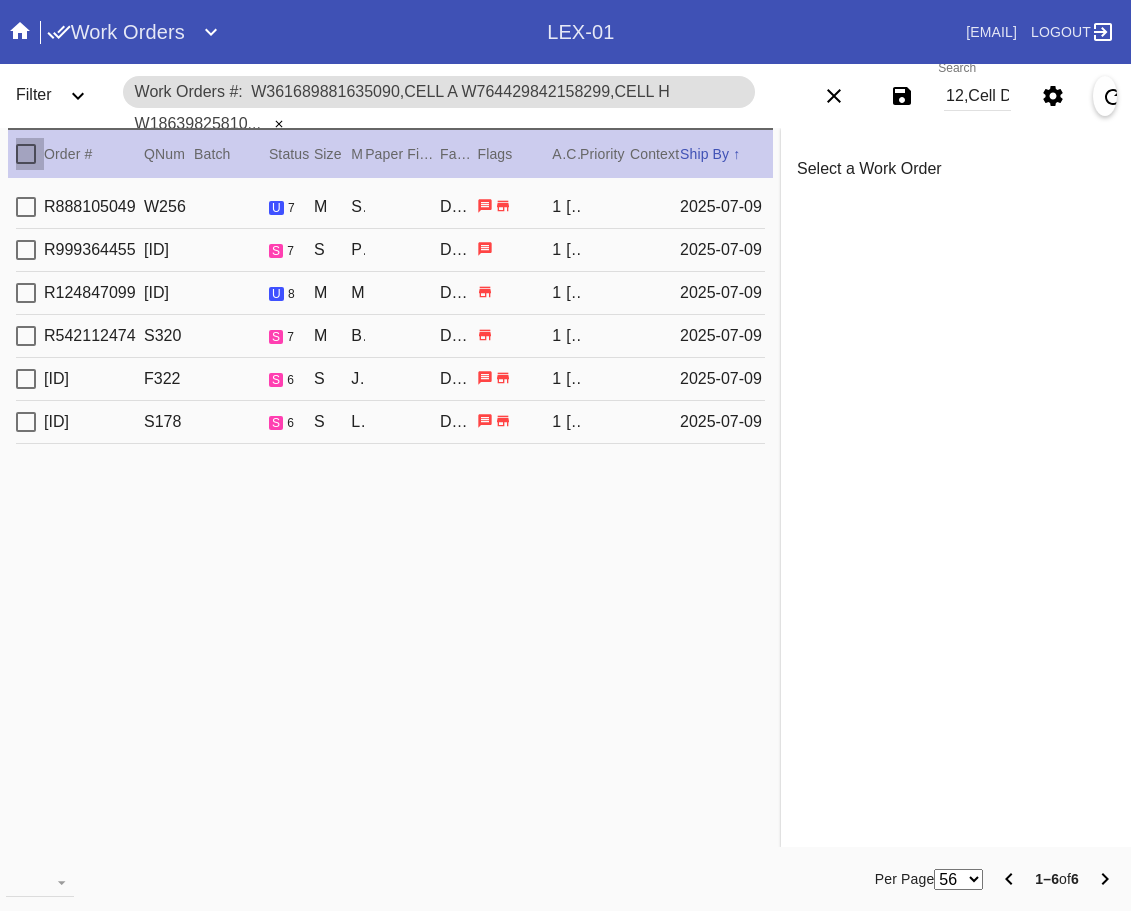 click at bounding box center (26, 154) 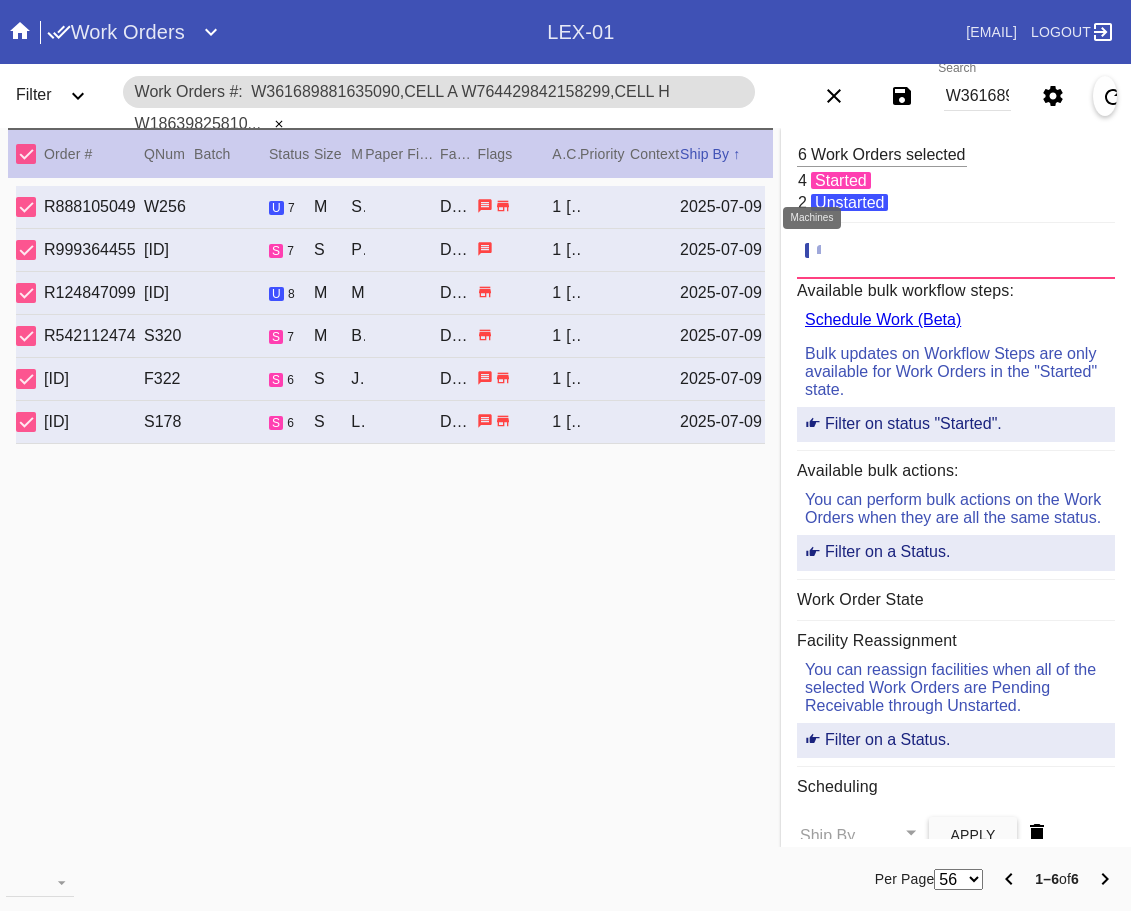 click at bounding box center [827, 251] 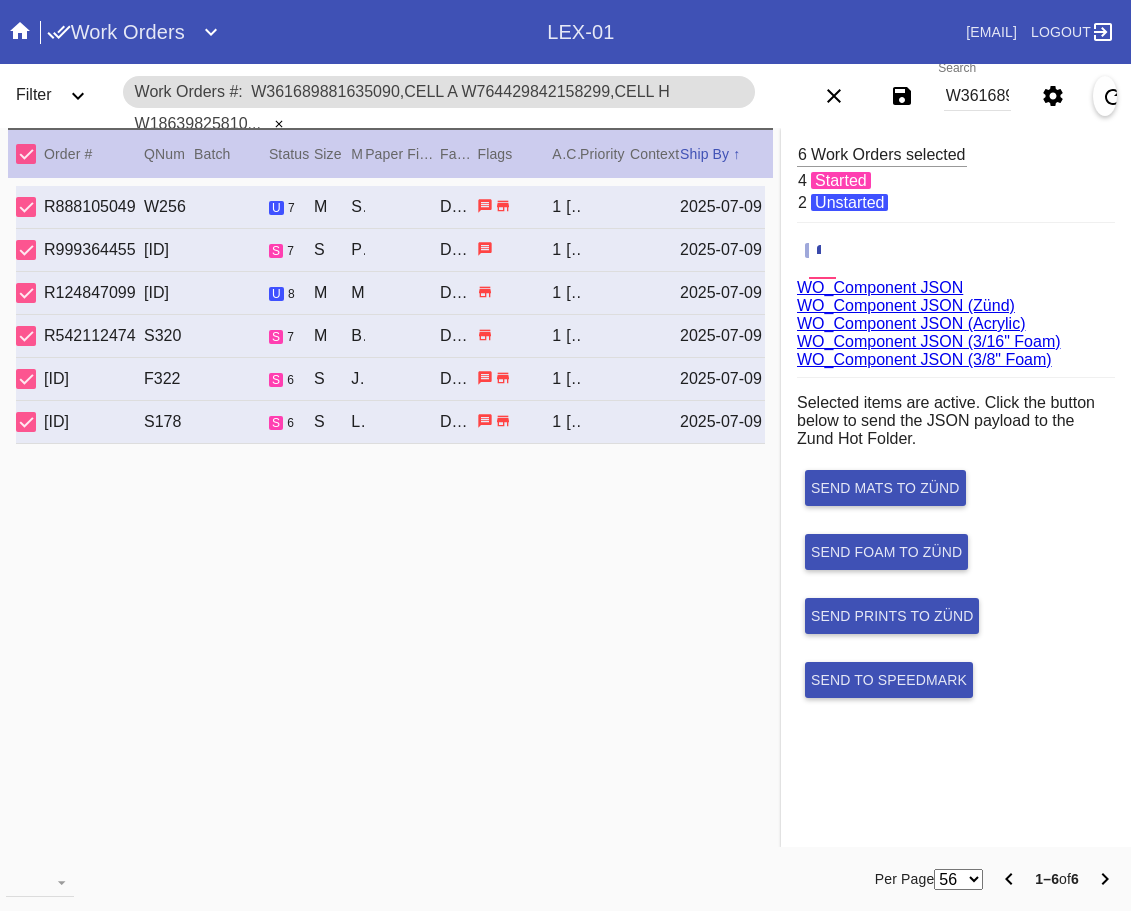click on "WO_Component JSON (Acrylic)" at bounding box center [911, 323] 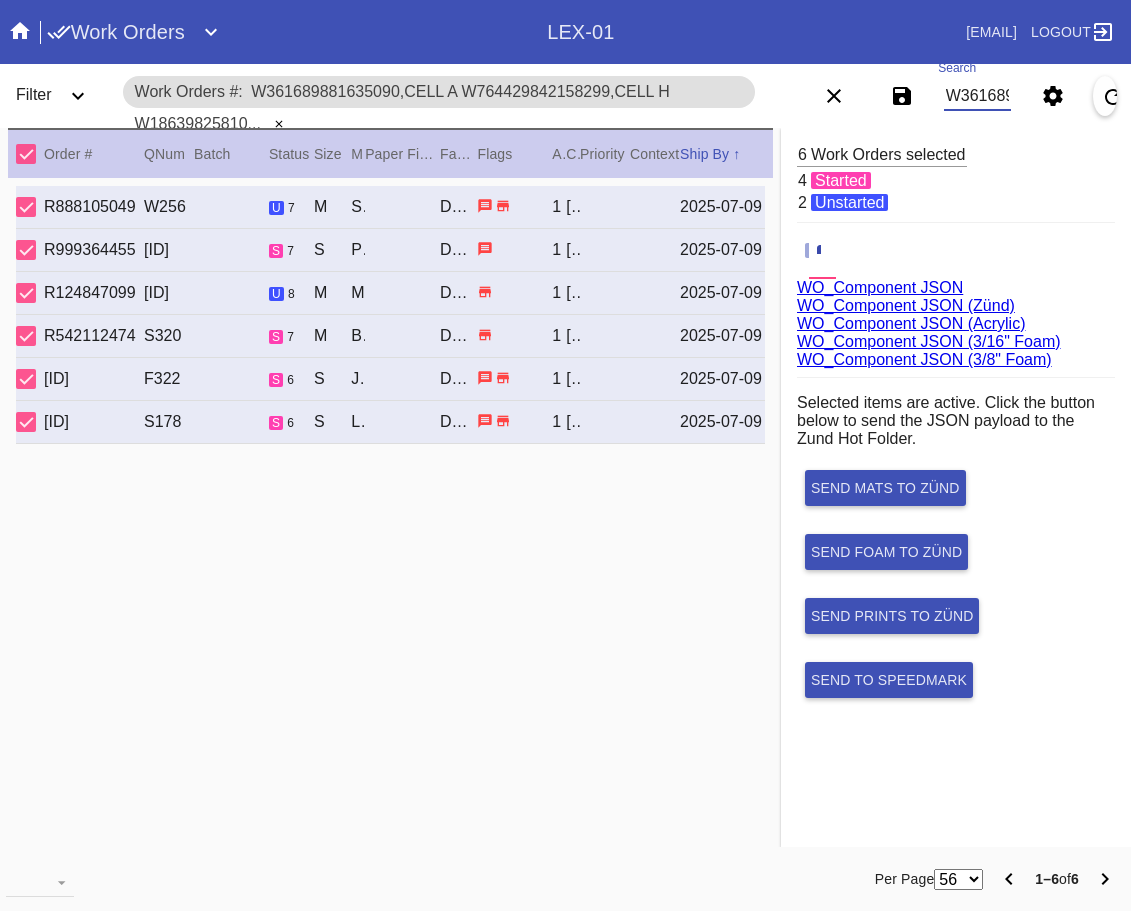 click on "W361689881635090,Cell A W764429842158299,Cell H W186398258108400,Cell F W666528573394027,Cell G W665218955951497,Cell H W993818896841112,Cell D" at bounding box center (977, 96) 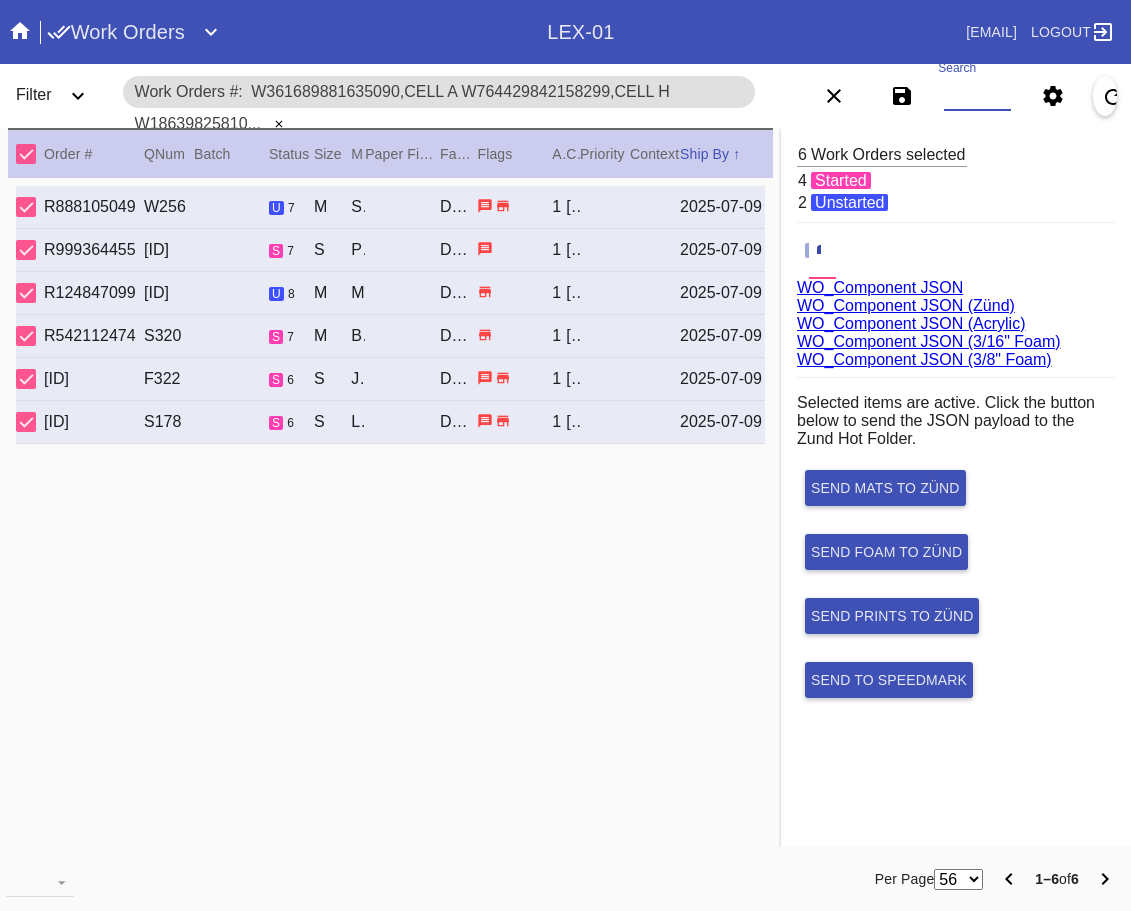 paste on "W475377387707747,Cell D W142797996688870,Cell F W576053845965498,Cell G W478004376038574,Cell F" 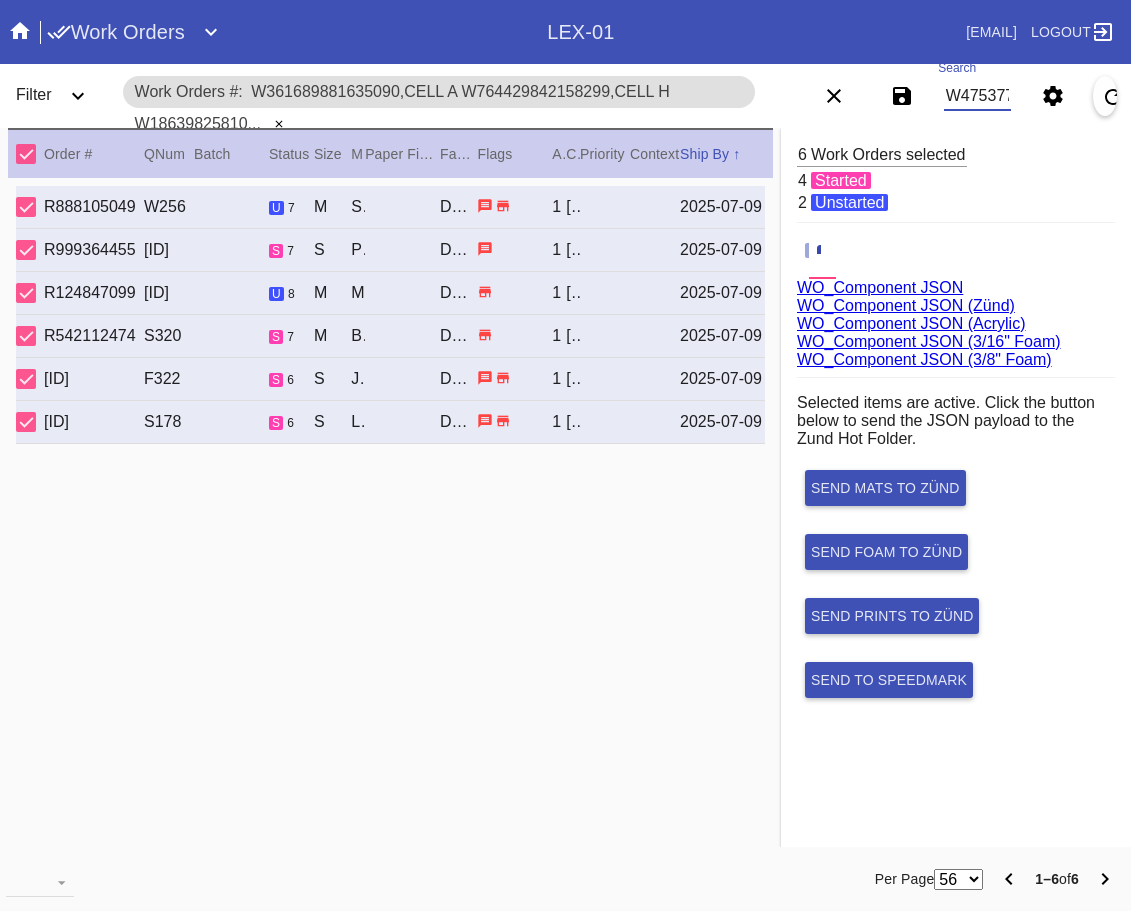 scroll, scrollTop: 0, scrollLeft: 734, axis: horizontal 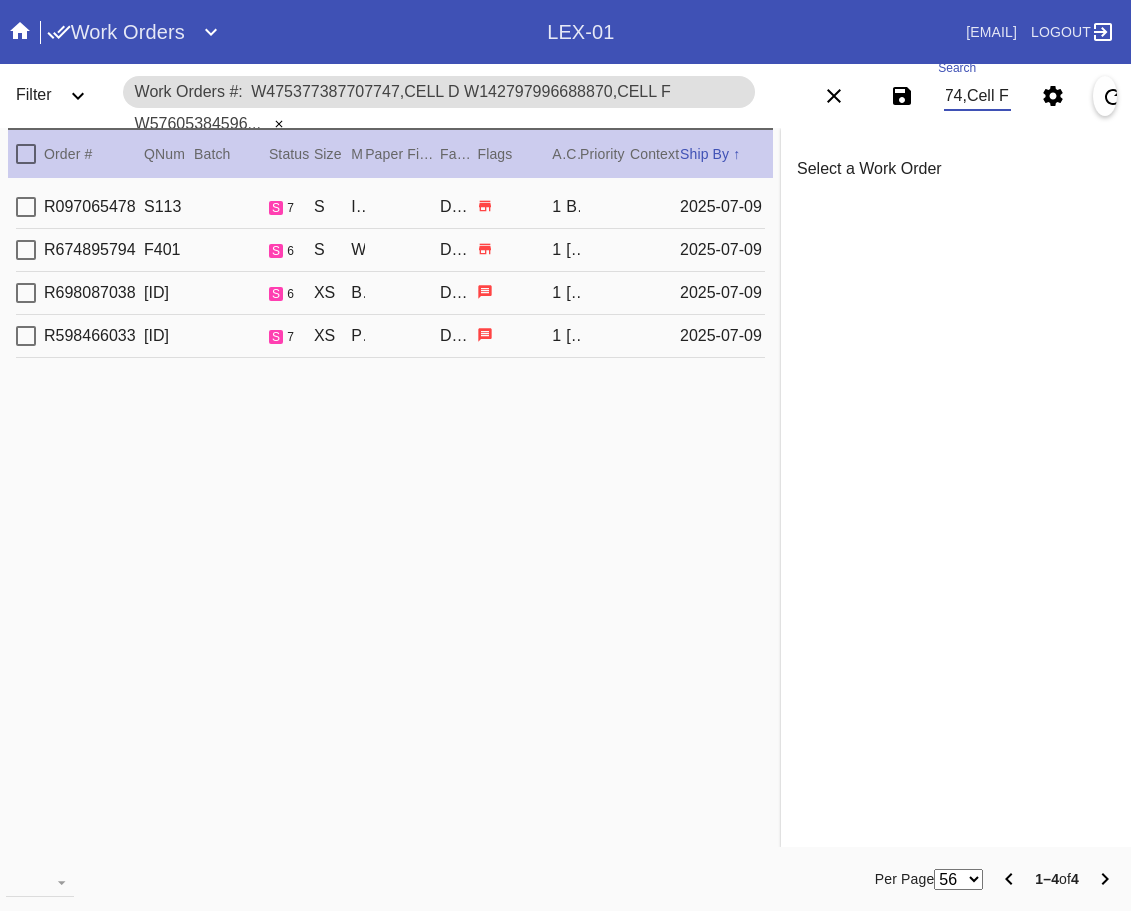 click at bounding box center [26, 154] 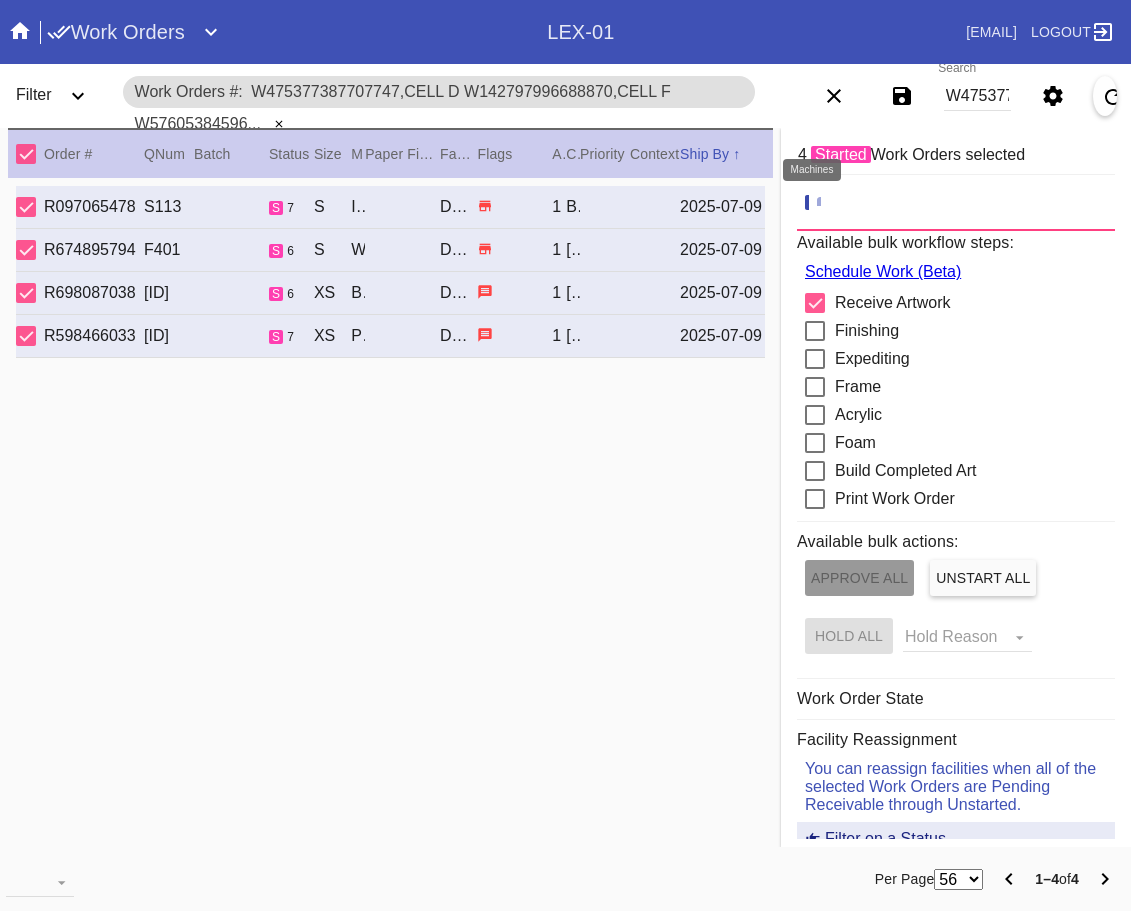 click at bounding box center [827, 201] 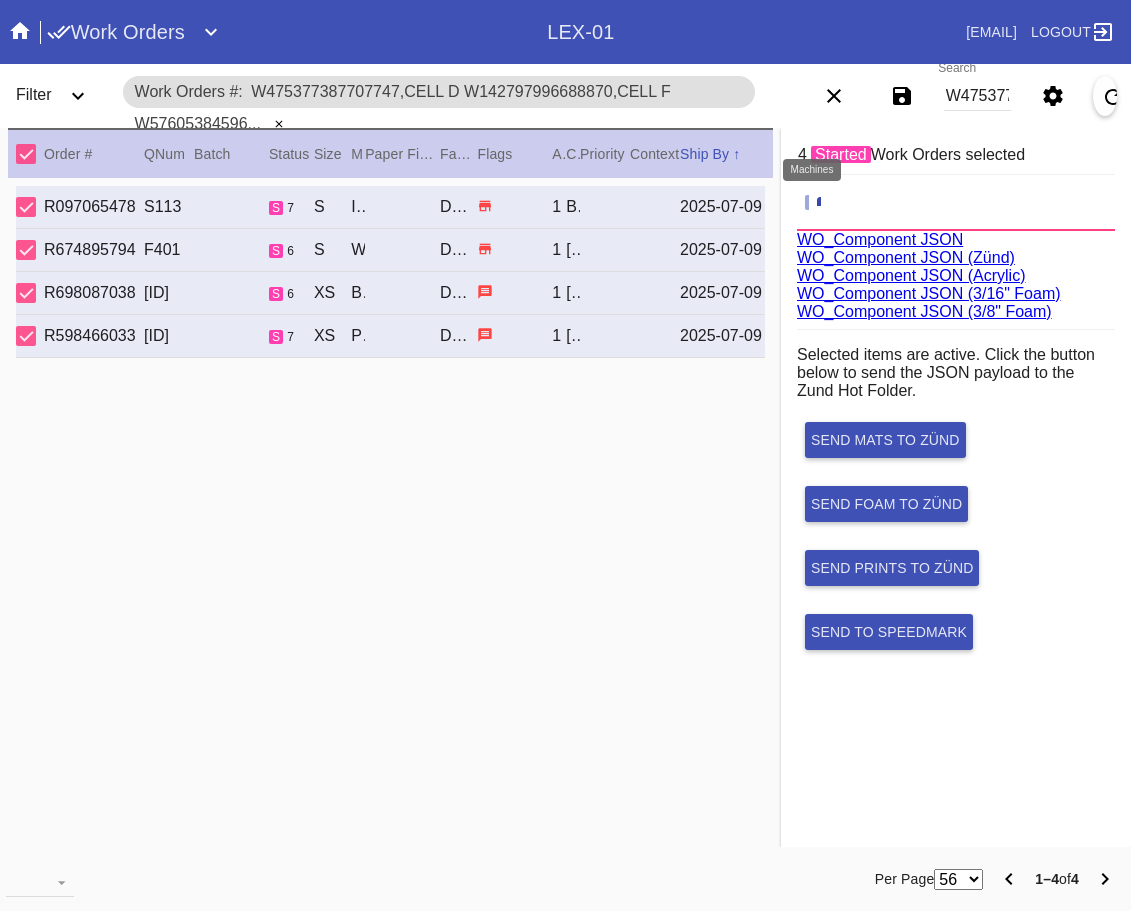 scroll, scrollTop: 75, scrollLeft: 0, axis: vertical 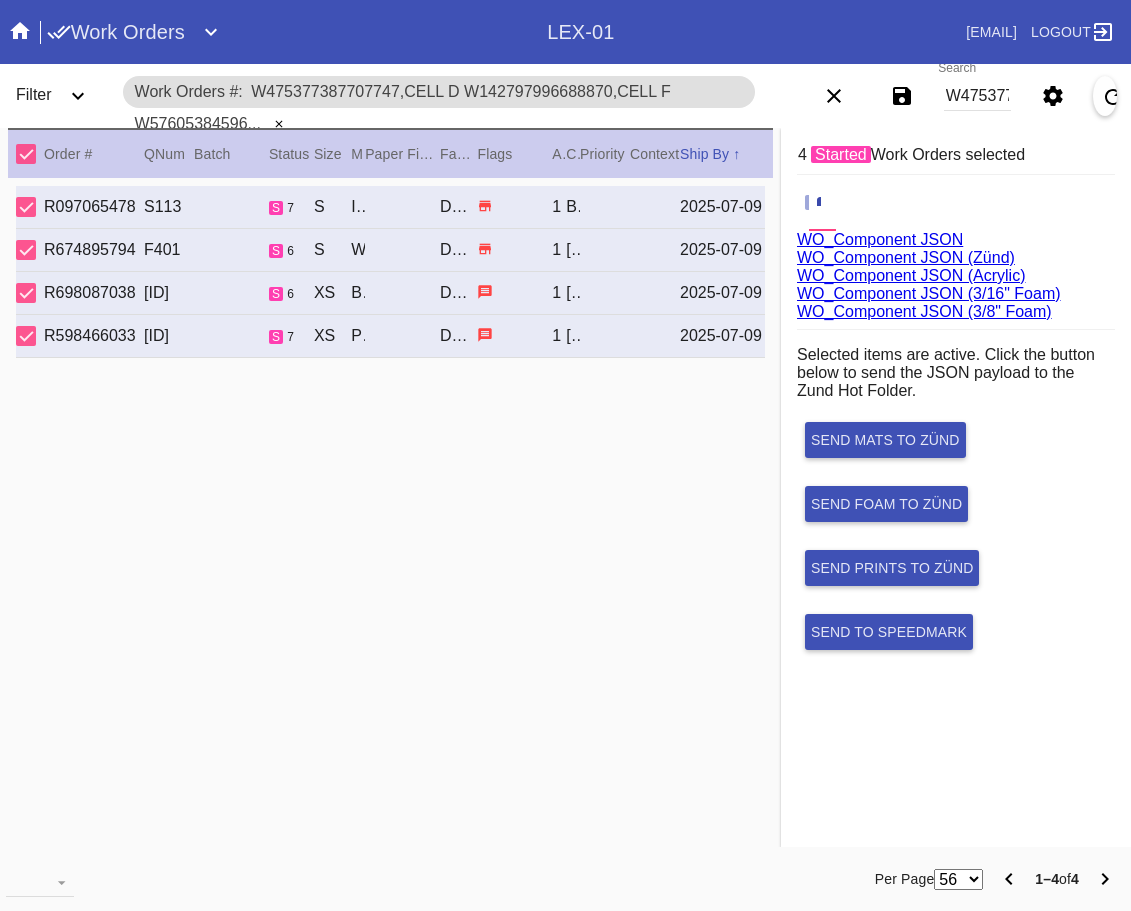 click on "WO_Component JSON (Acrylic)" at bounding box center [911, 275] 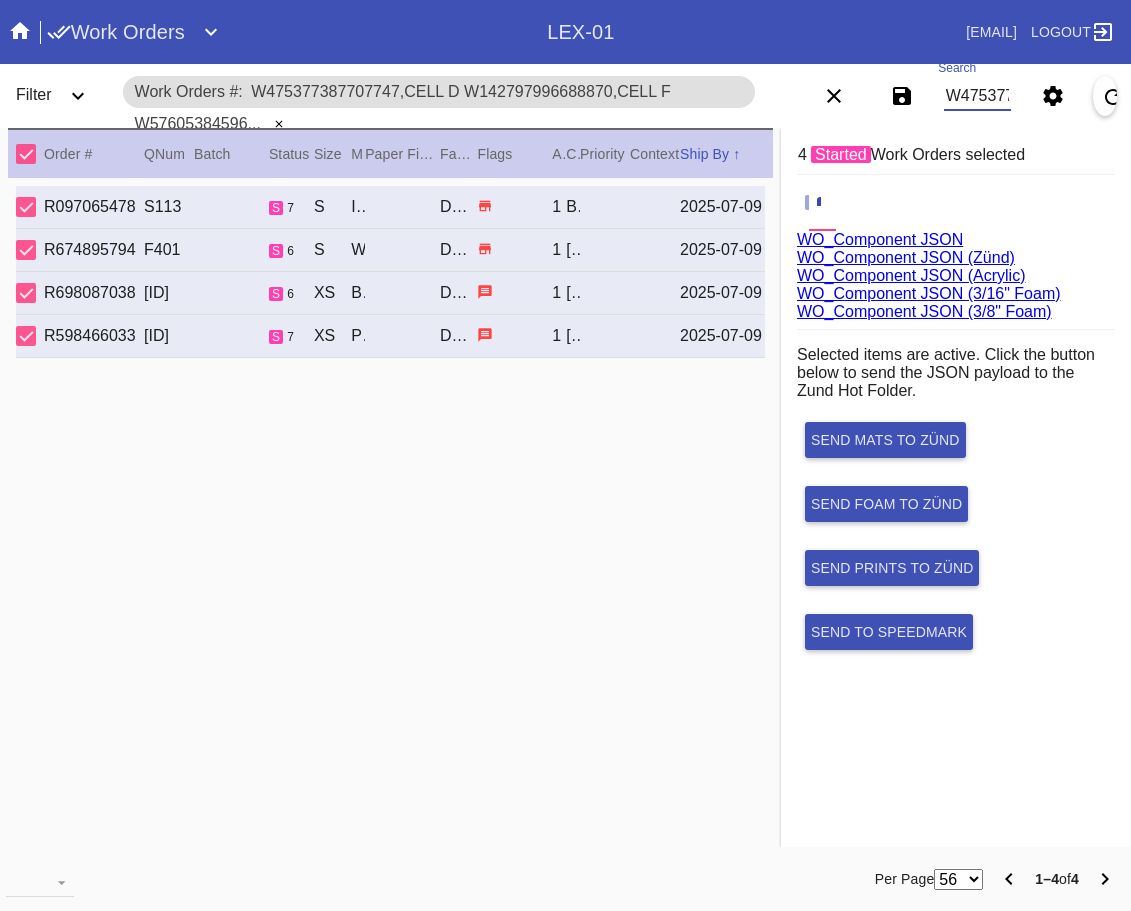 click on "W475377387707747,Cell D W142797996688870,Cell F W576053845965498,Cell G W478004376038574,Cell F" at bounding box center (977, 96) 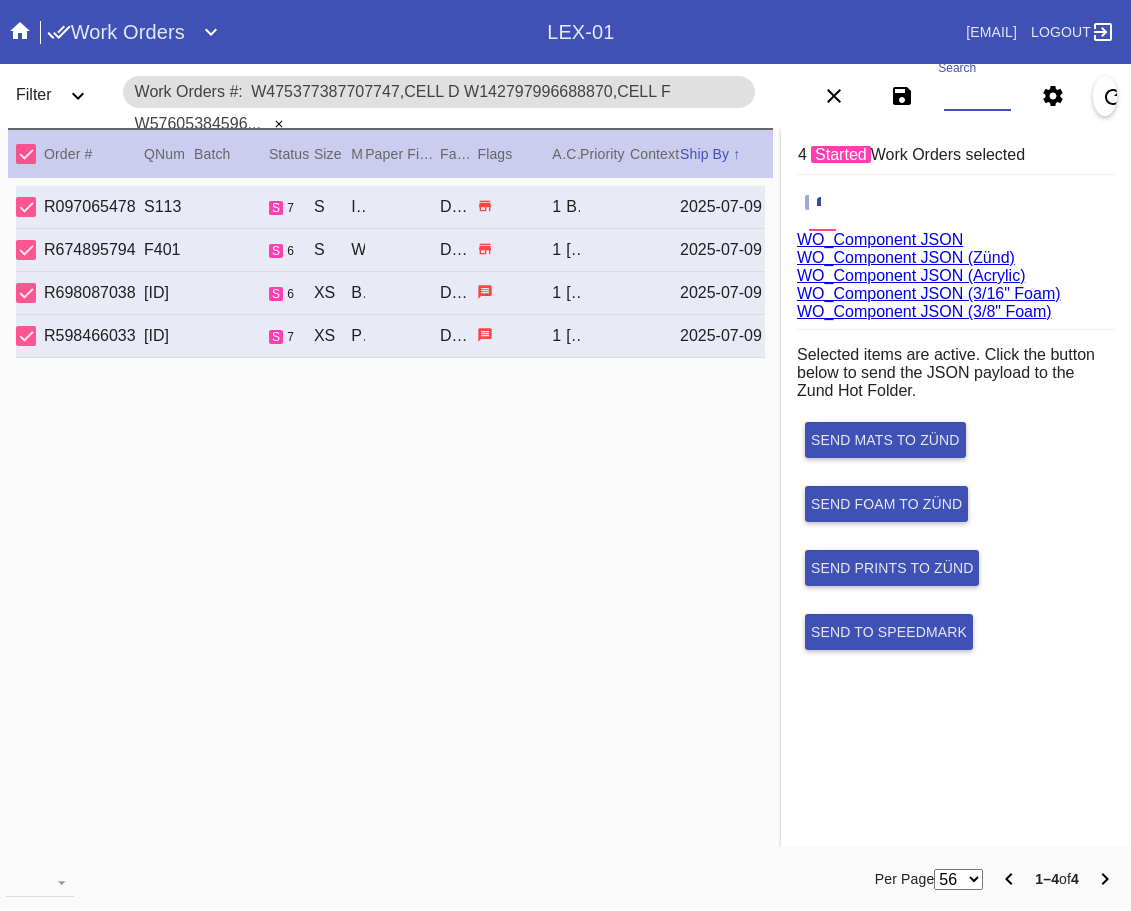 paste on "W475377387707747,Cell D W360586974012723,Cell G W763633894573724,Cell E" 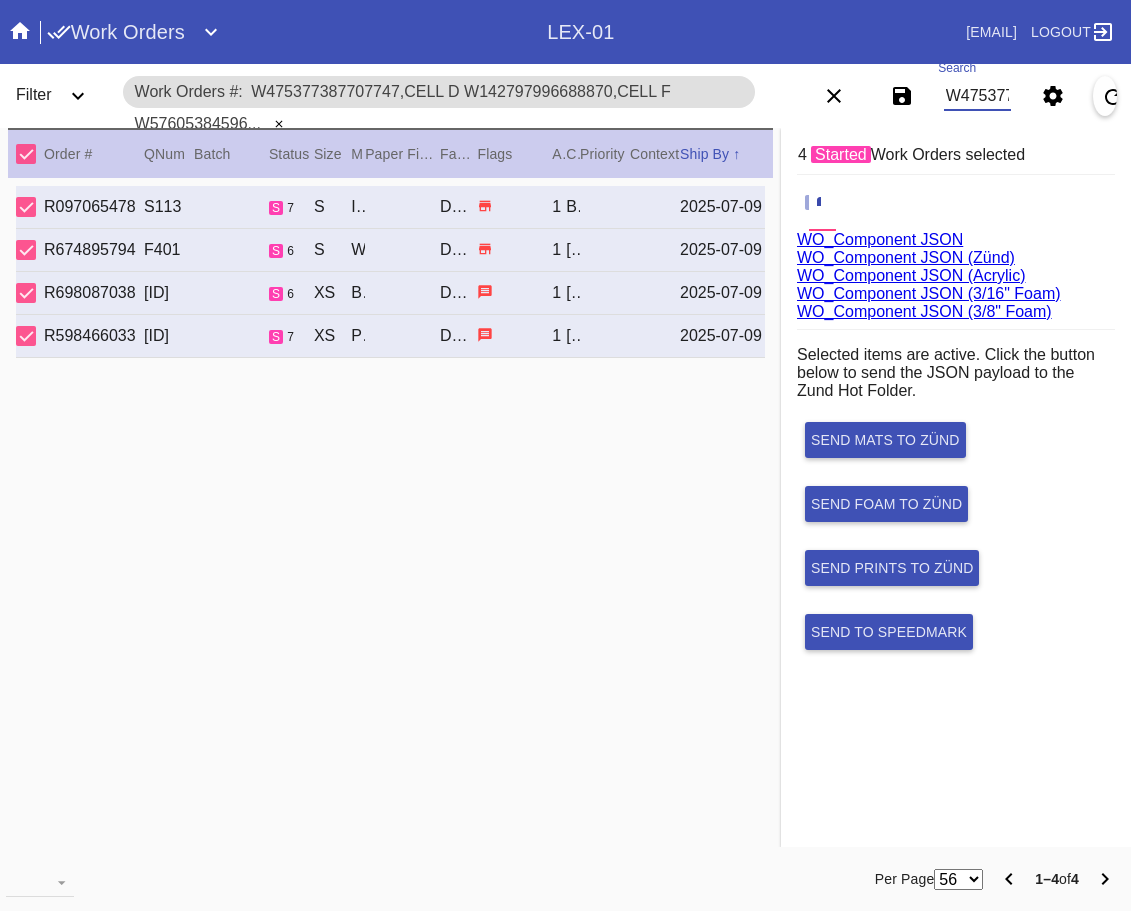 scroll, scrollTop: 0, scrollLeft: 535, axis: horizontal 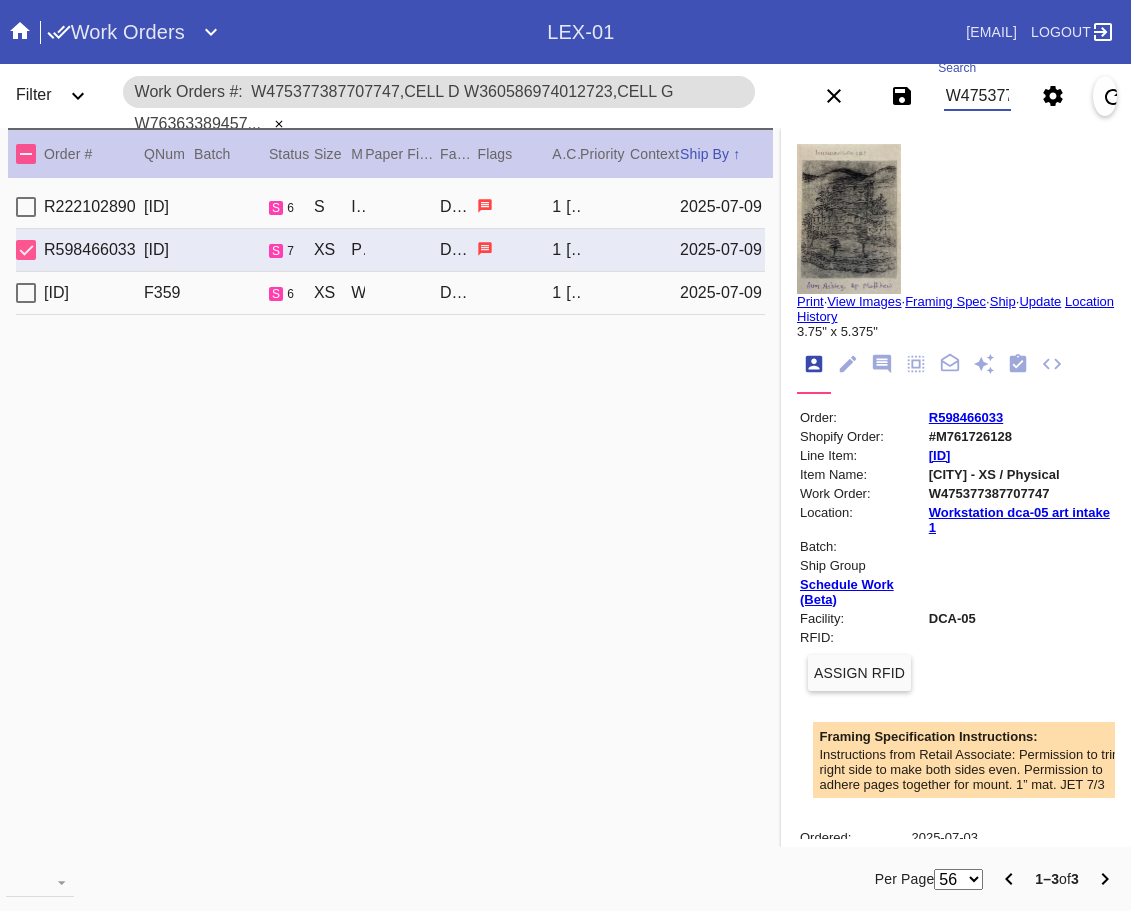 click at bounding box center (26, 154) 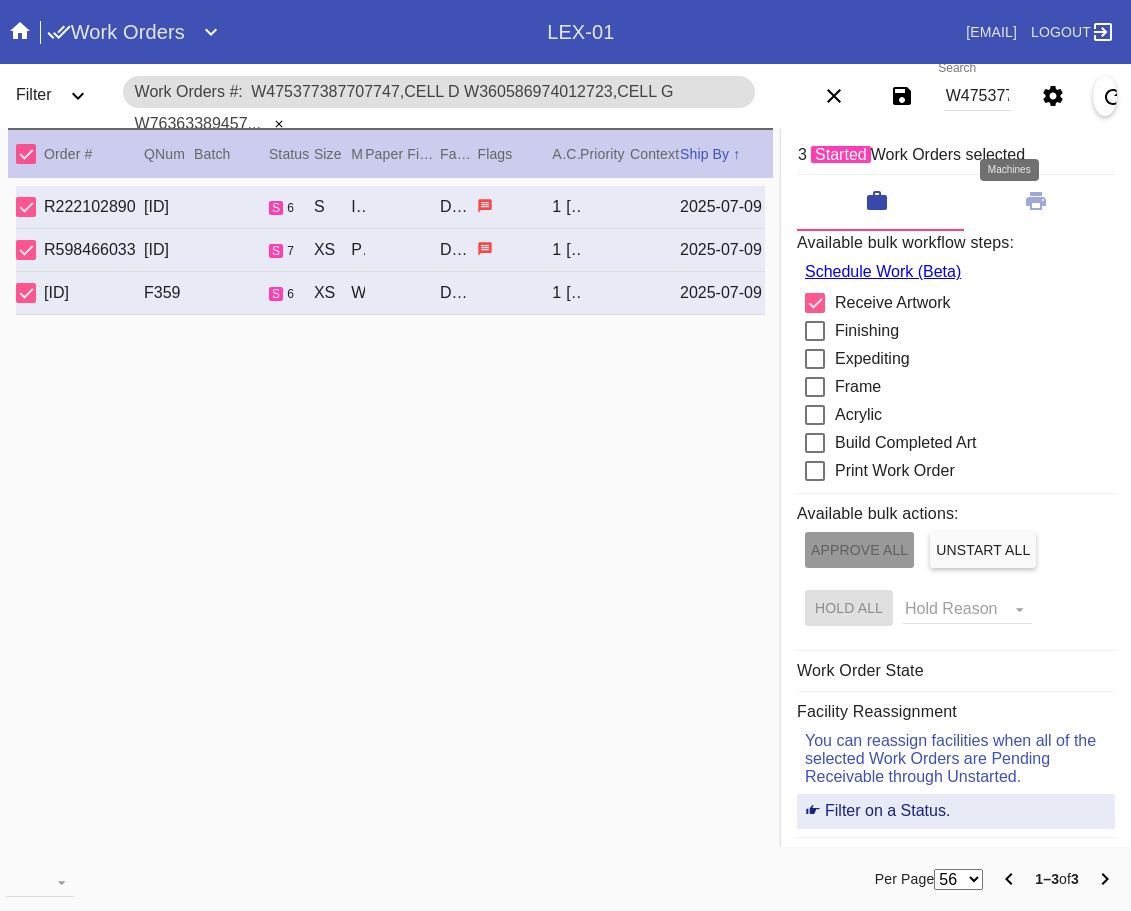 click at bounding box center (1036, 203) 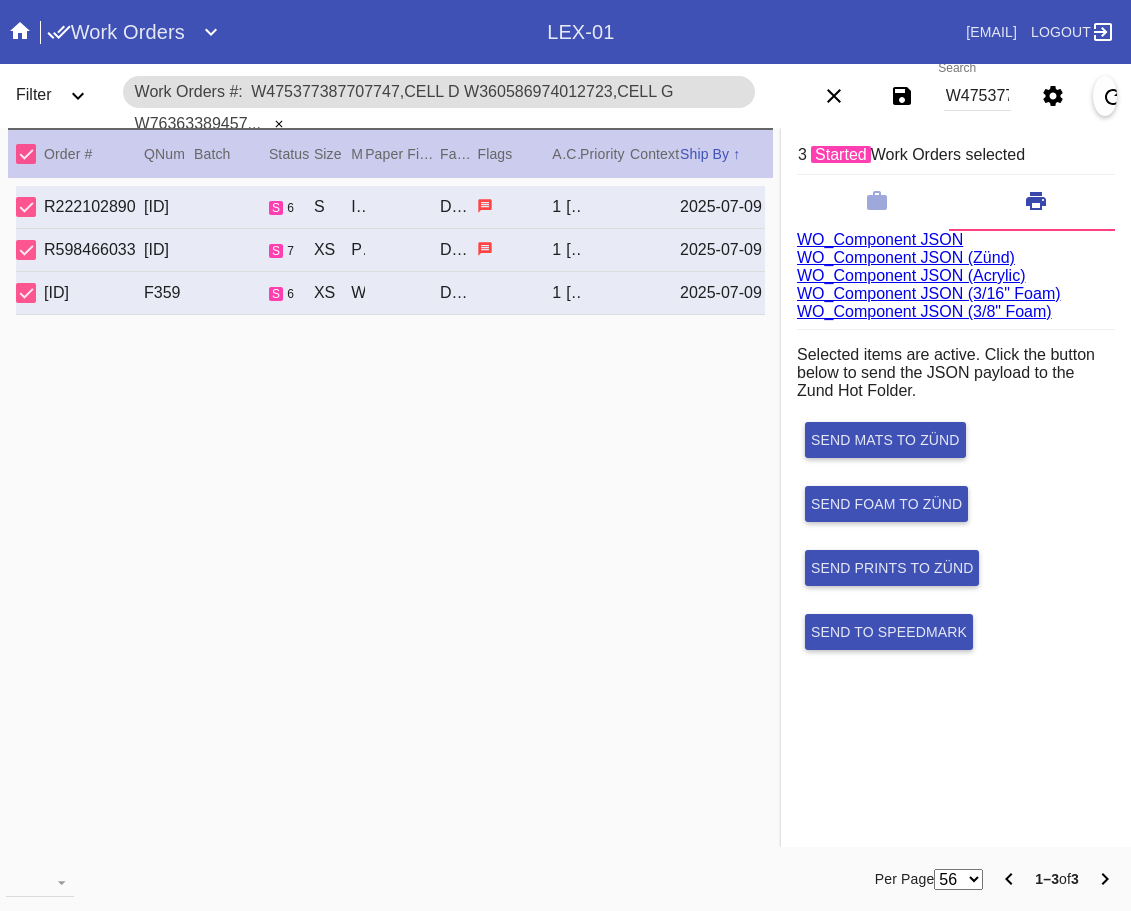 click on "WO_Component JSON (Acrylic)" at bounding box center (911, 275) 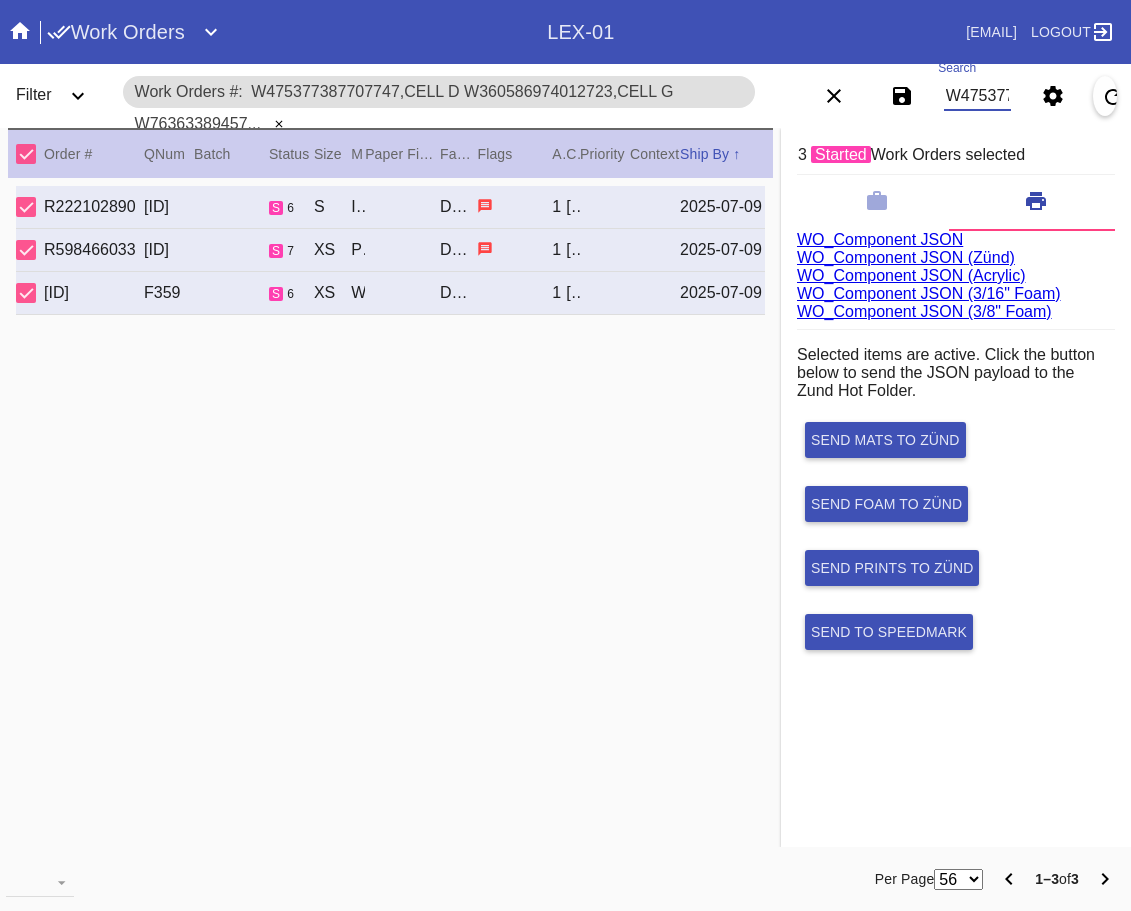 click on "W475377387707747,Cell D W360586974012723,Cell G W763633894573724,Cell E" at bounding box center [977, 96] 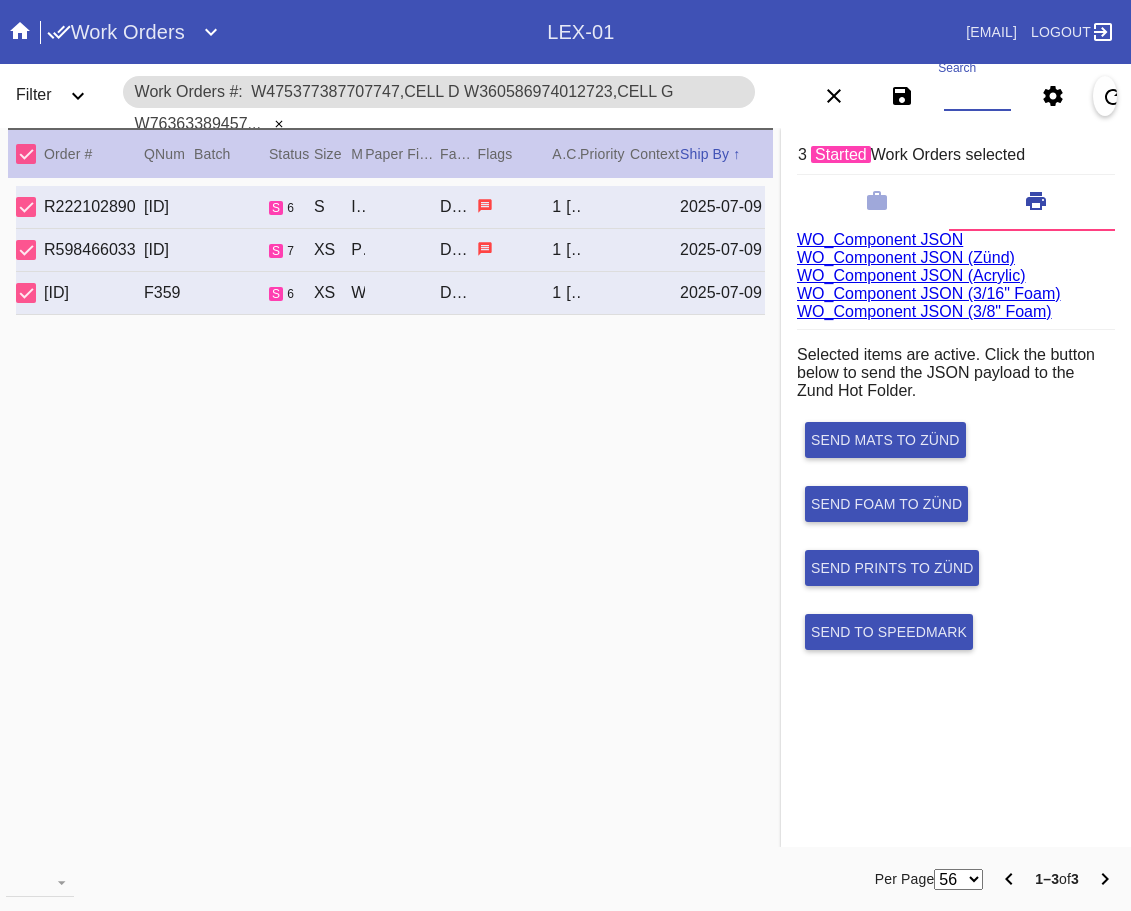 paste on "W987428463217075,Cell G W727285769404566,Cell A W637475005424335,Cell C W847741001590779,Cell G W210772316277814,Cell E W309801233264830,Cell A" 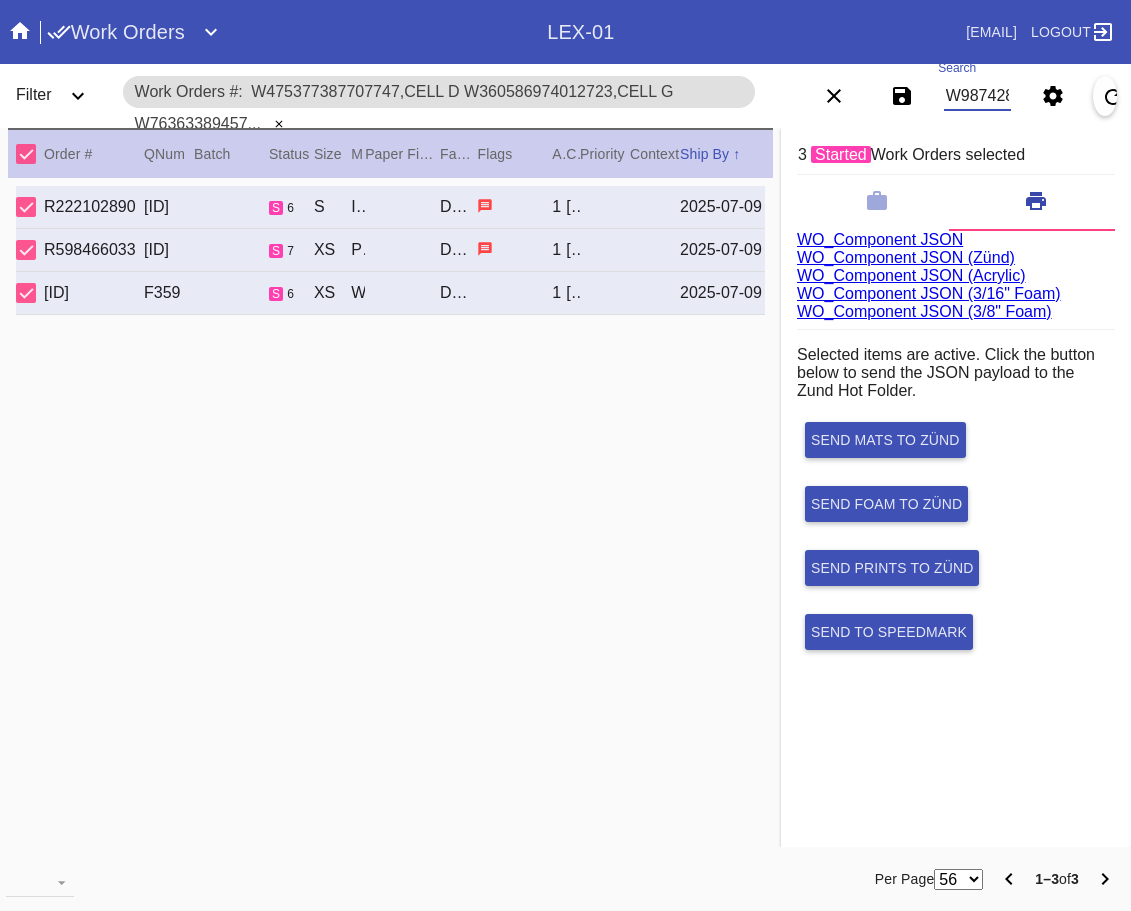 scroll, scrollTop: 0, scrollLeft: 1135, axis: horizontal 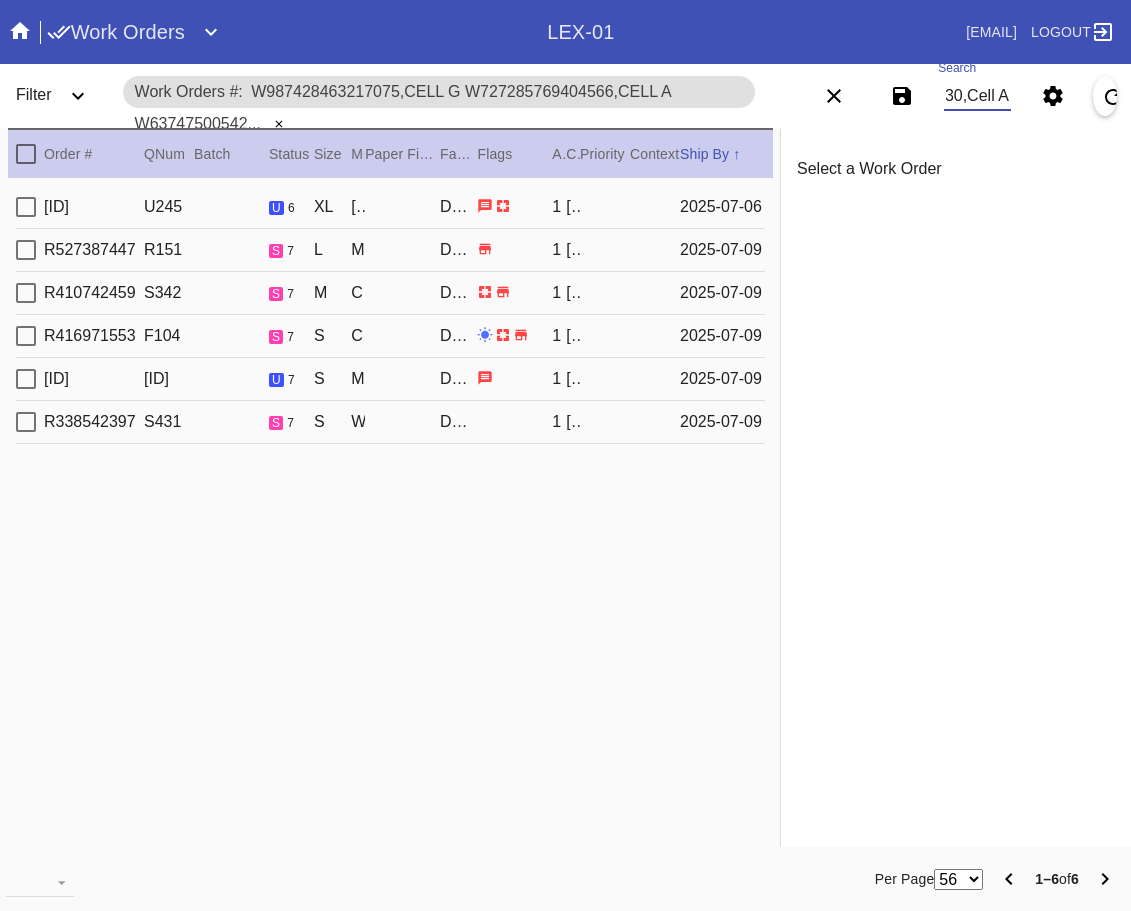 click at bounding box center (26, 154) 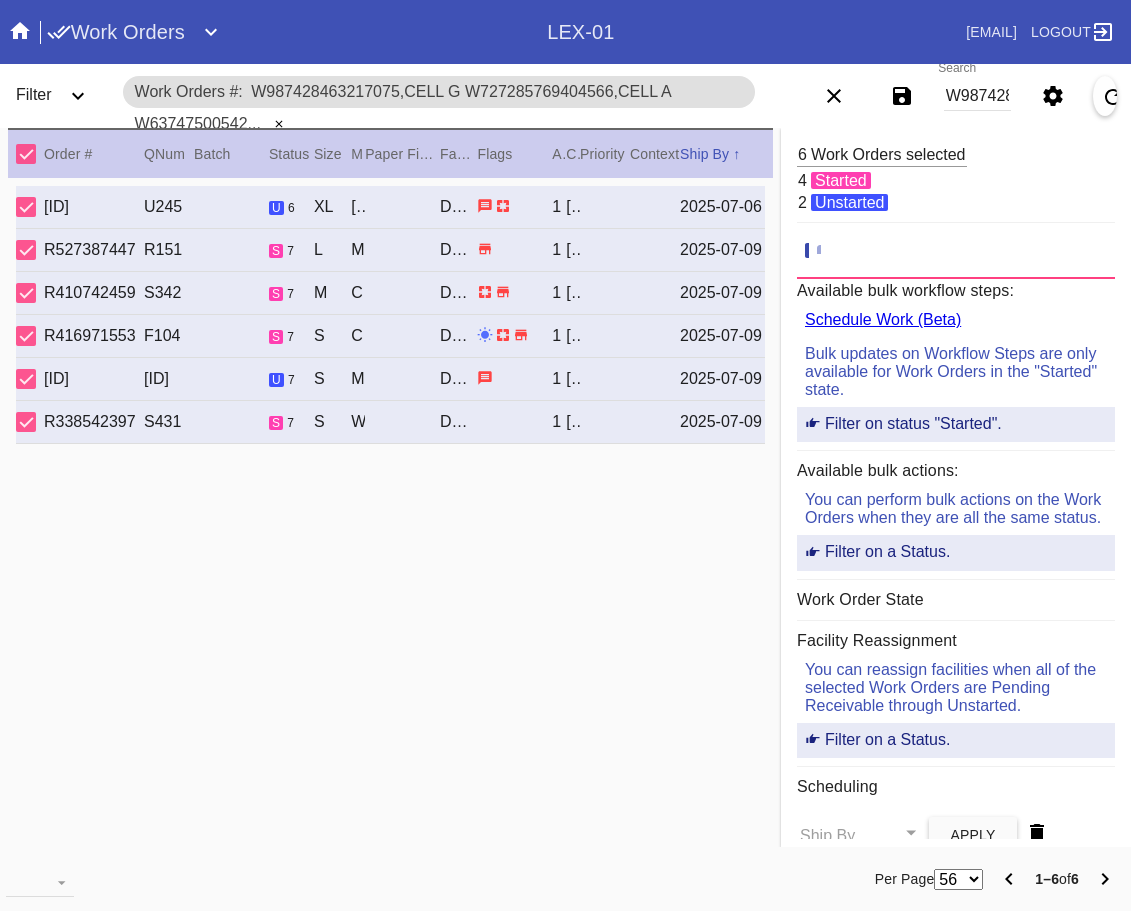 click at bounding box center (956, 255) 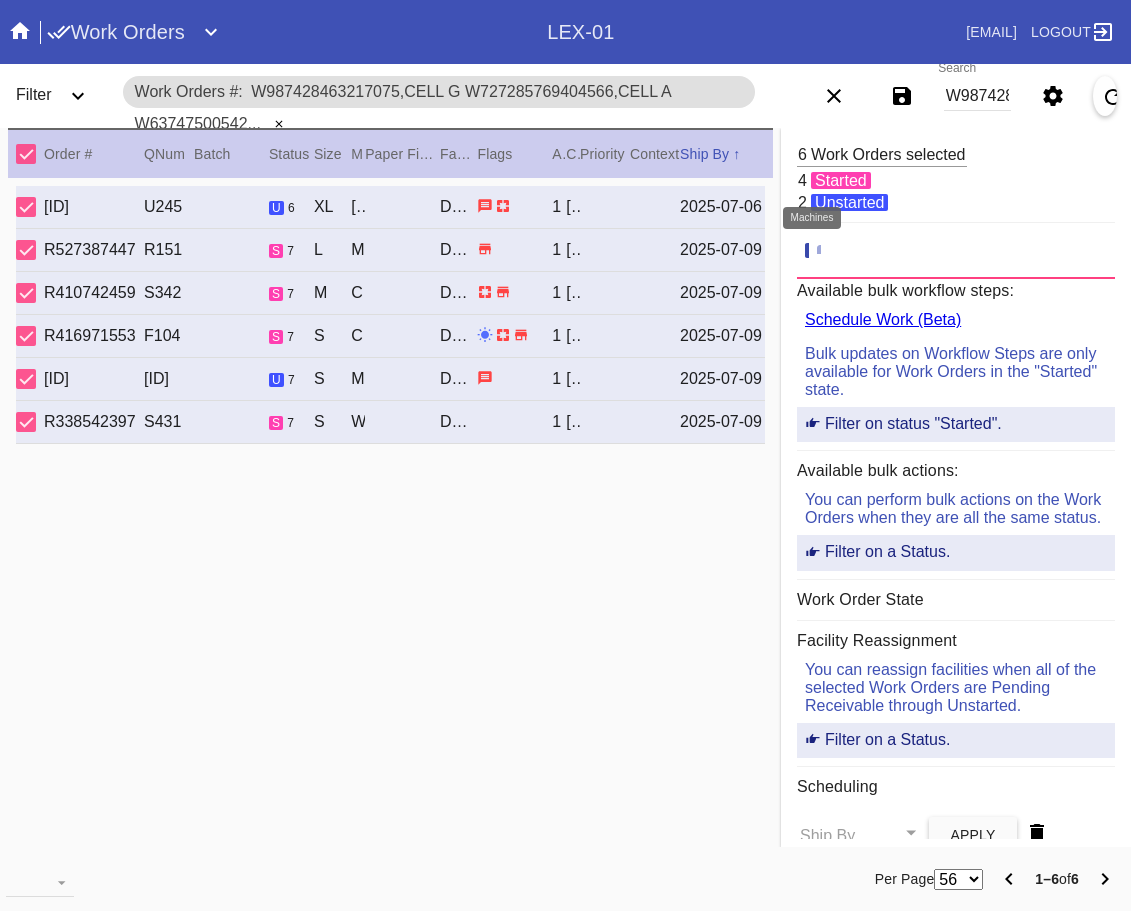 click at bounding box center [827, 251] 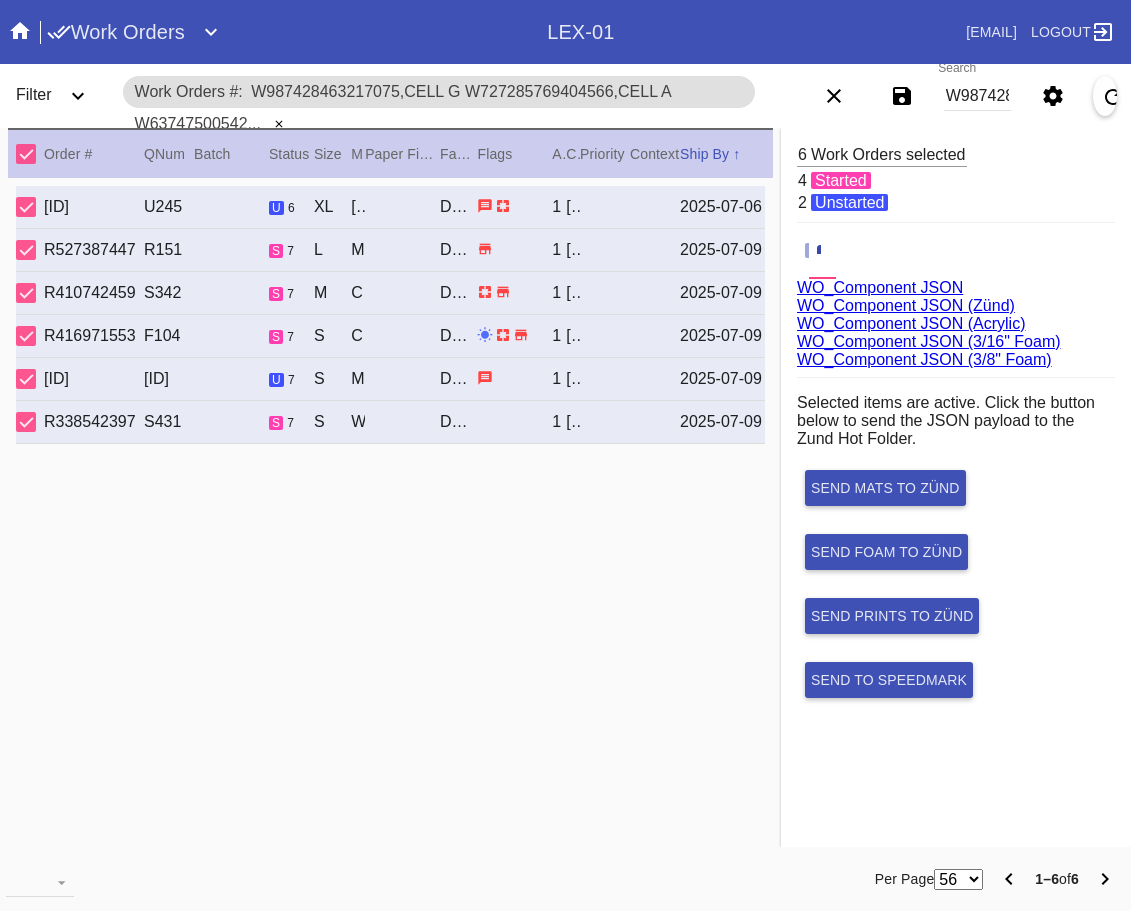 click on "WO_Component JSON (Acrylic)" at bounding box center (911, 323) 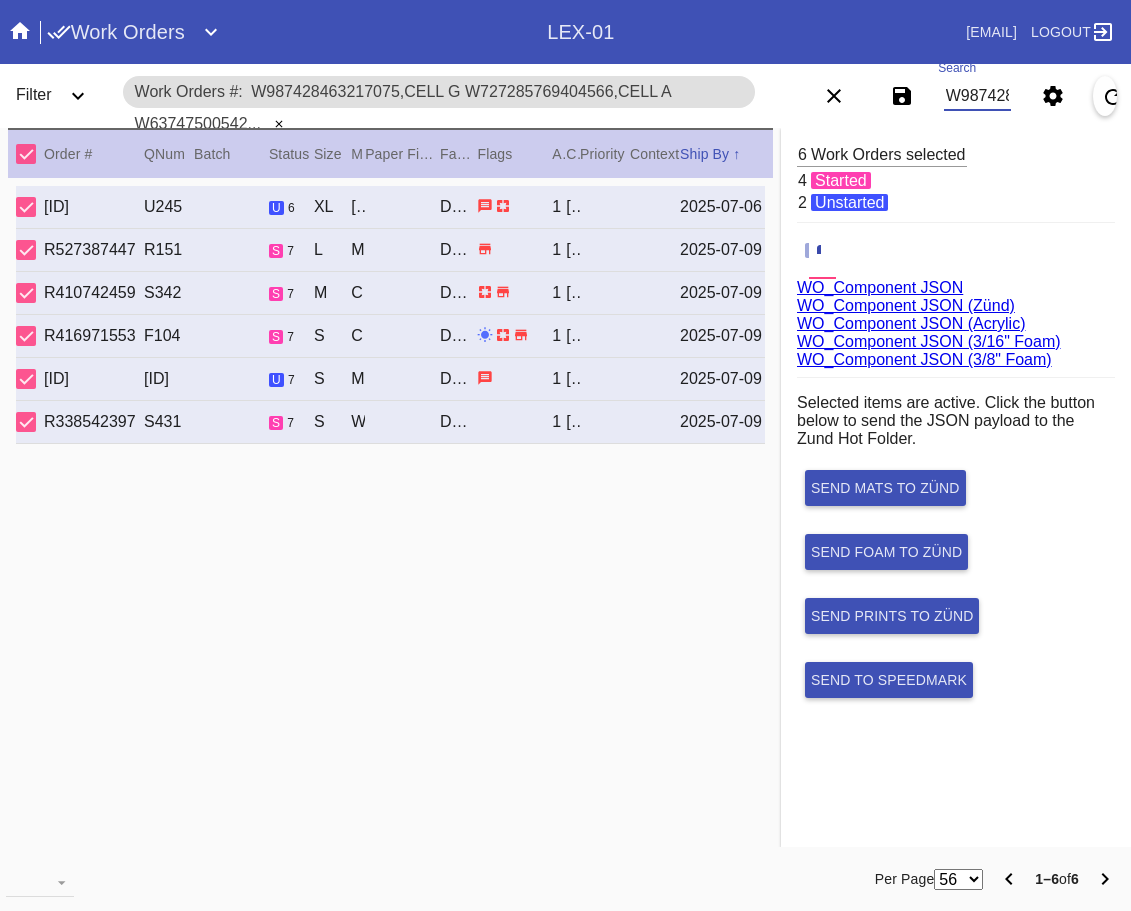 click on "W987428463217075,Cell G W727285769404566,Cell A W637475005424335,Cell C W847741001590779,Cell G W210772316277814,Cell E W309801233264830,Cell A" at bounding box center [977, 96] 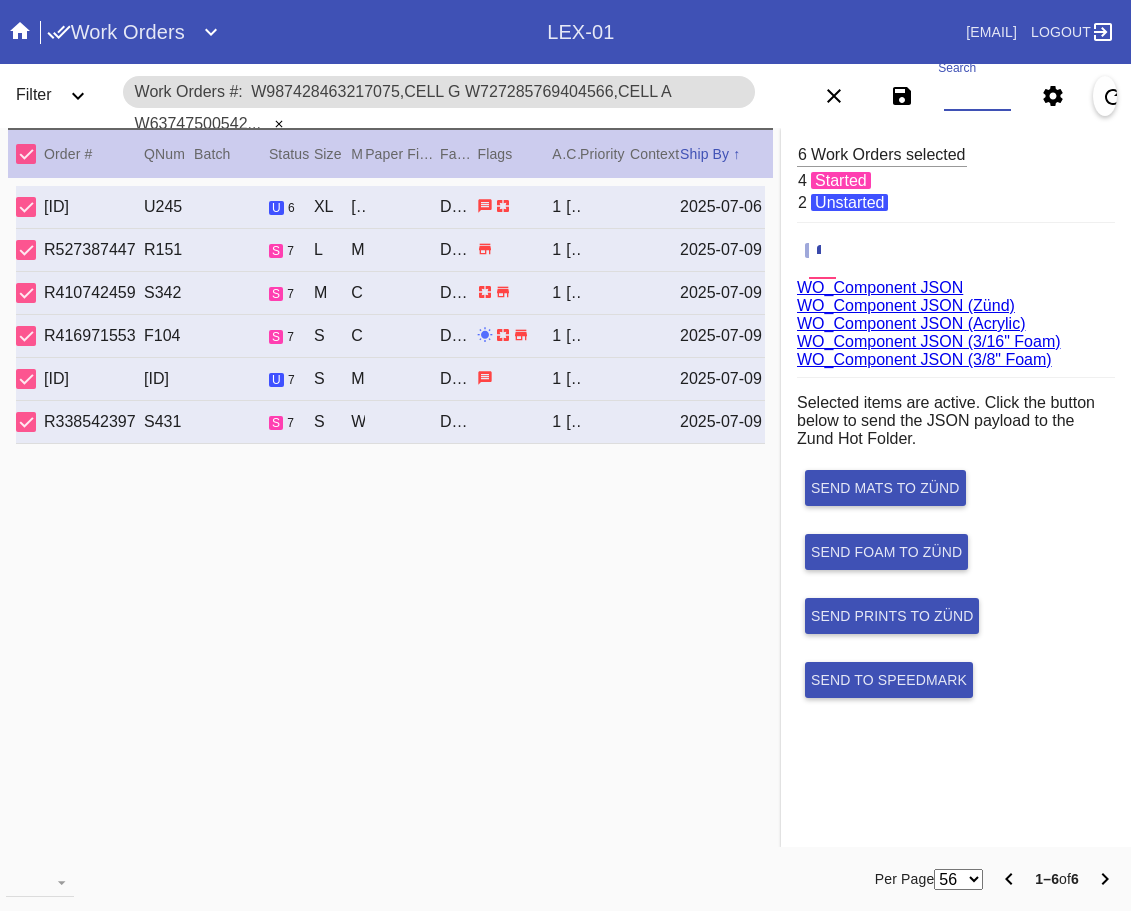 paste on "W944235233197369,Cell E W579031425846562,Cell G W268604364771630,Cell F W244733388491192,Cell F W190924507678448,Cell G W119447331057988,Cell C W841453394731356,Cell D W968581692994948,Cell D W578733499858163,Cell D" 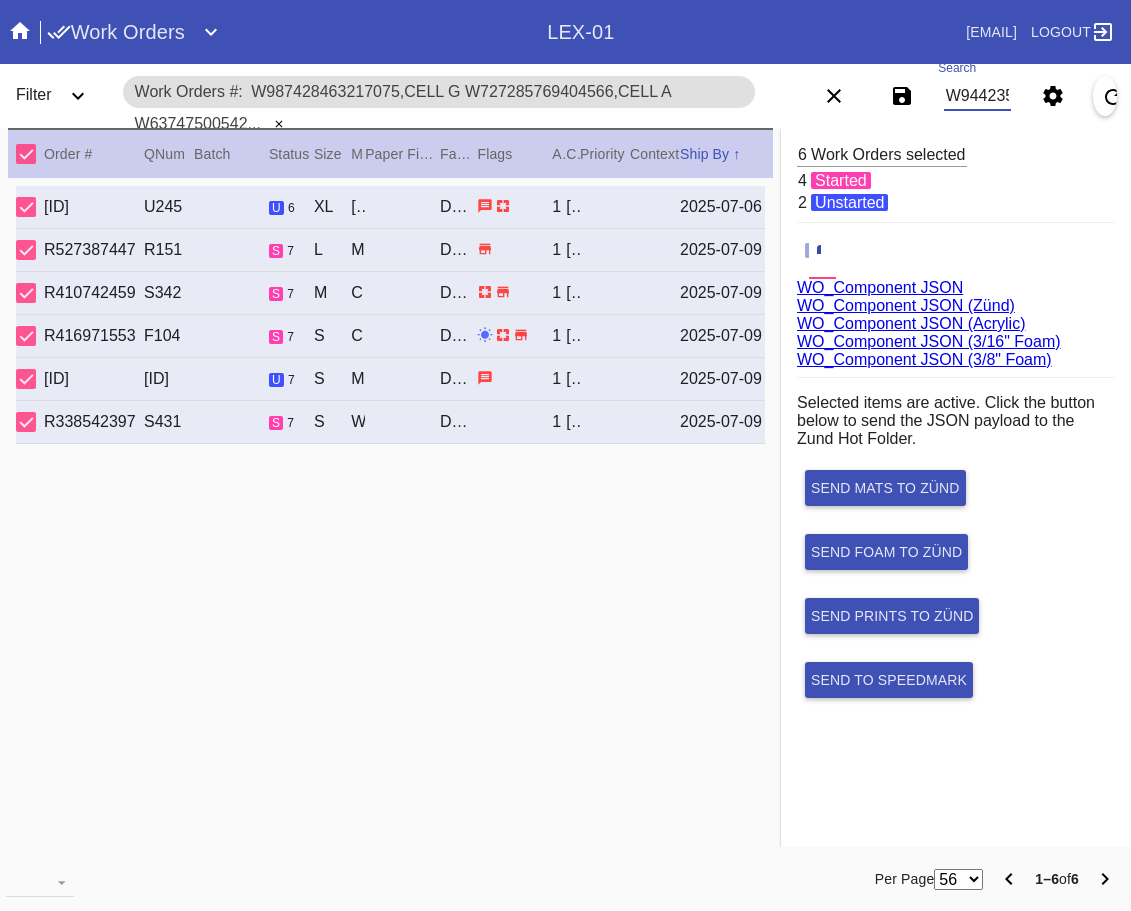 scroll, scrollTop: 0, scrollLeft: 1736, axis: horizontal 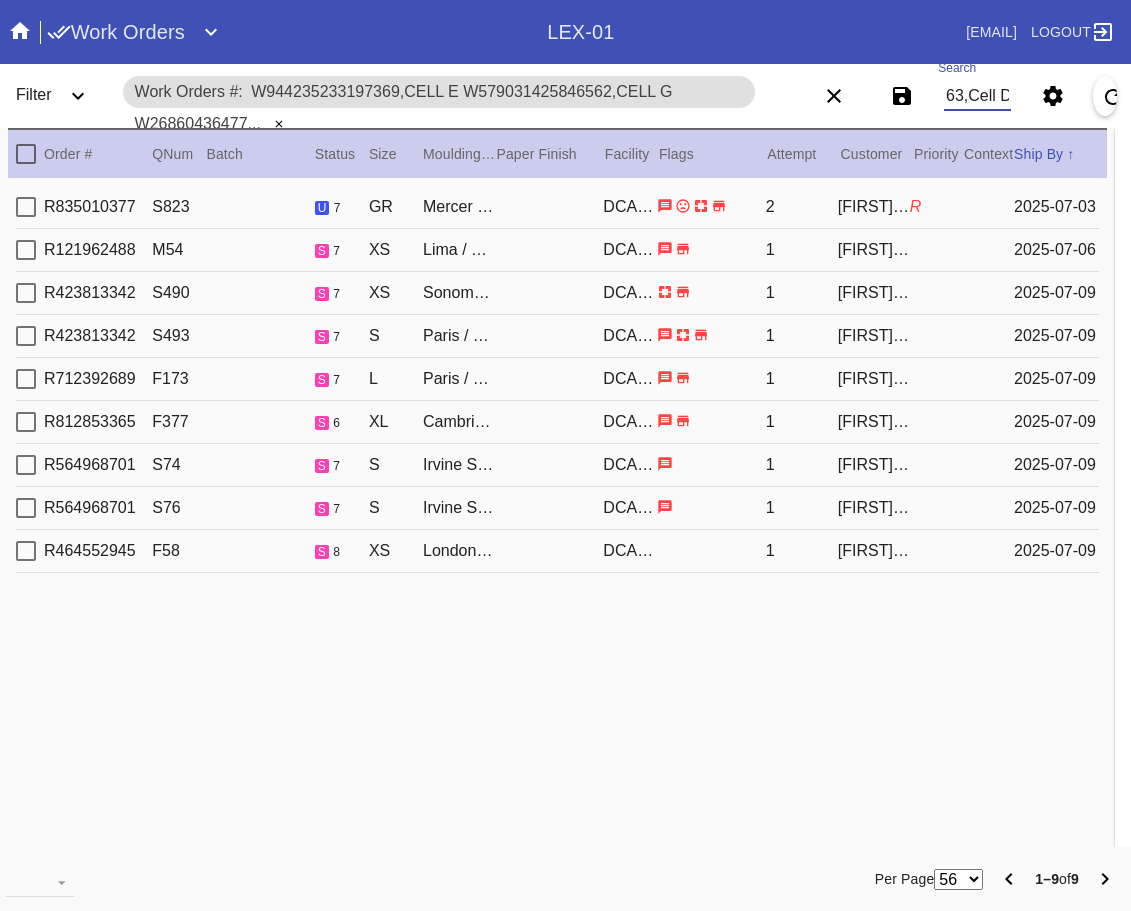 type on "W944235233197369,Cell E W579031425846562,Cell G W268604364771630,Cell F W244733388491192,Cell F W190924507678448,Cell G W119447331057988,Cell C W841453394731356,Cell D W968581692994948,Cell D W578733499858163,Cell D" 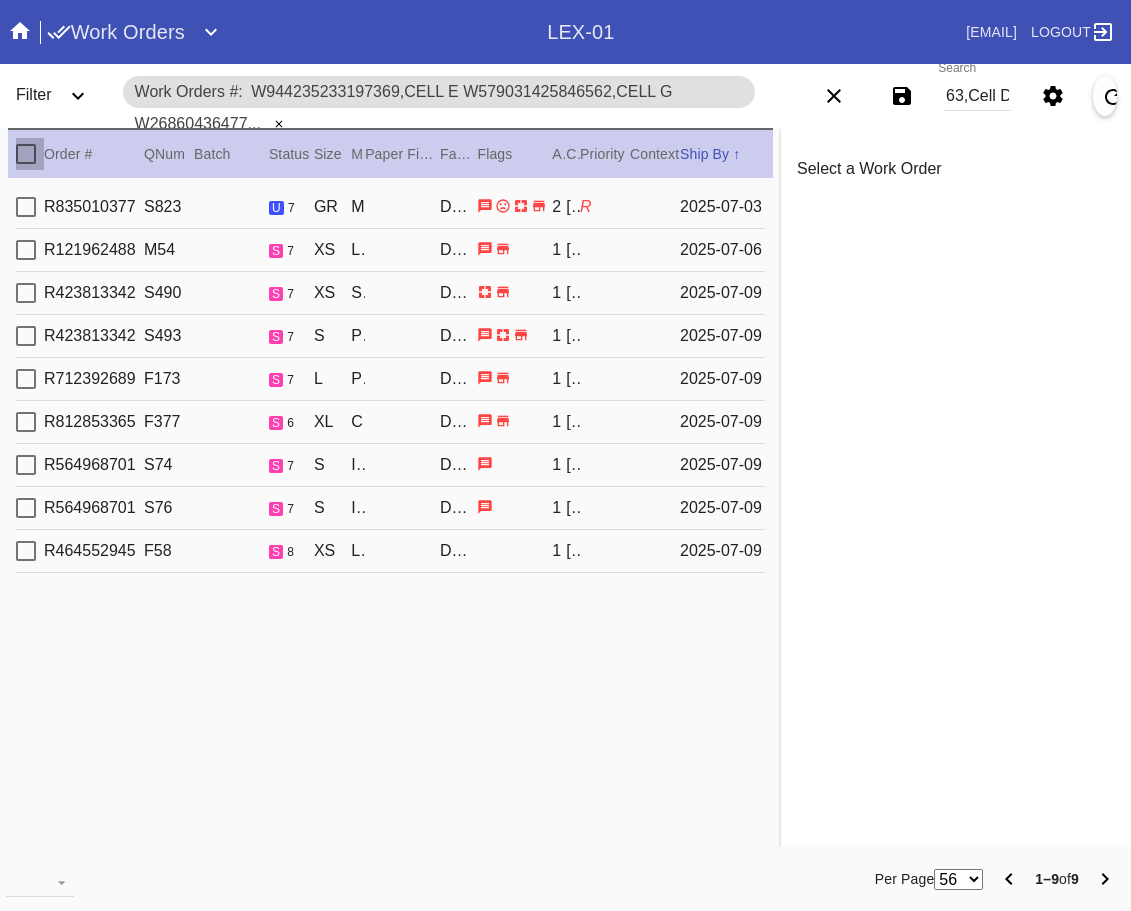 click at bounding box center [26, 154] 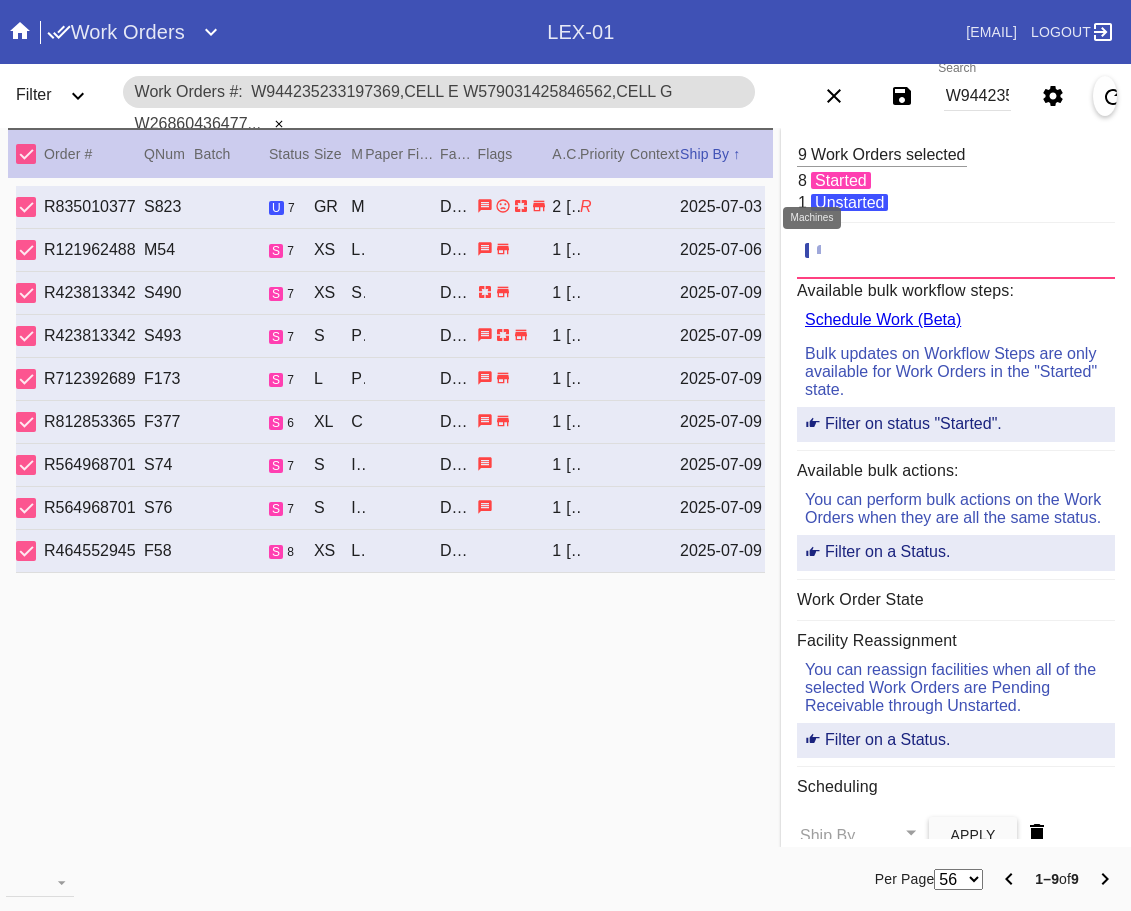click at bounding box center (827, 251) 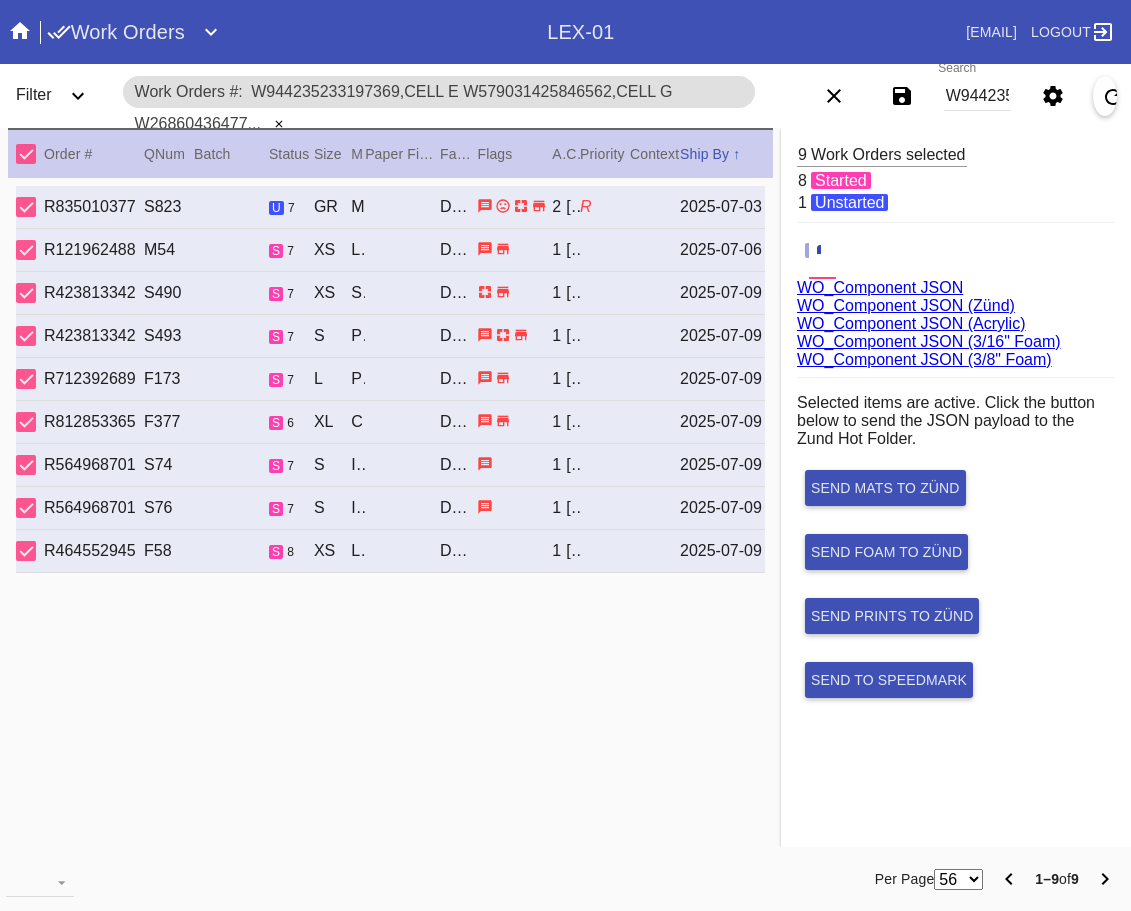 click on "WO_Component JSON (Acrylic)" at bounding box center [911, 323] 